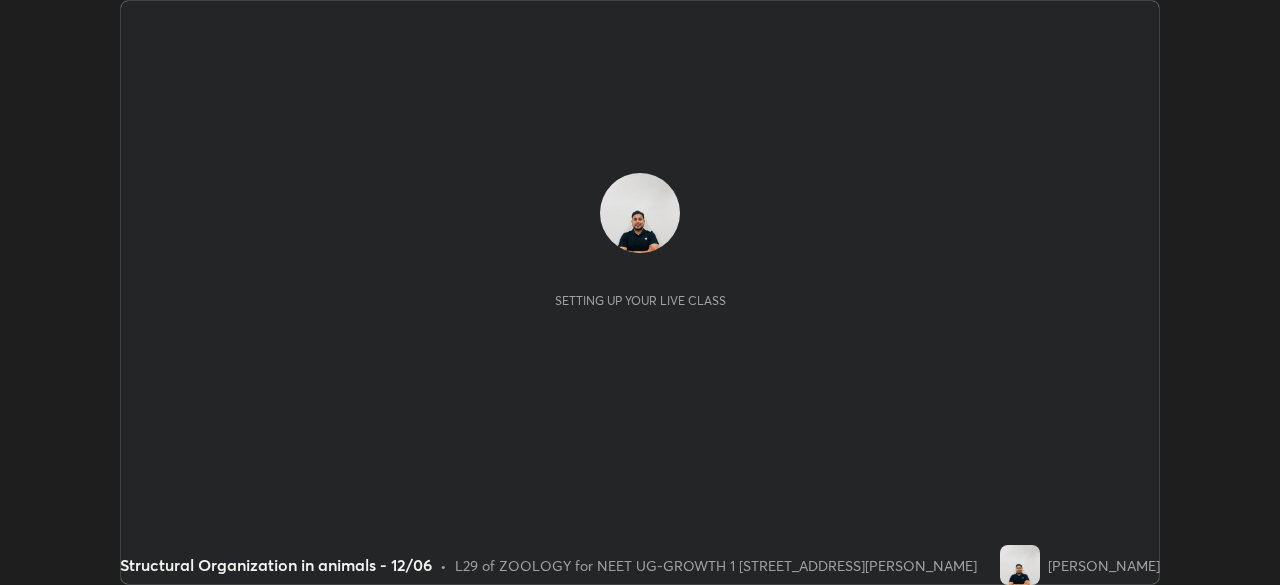 scroll, scrollTop: 0, scrollLeft: 0, axis: both 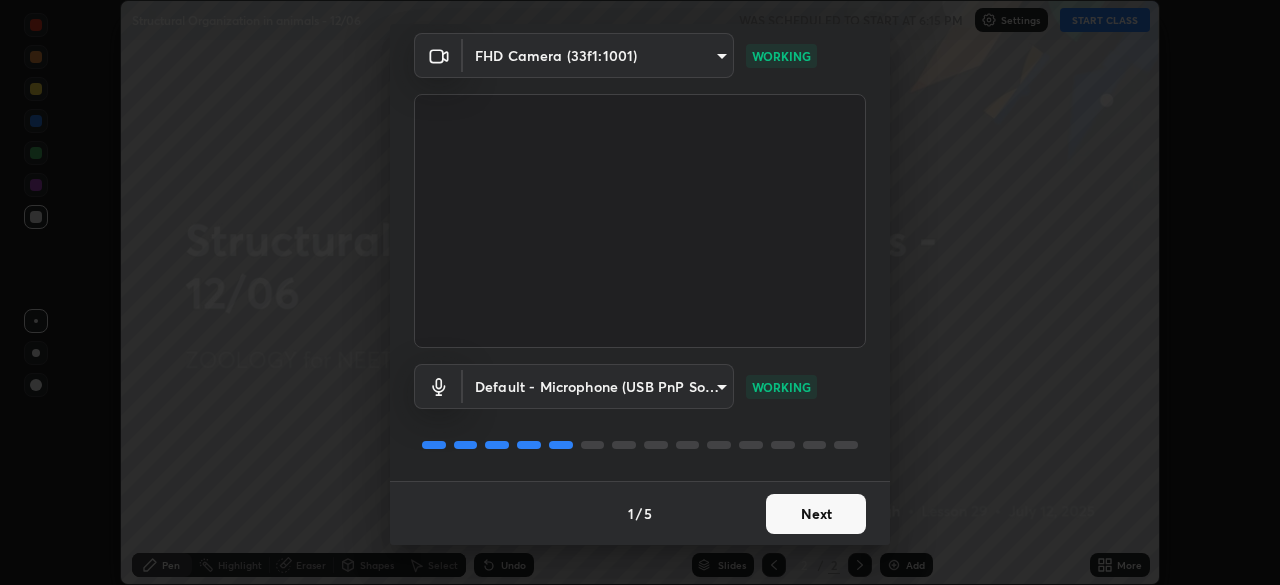 click on "Next" at bounding box center (816, 514) 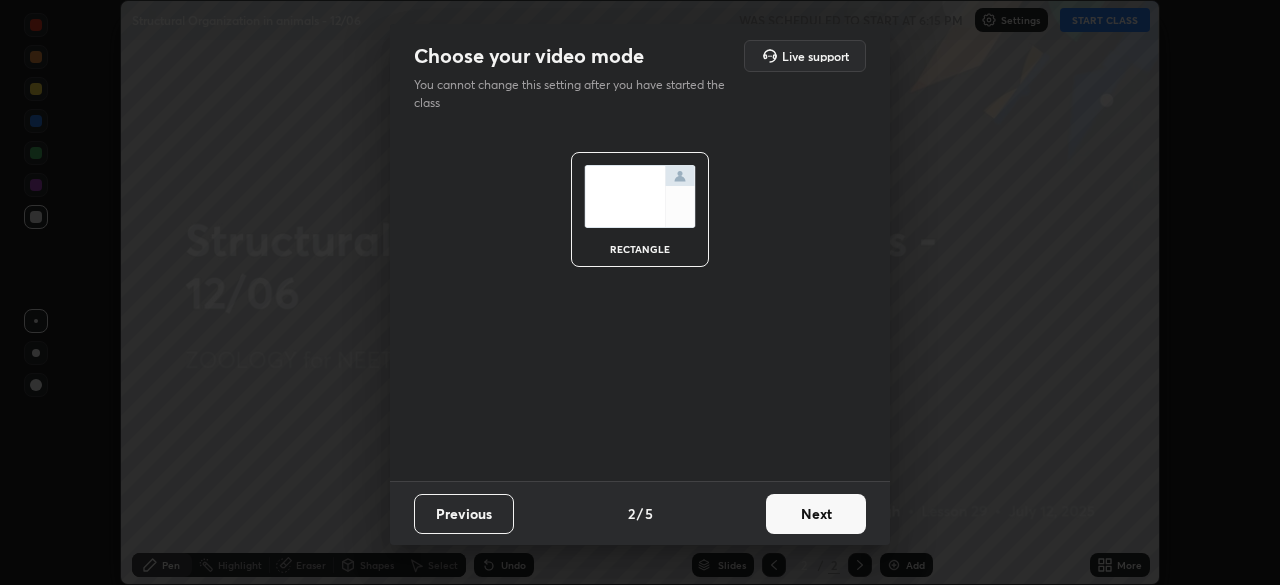 scroll, scrollTop: 0, scrollLeft: 0, axis: both 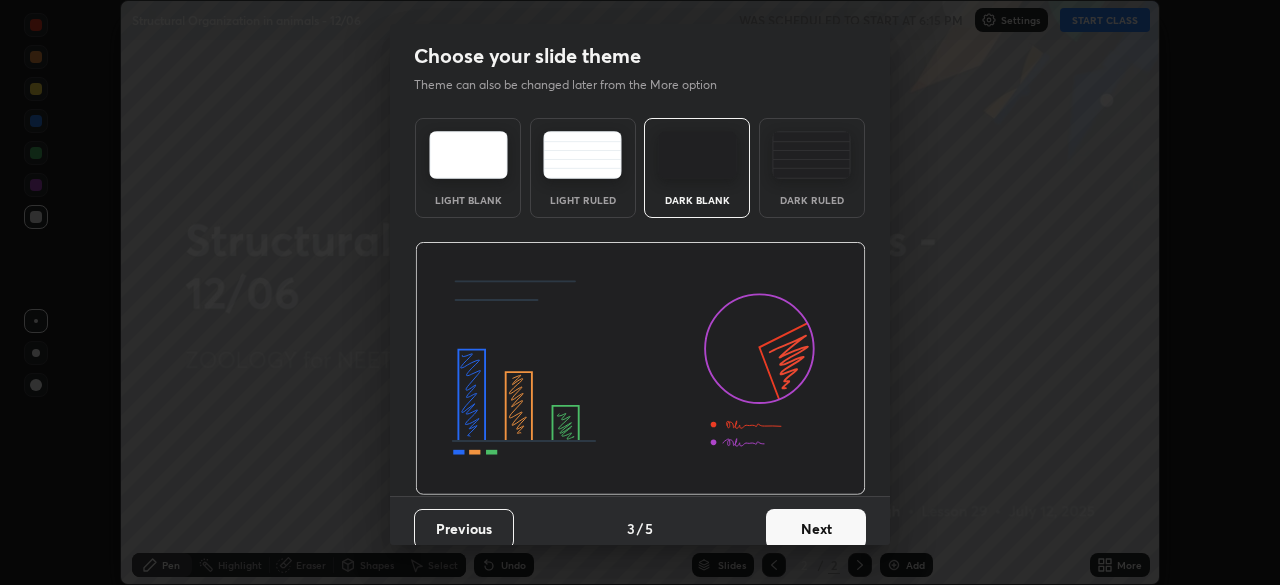 click on "Next" at bounding box center [816, 529] 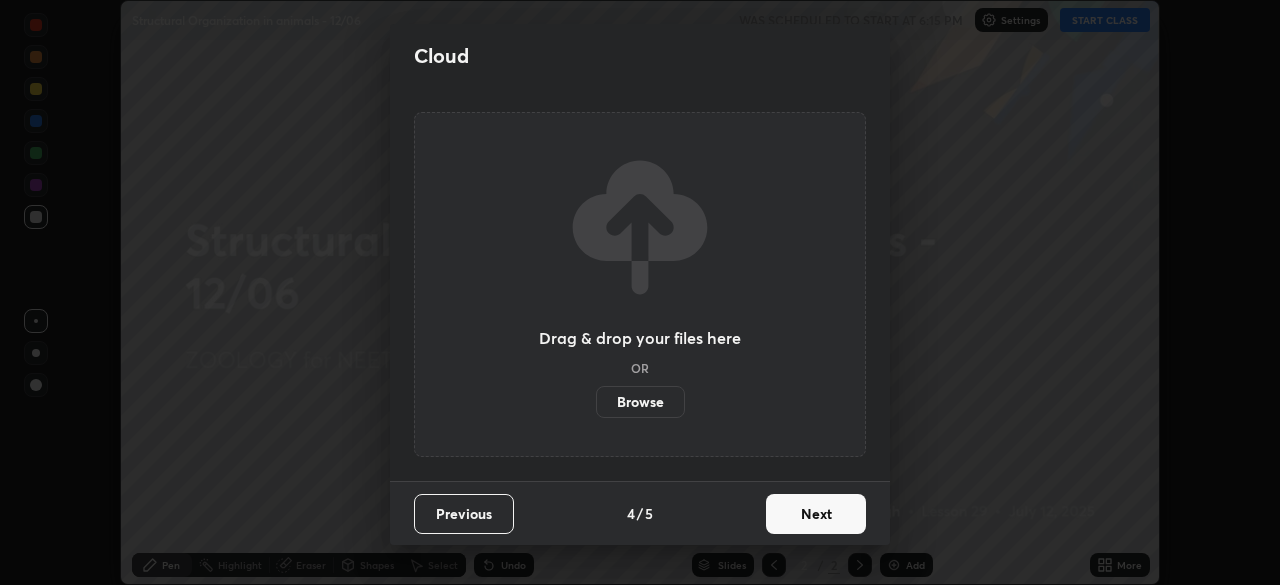 click on "Next" at bounding box center (816, 514) 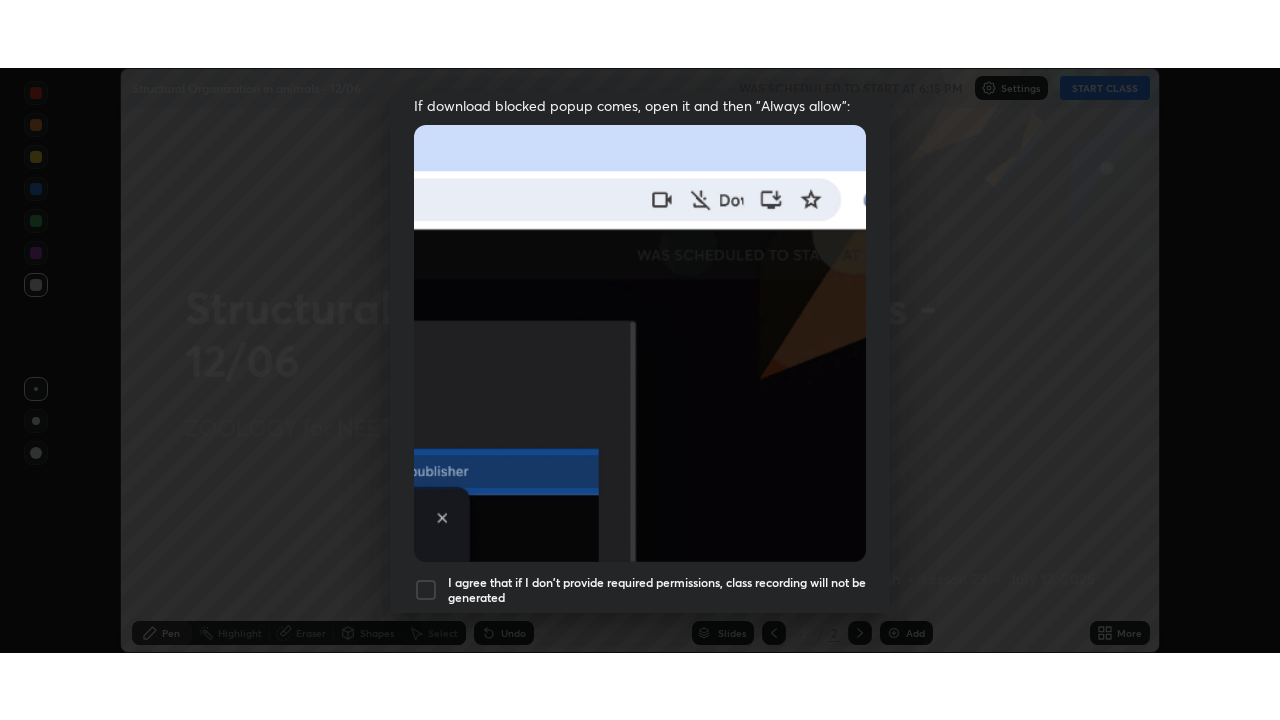 scroll, scrollTop: 479, scrollLeft: 0, axis: vertical 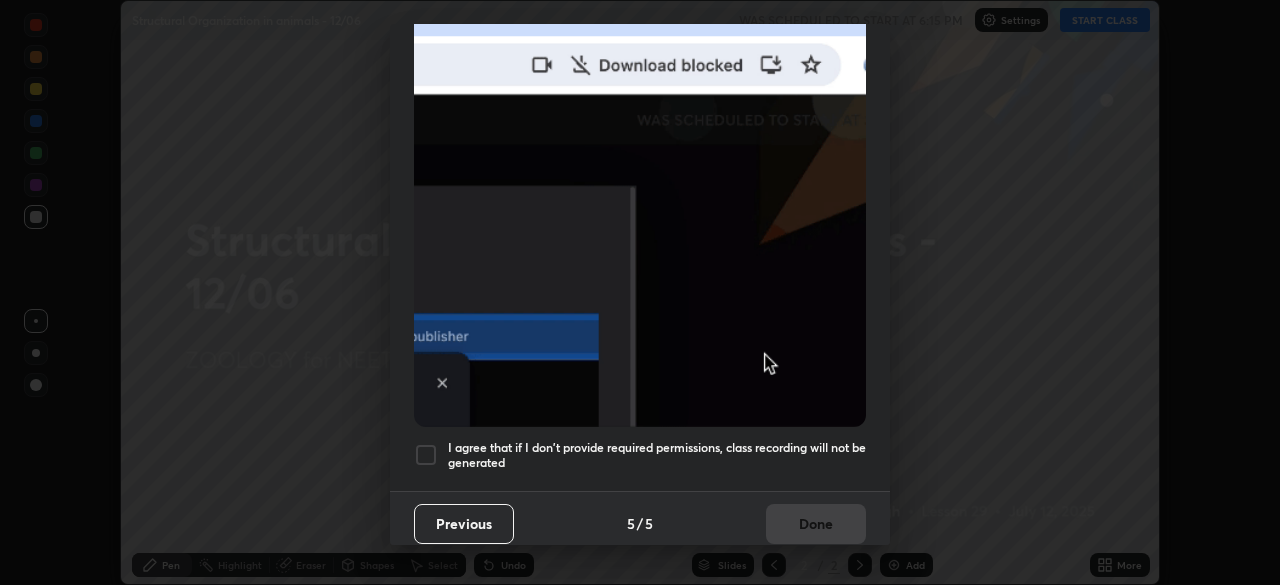 click at bounding box center (426, 455) 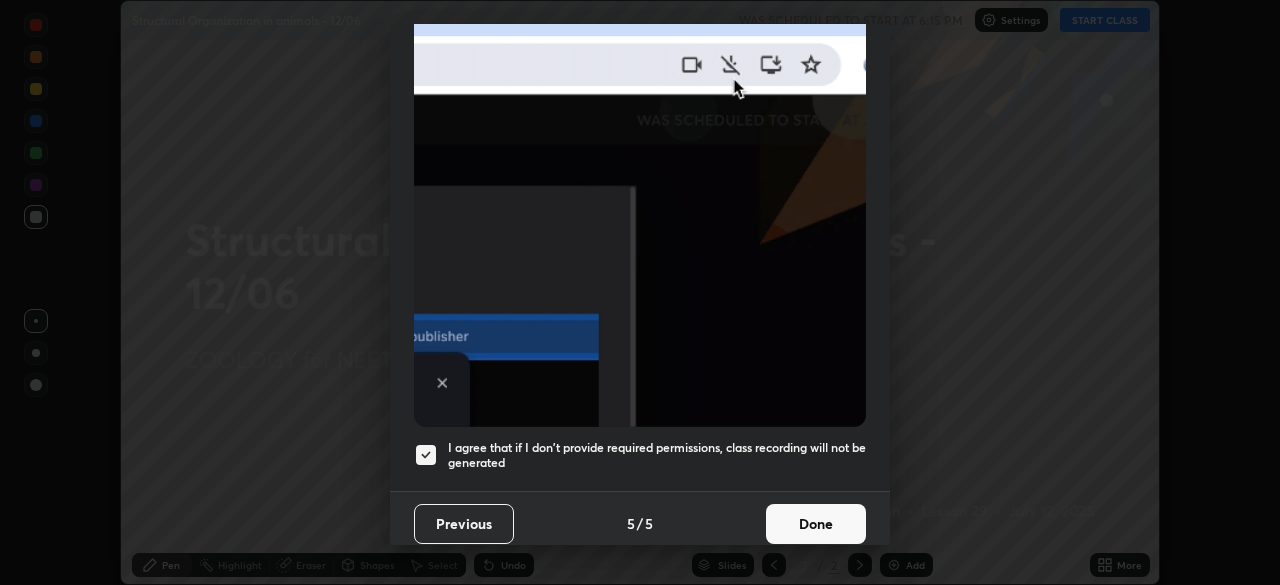 click on "Done" at bounding box center [816, 524] 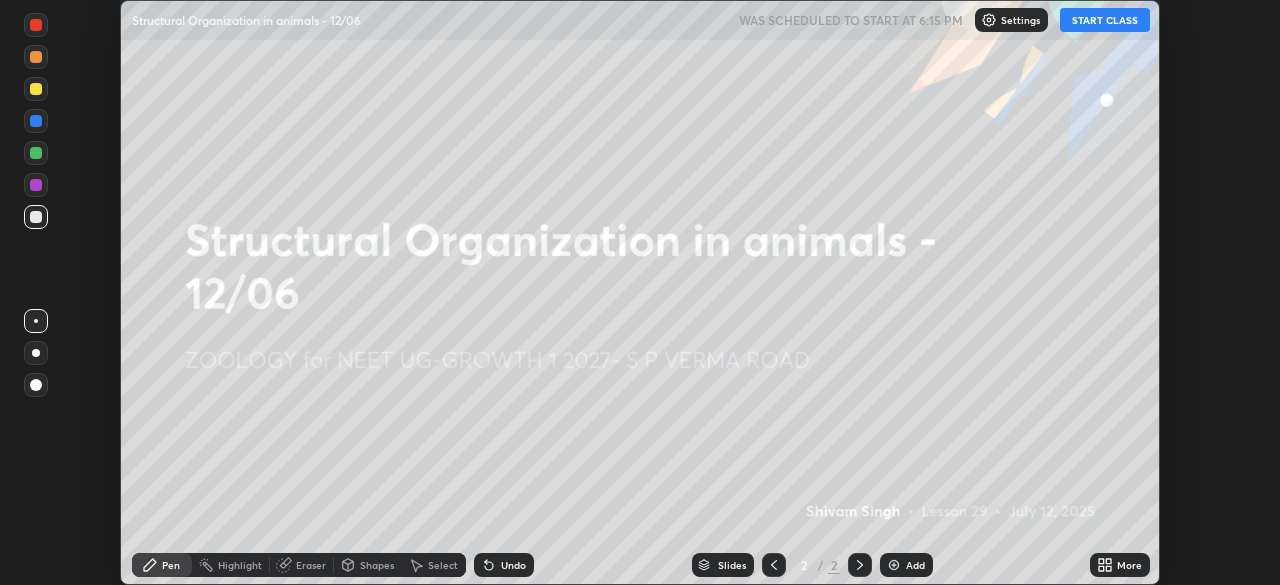 click 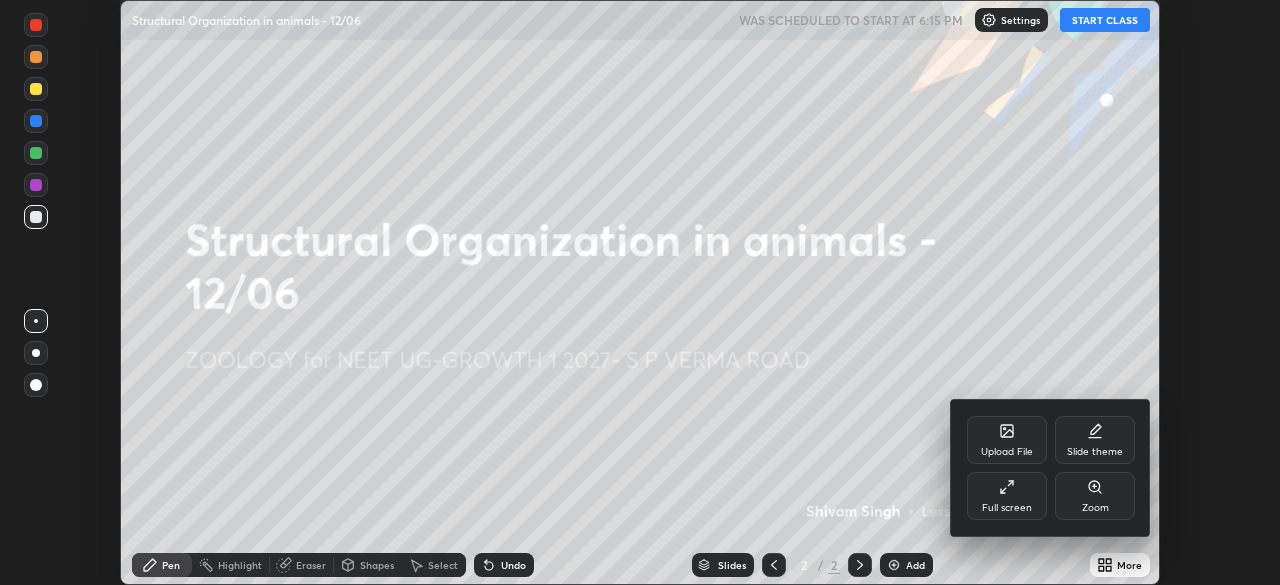 click on "Full screen" at bounding box center [1007, 496] 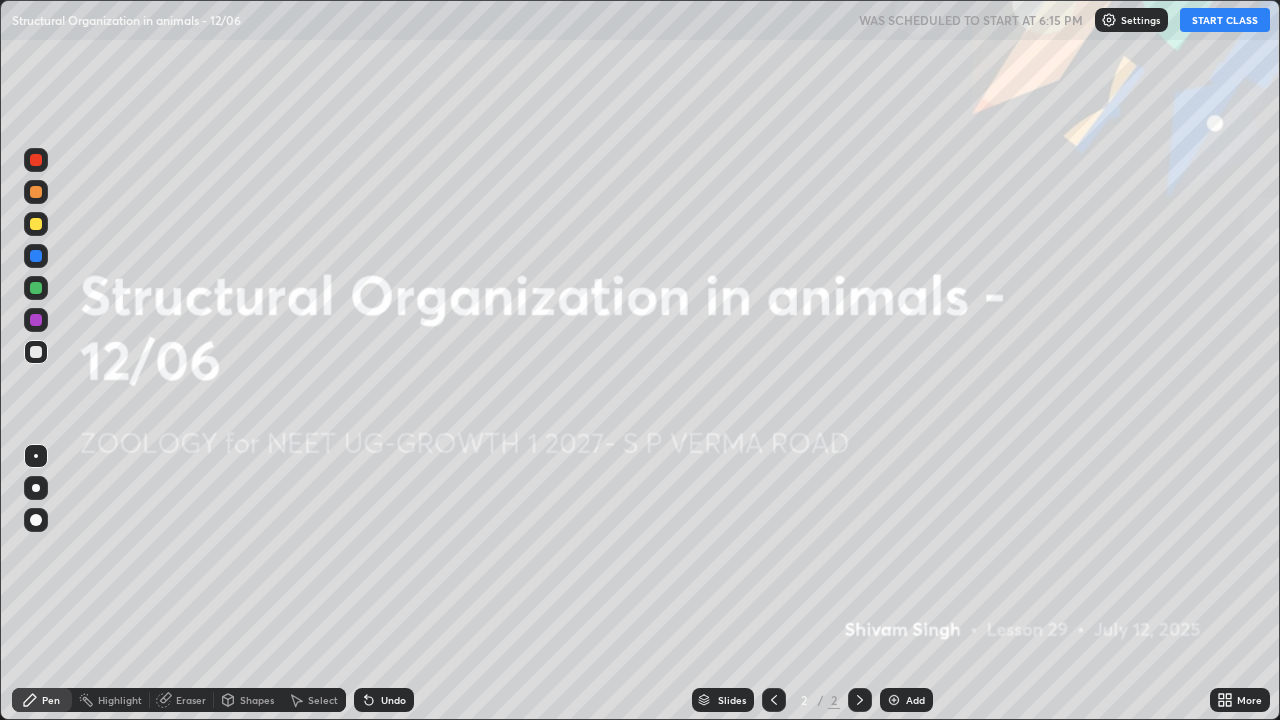 scroll, scrollTop: 99280, scrollLeft: 98720, axis: both 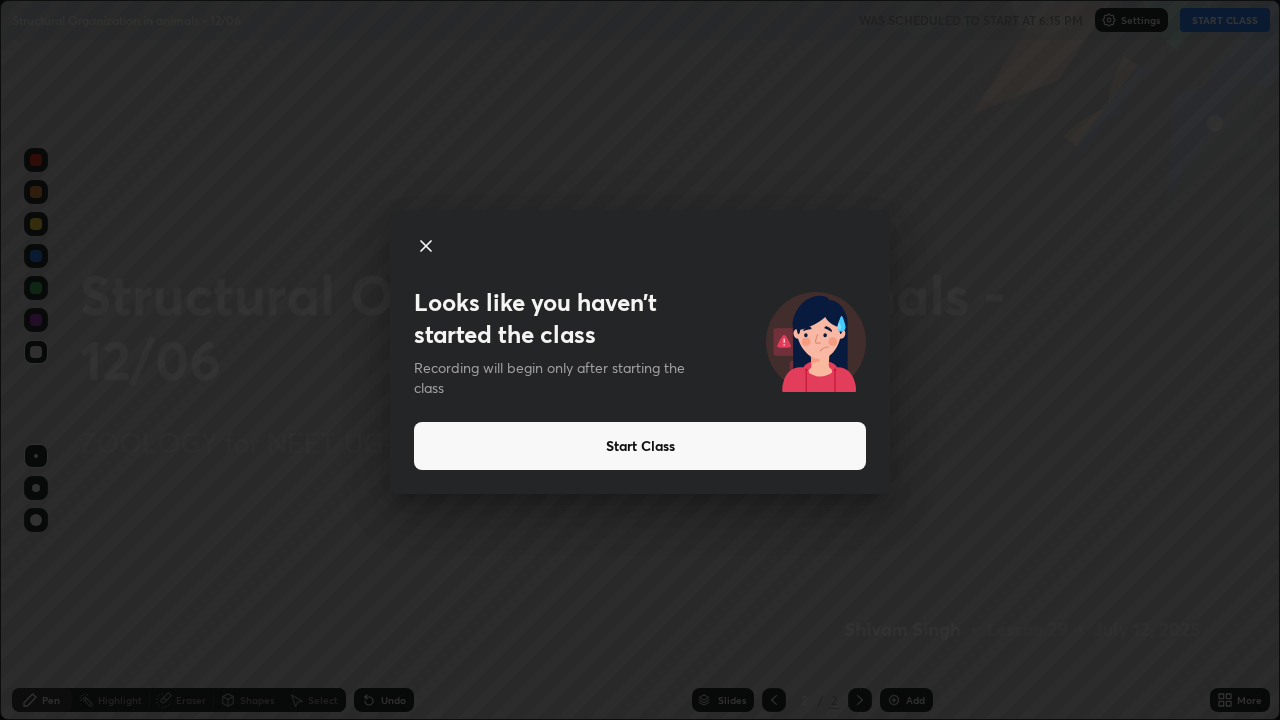 click on "Start Class" at bounding box center [640, 446] 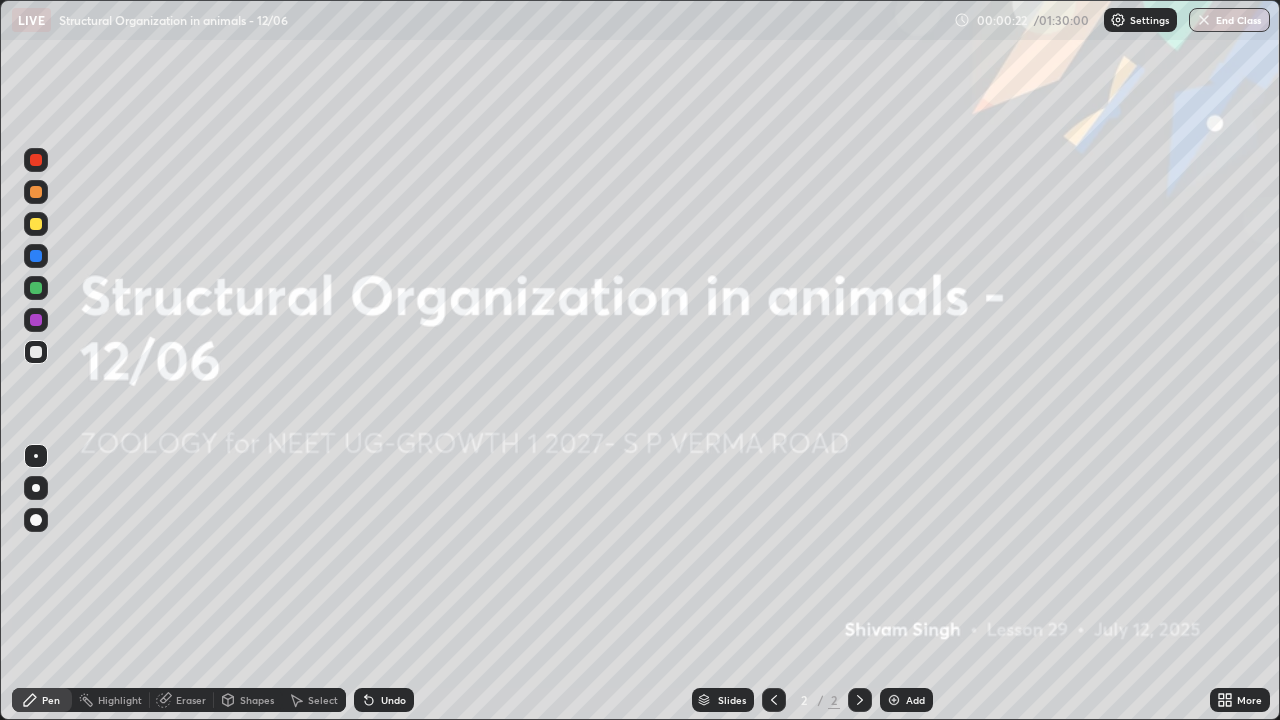 click at bounding box center (894, 700) 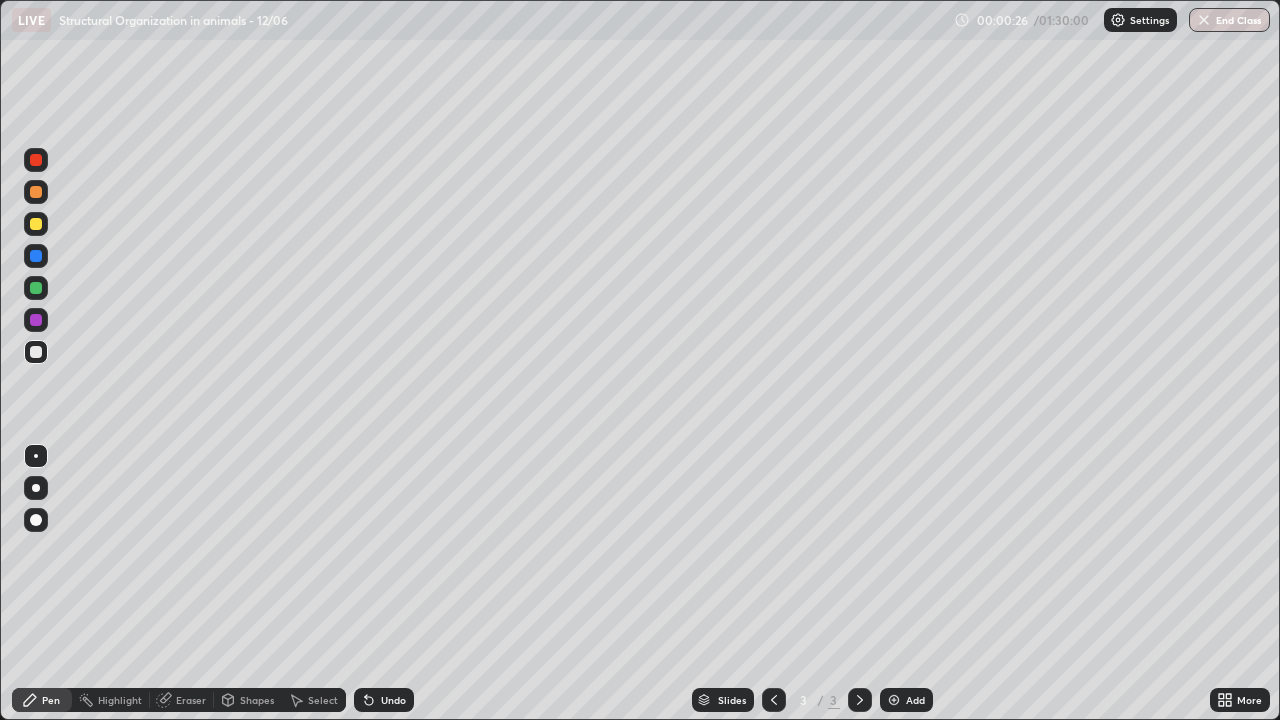 click 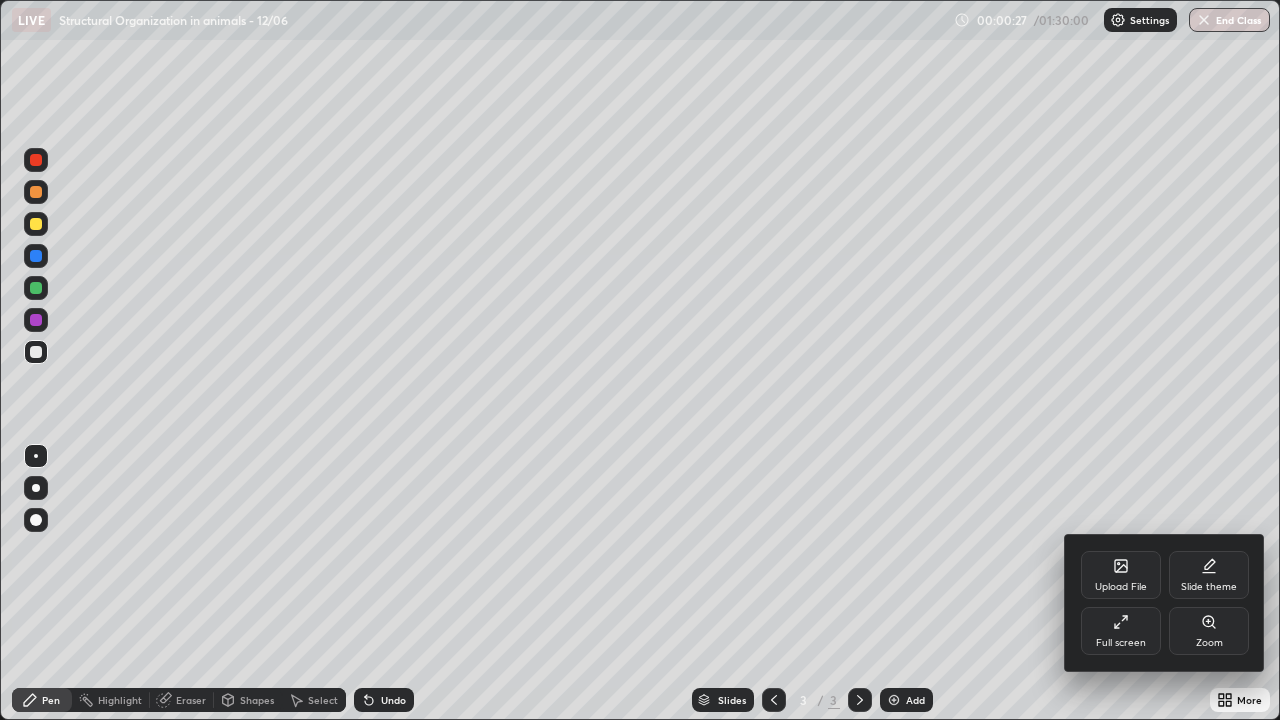 click on "Upload File" at bounding box center [1121, 575] 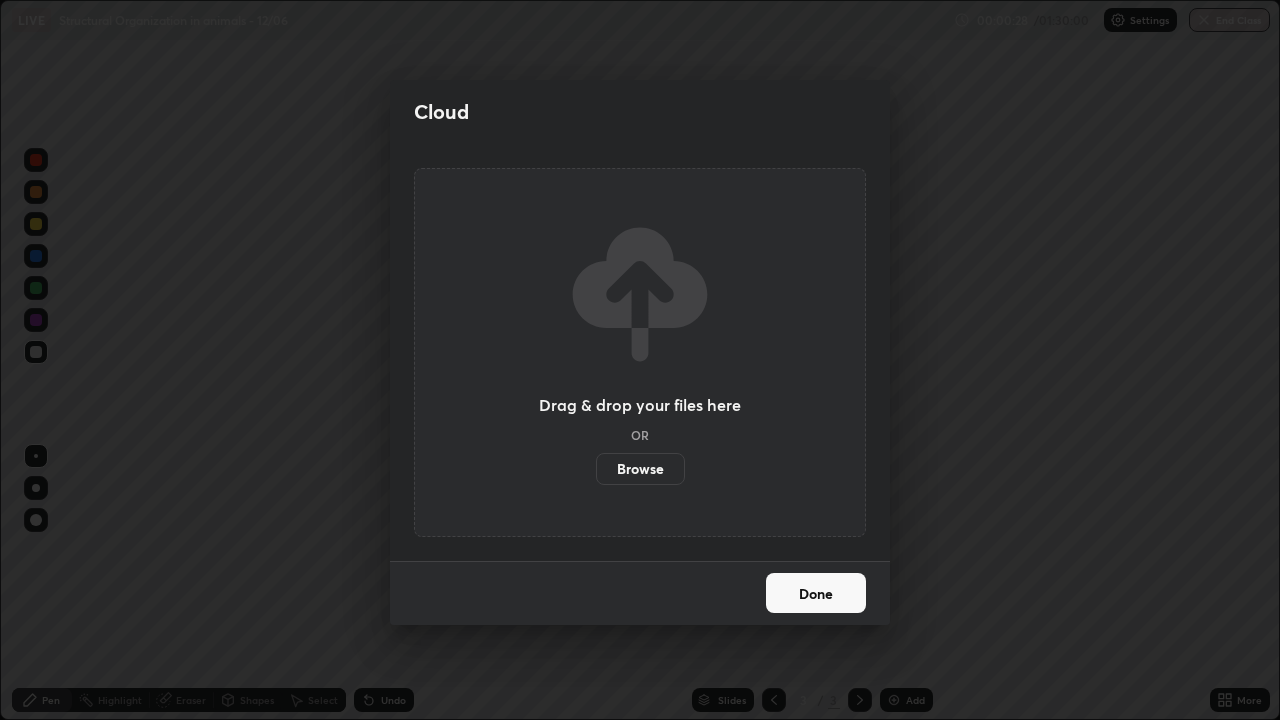 click on "Browse" at bounding box center (640, 469) 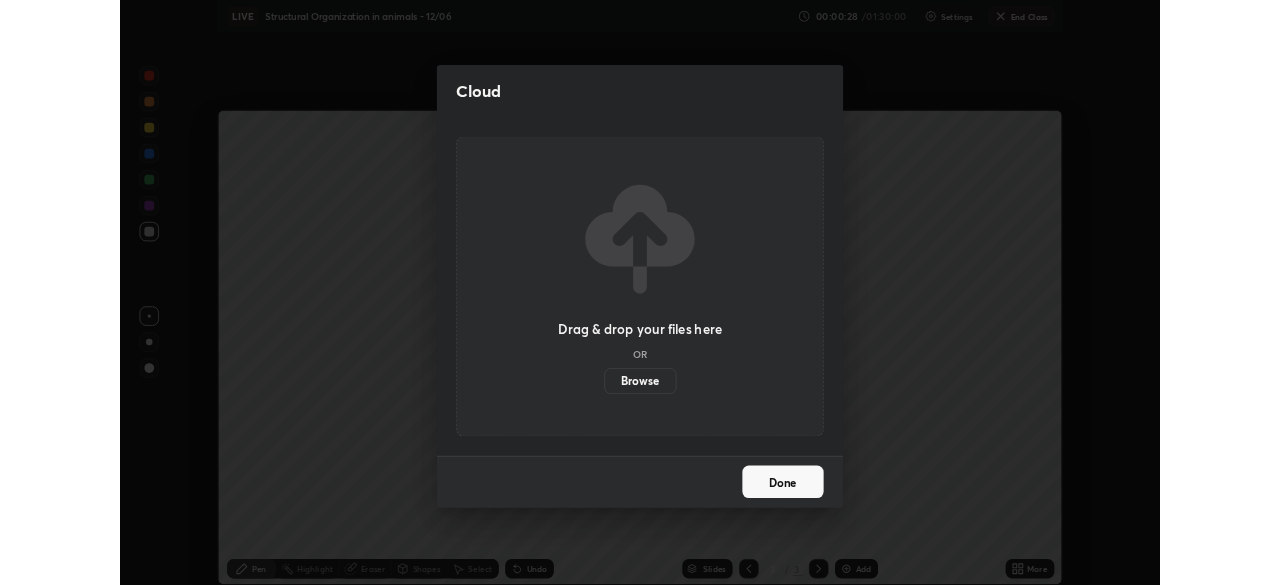 scroll, scrollTop: 585, scrollLeft: 1280, axis: both 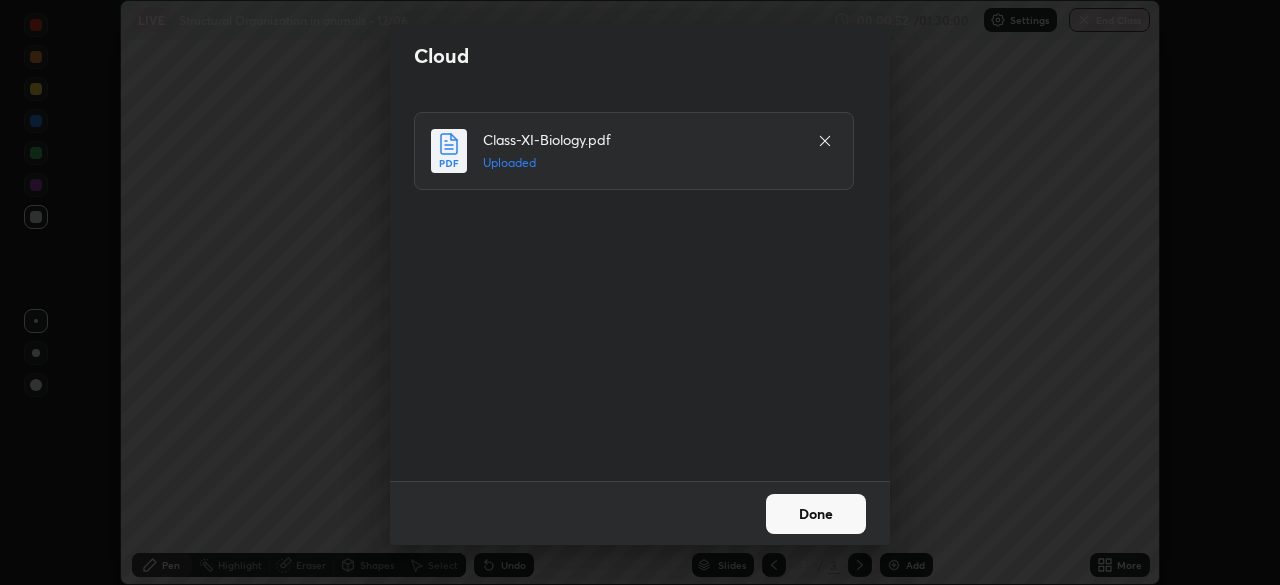 click on "Done" at bounding box center [816, 514] 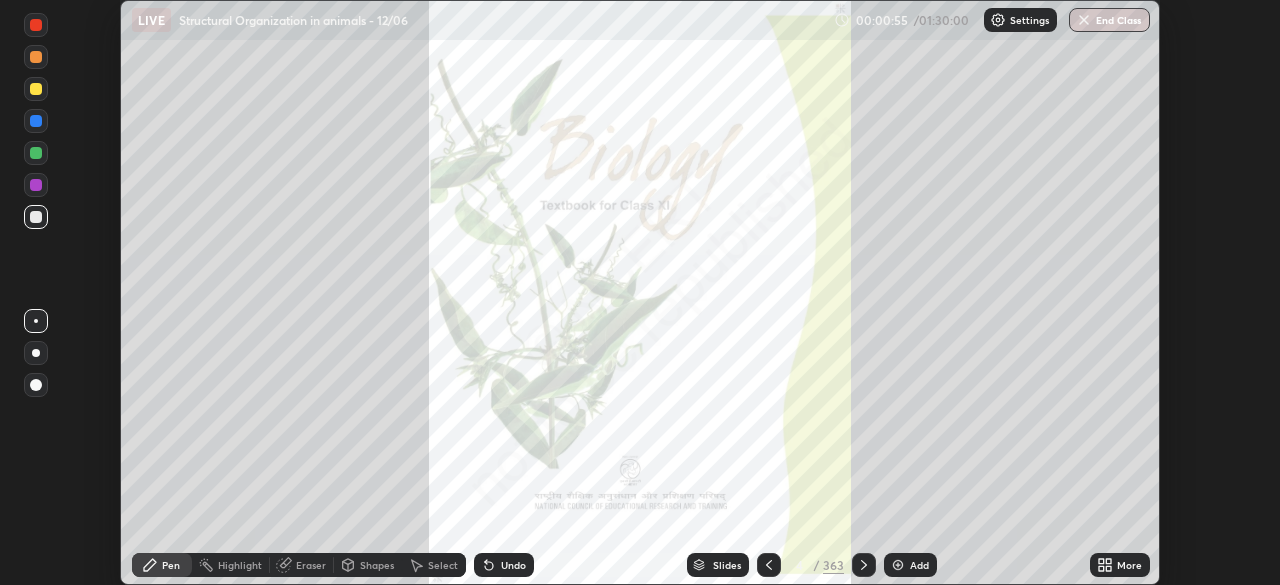click 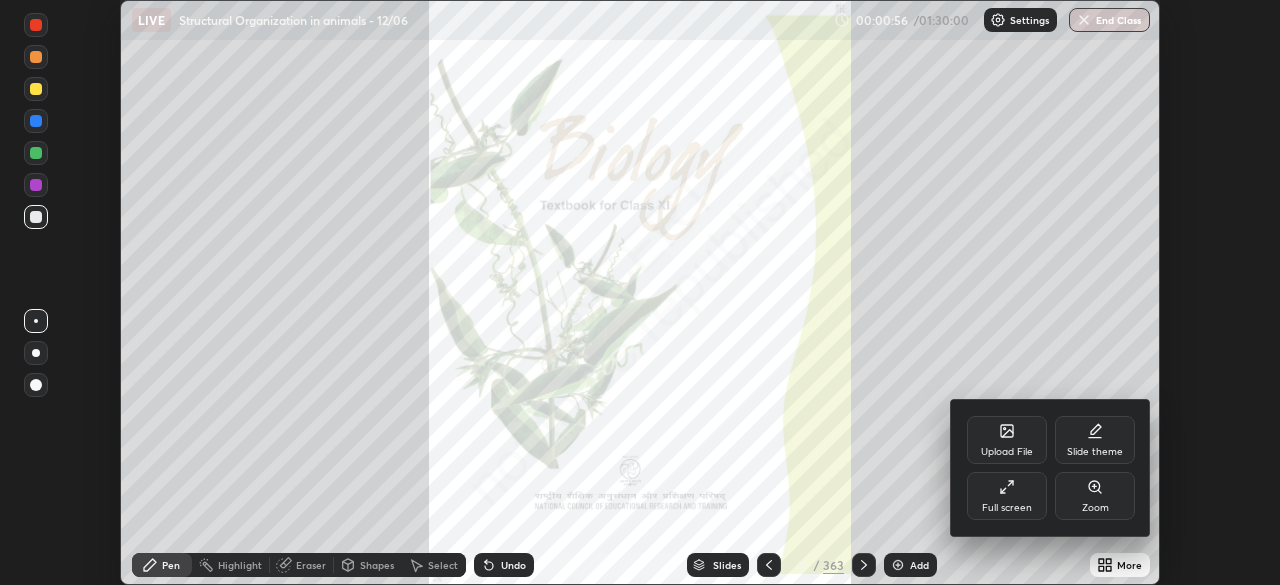click on "Full screen" at bounding box center [1007, 508] 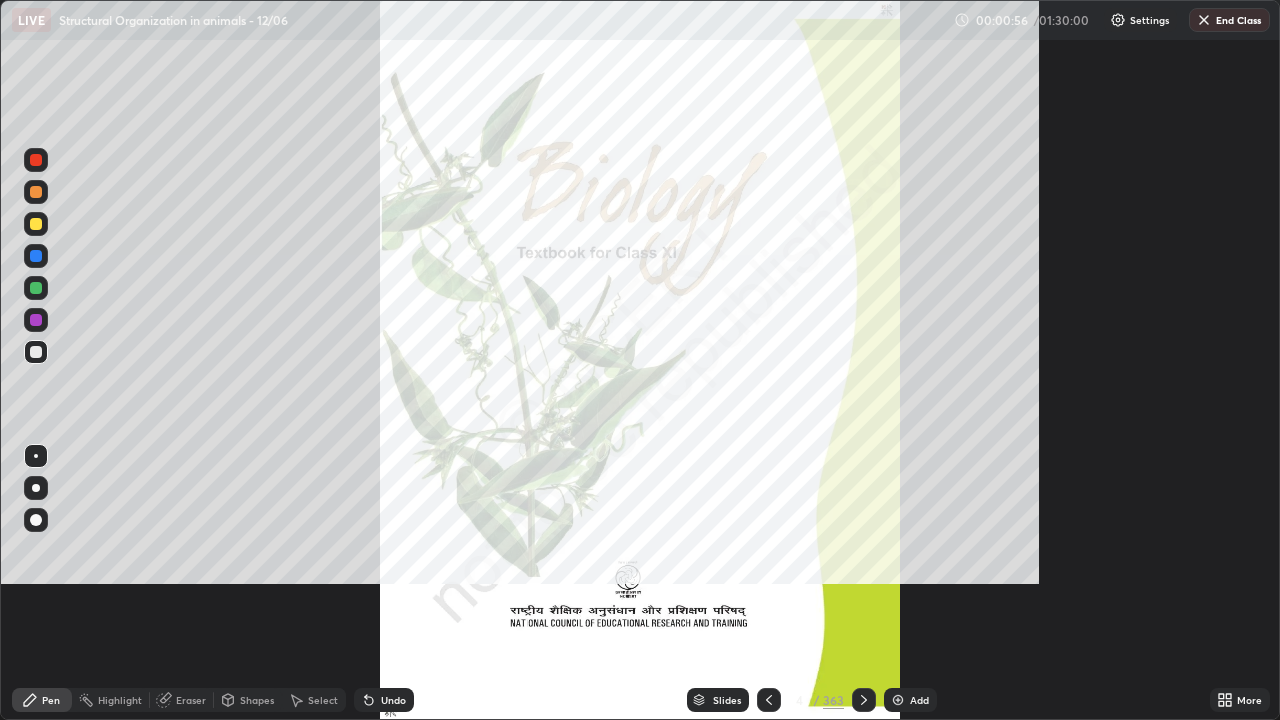 scroll, scrollTop: 99280, scrollLeft: 98720, axis: both 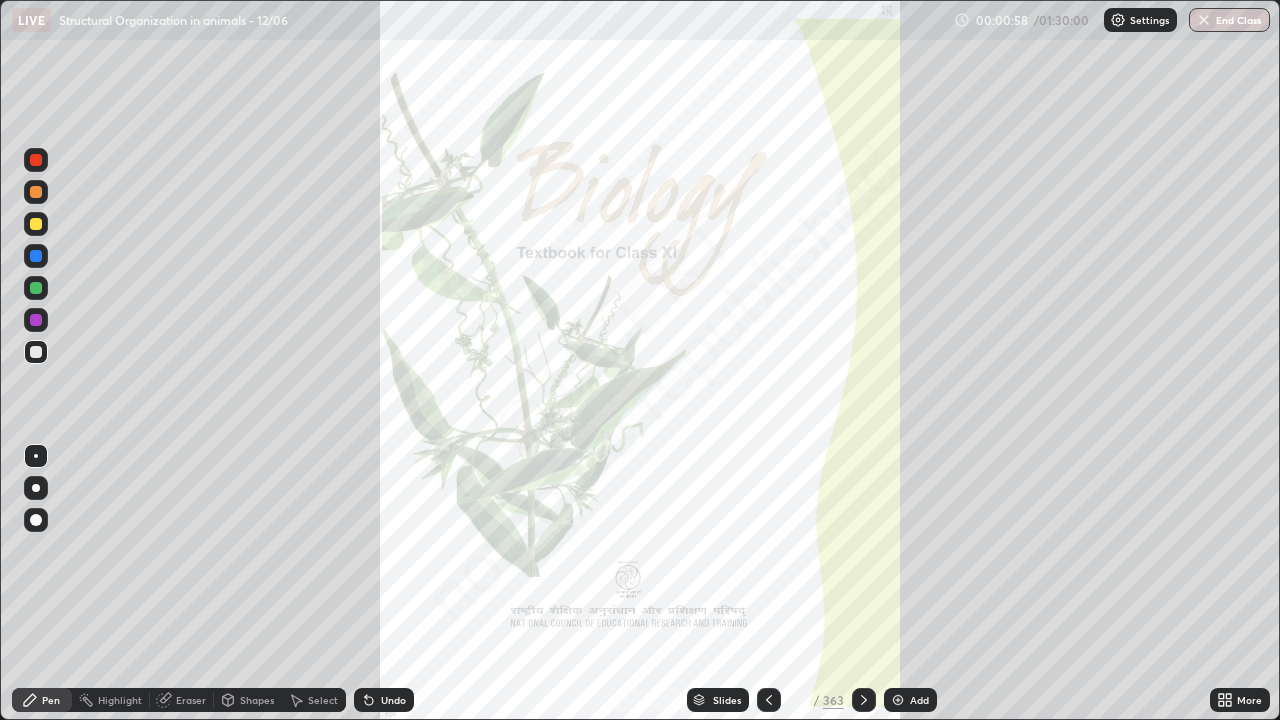 click 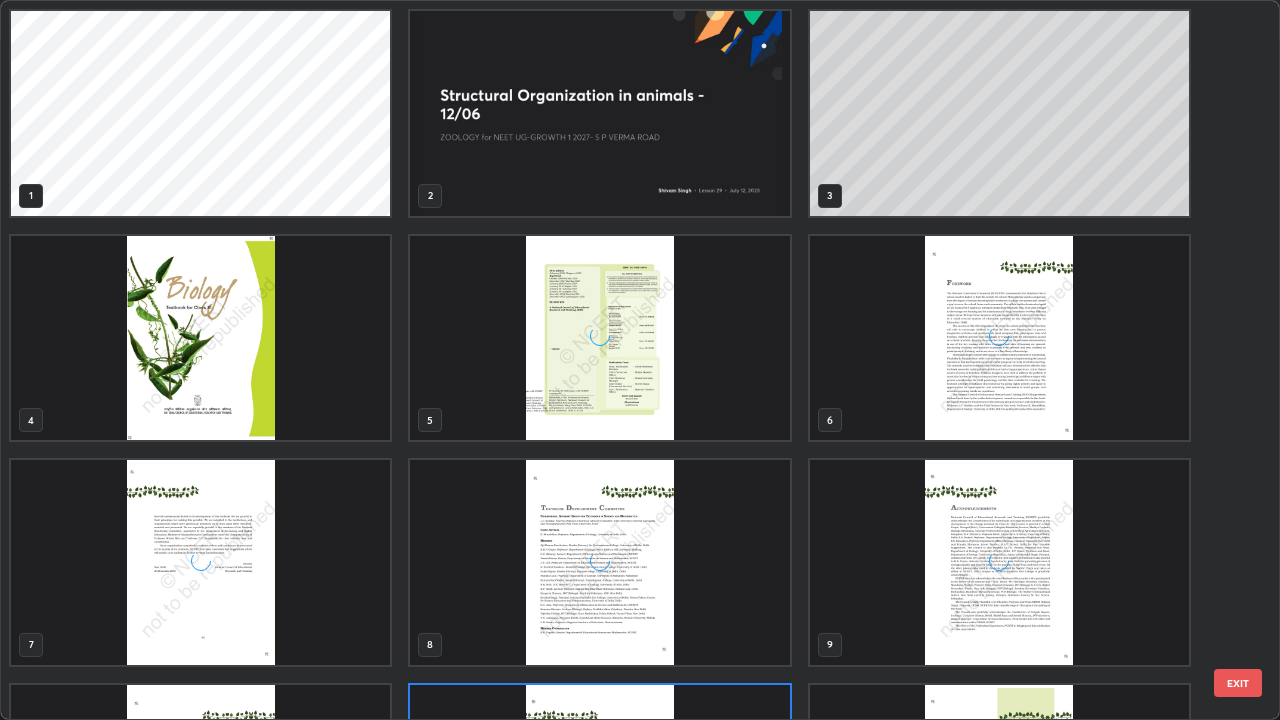 scroll, scrollTop: 180, scrollLeft: 0, axis: vertical 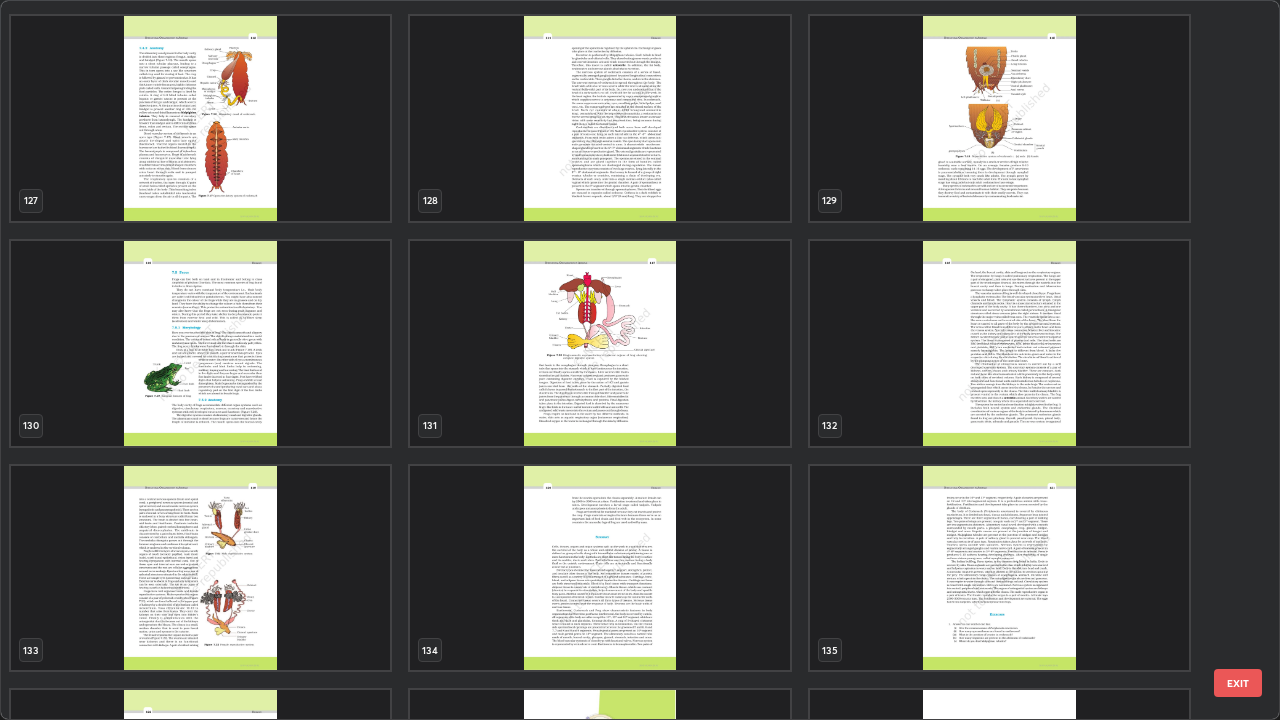 click at bounding box center [599, 343] 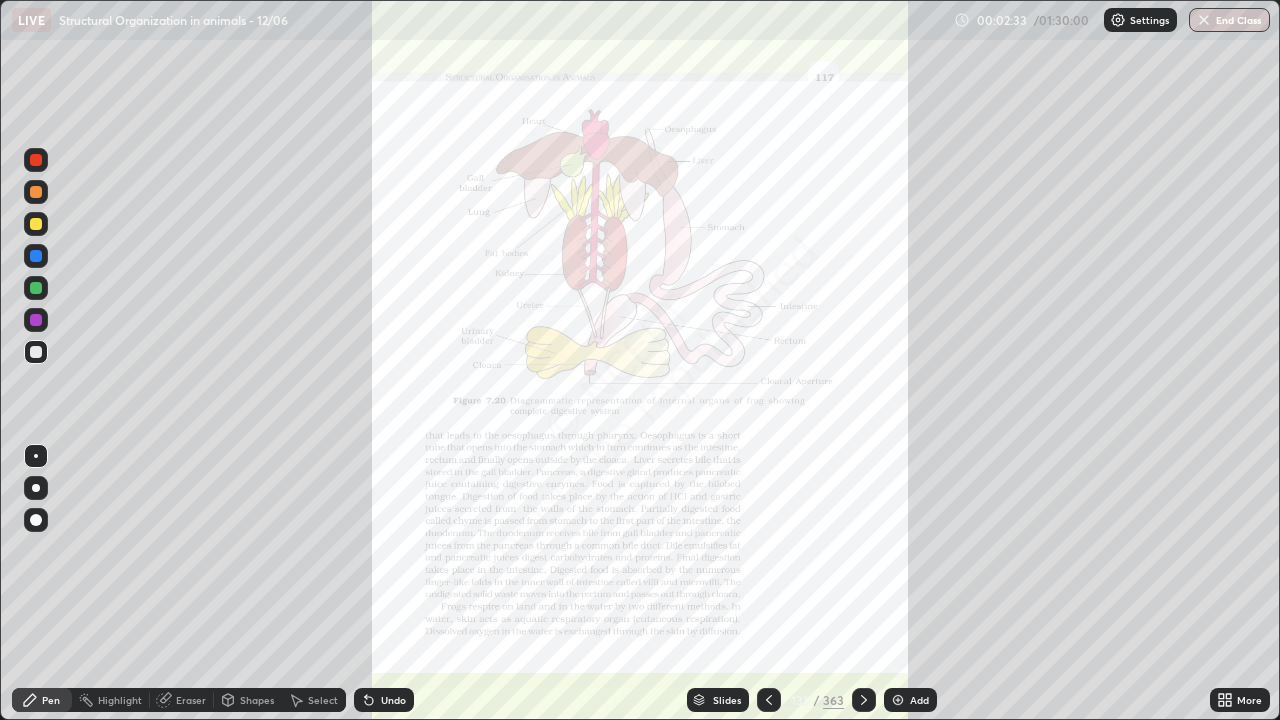 click at bounding box center [898, 700] 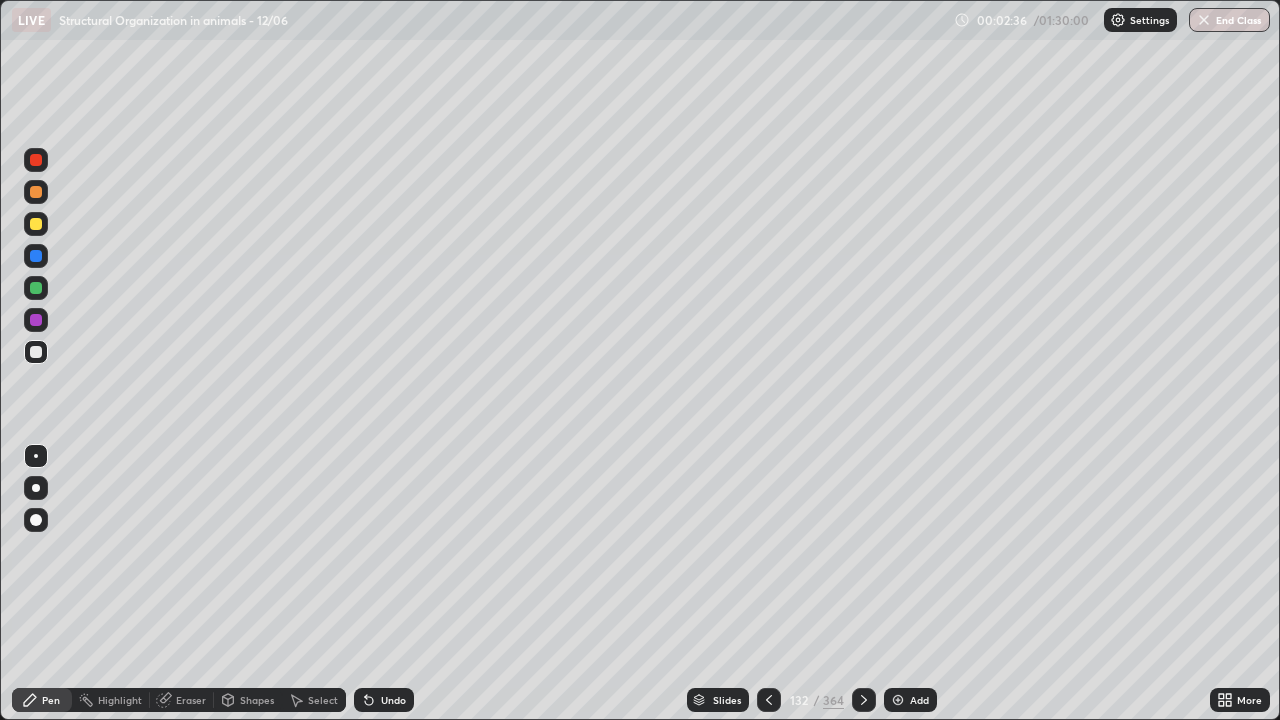 click at bounding box center [36, 160] 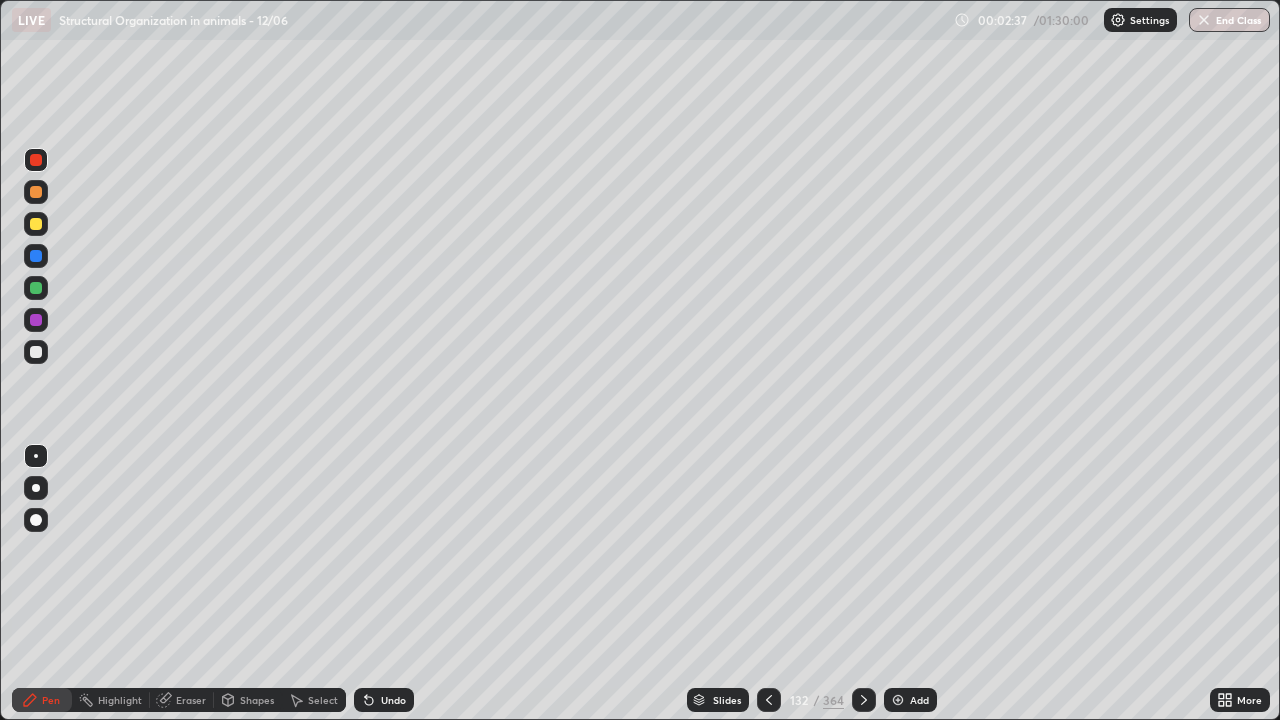 click at bounding box center [36, 520] 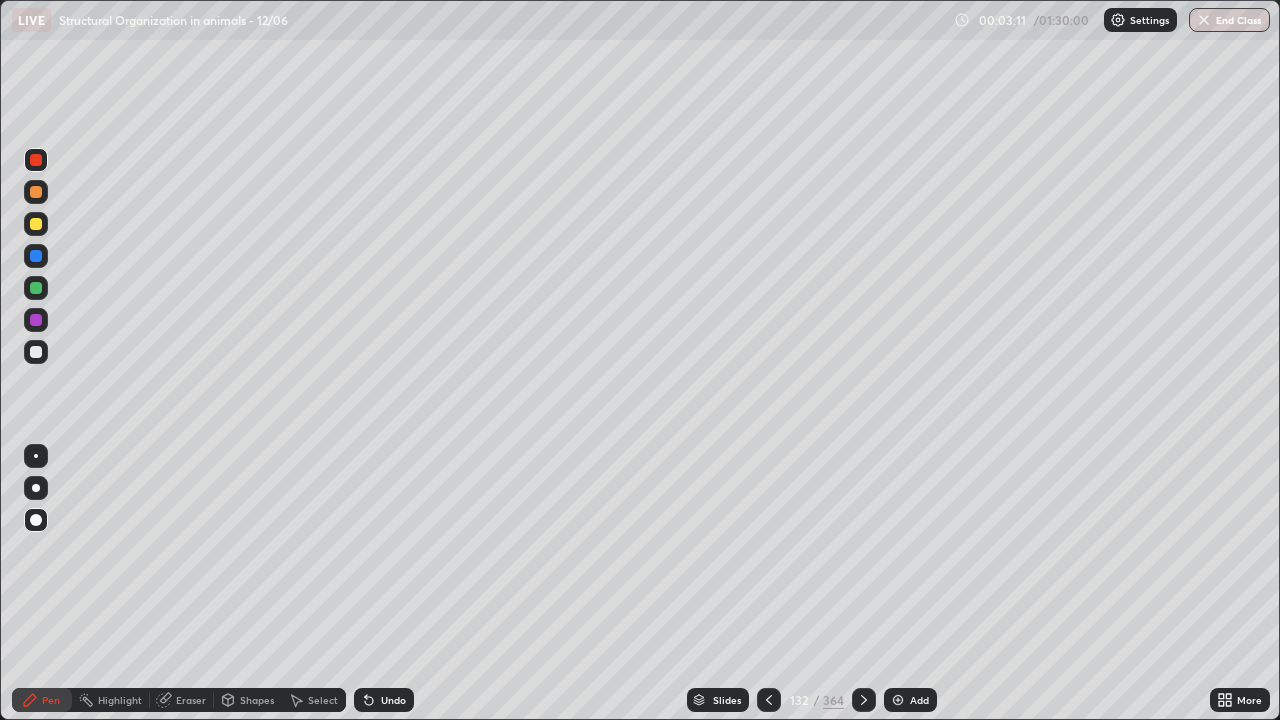 click at bounding box center [769, 700] 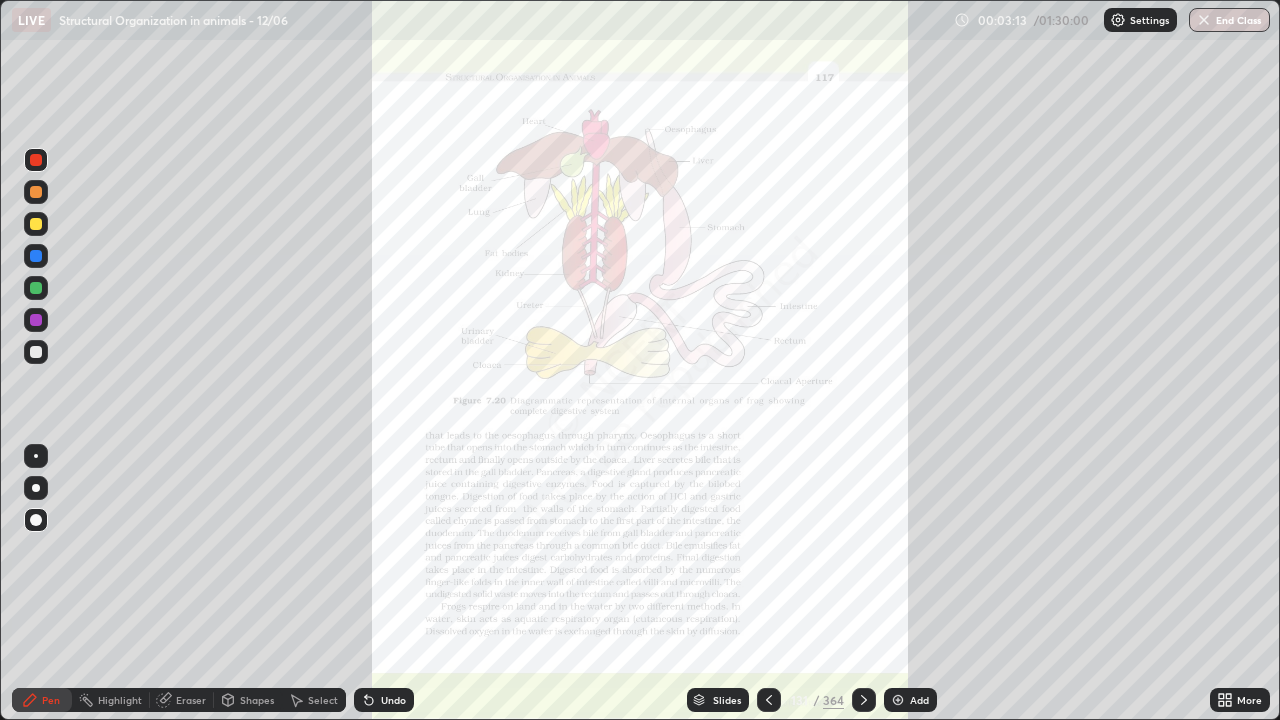click 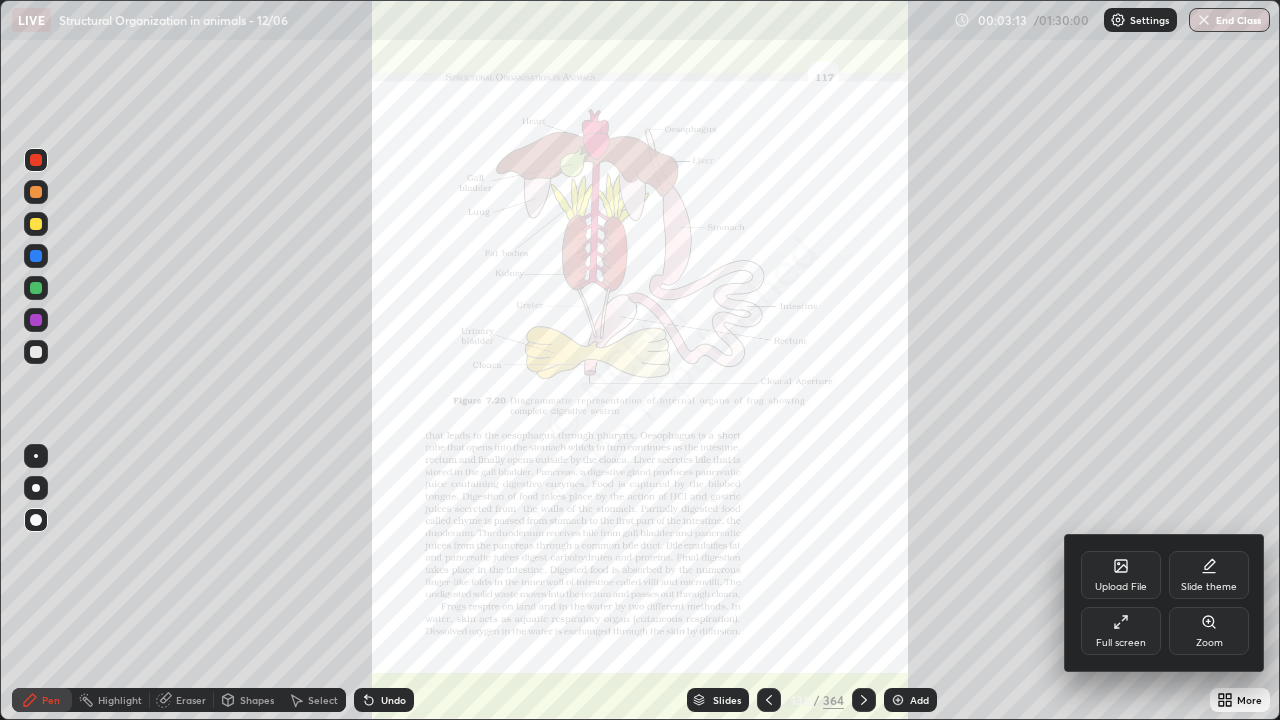 click on "Zoom" at bounding box center [1209, 631] 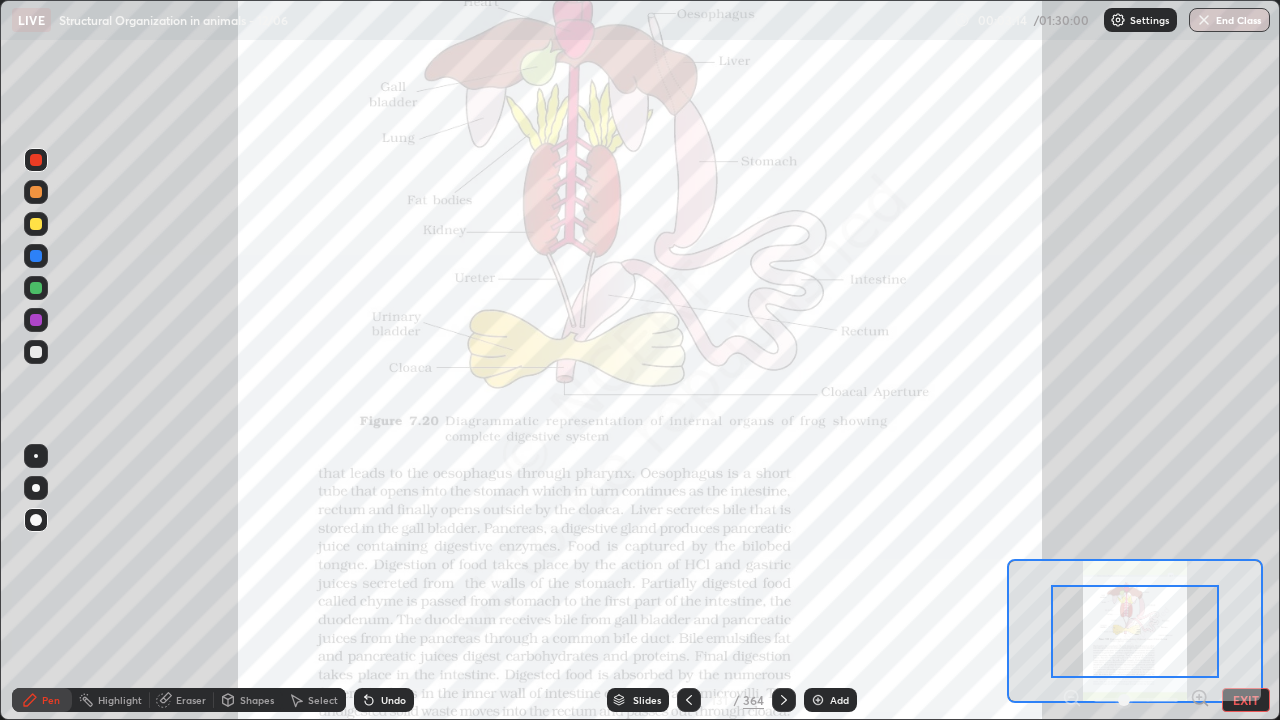 click 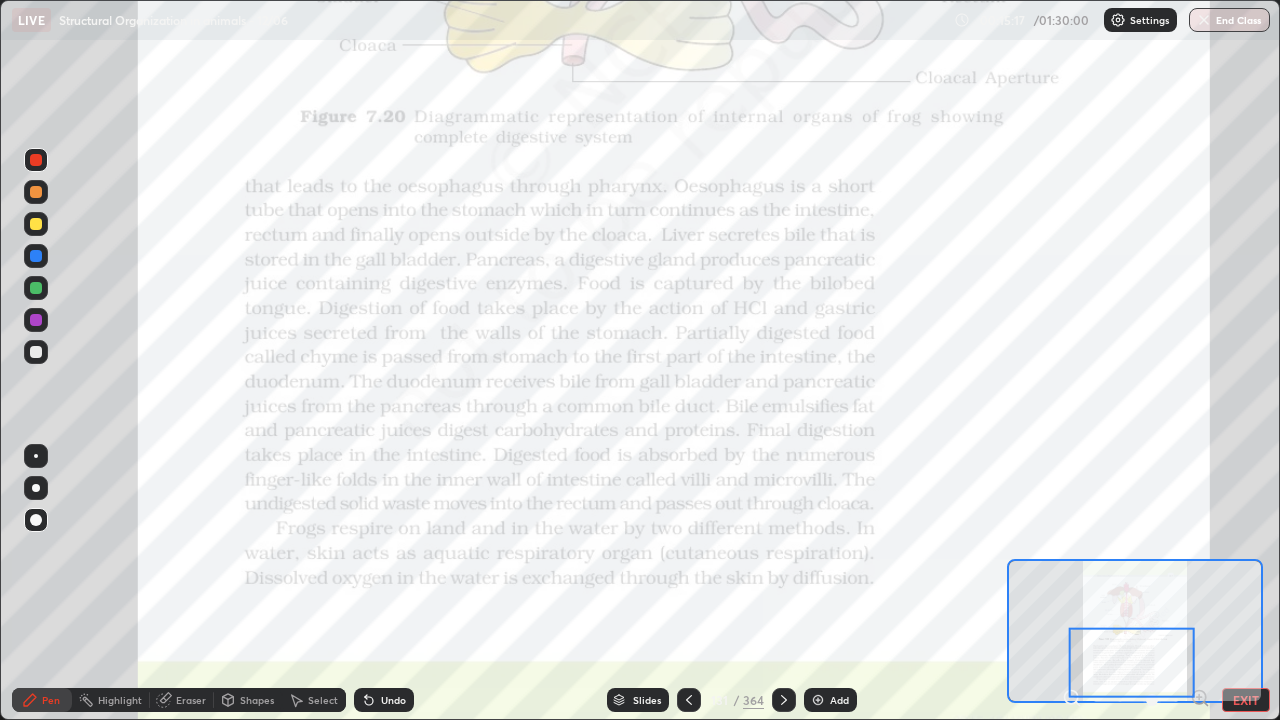 click at bounding box center [36, 456] 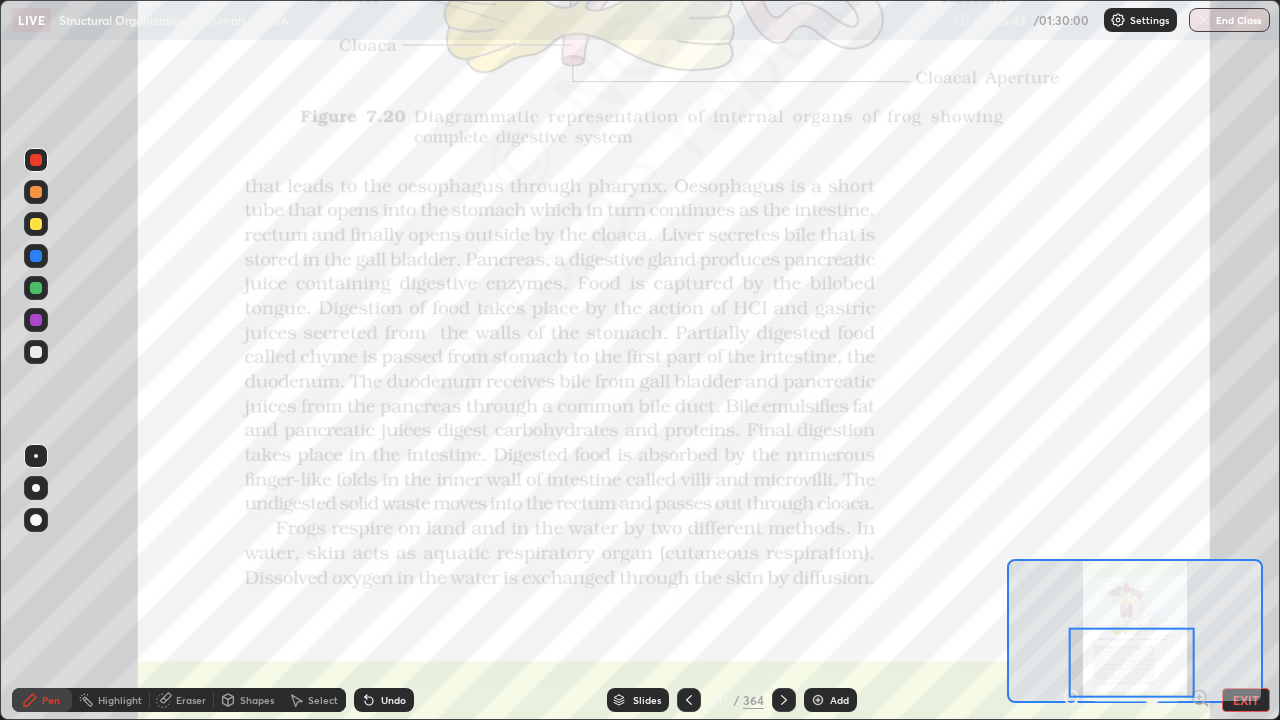 click 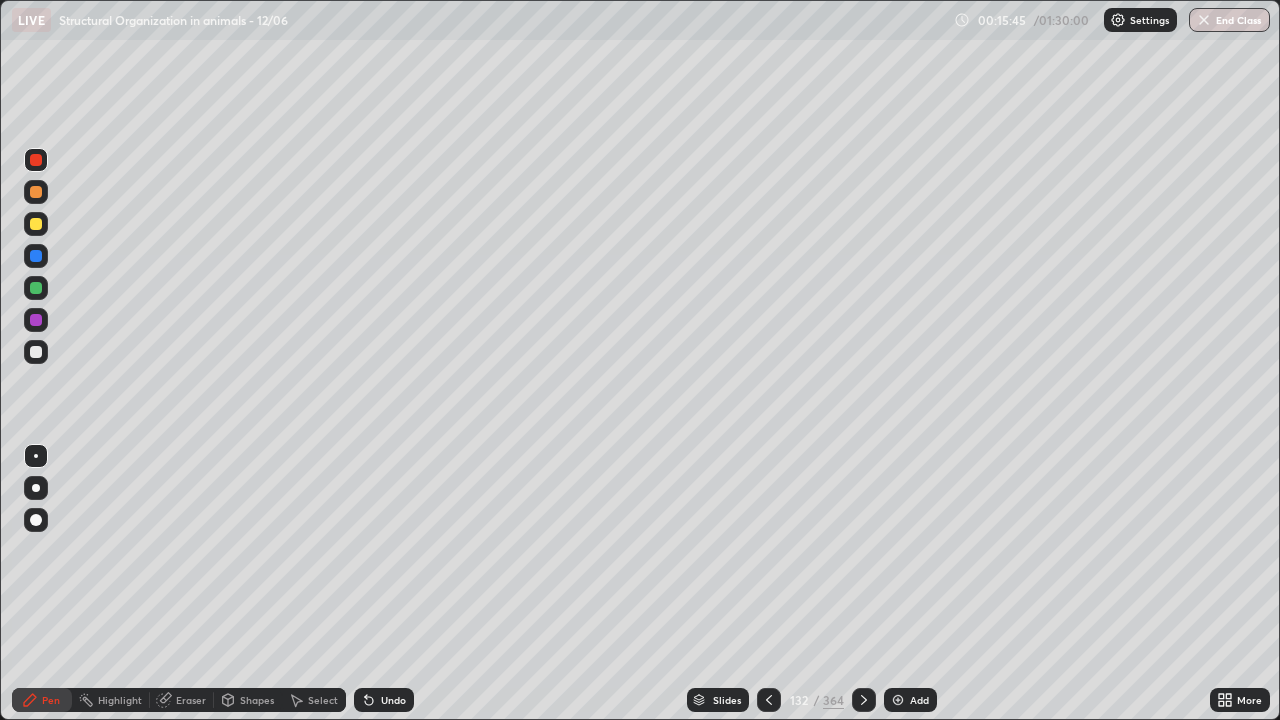 click at bounding box center (36, 520) 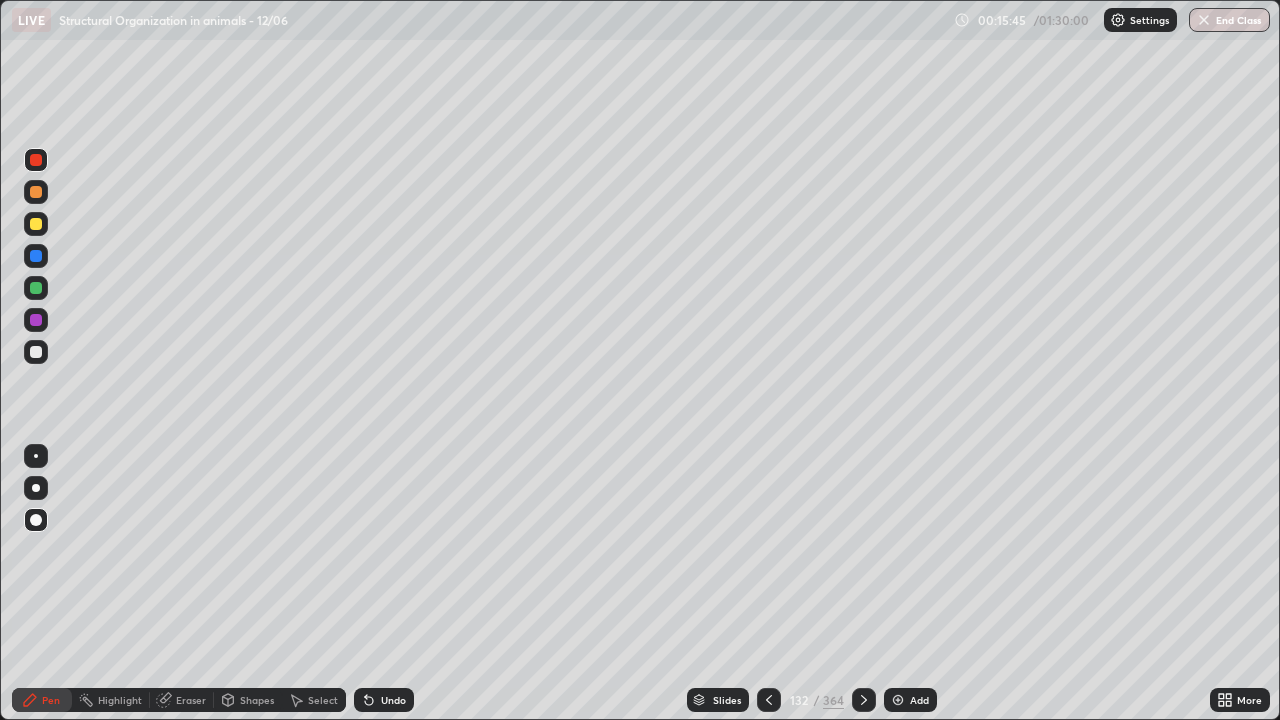 click at bounding box center [36, 320] 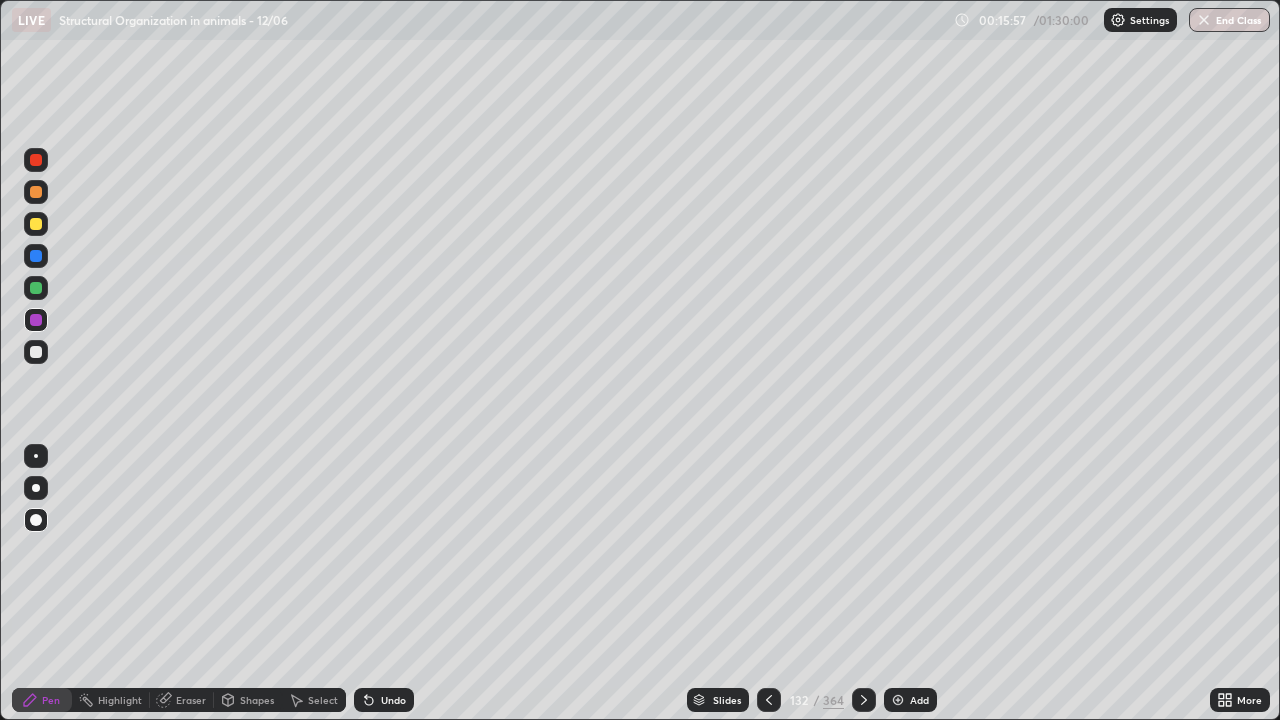 click at bounding box center (36, 192) 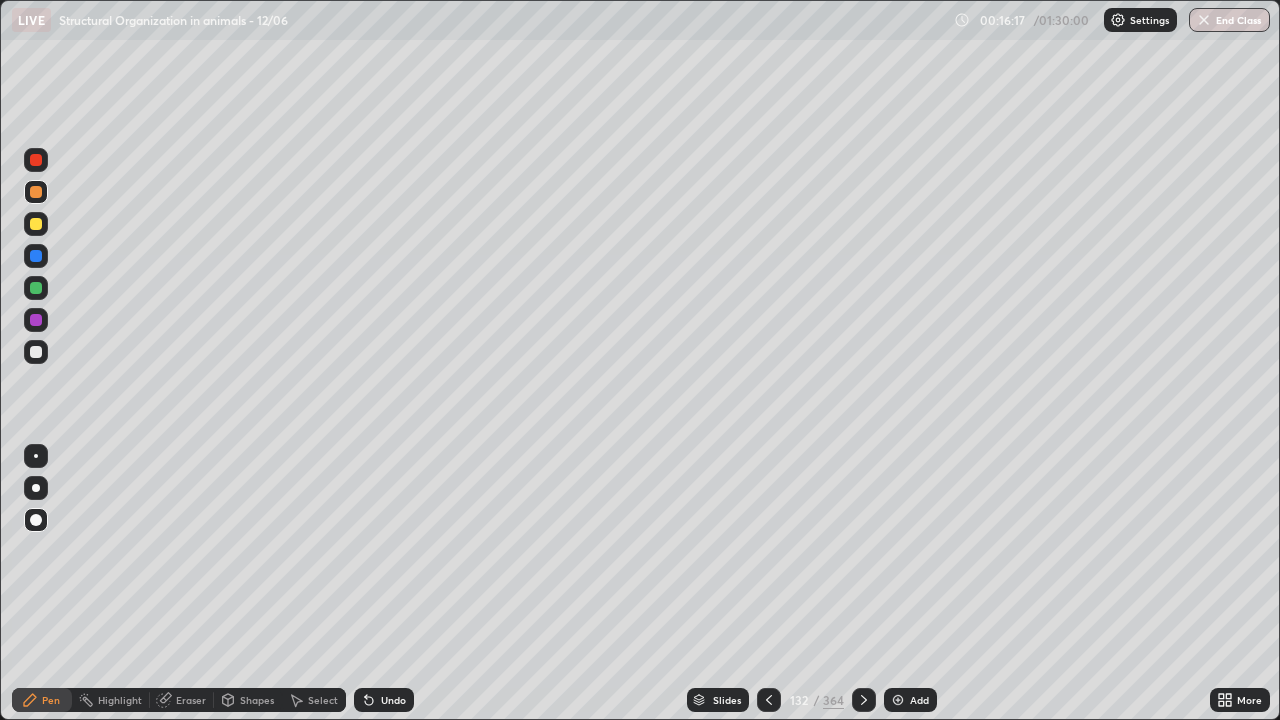 click at bounding box center [36, 320] 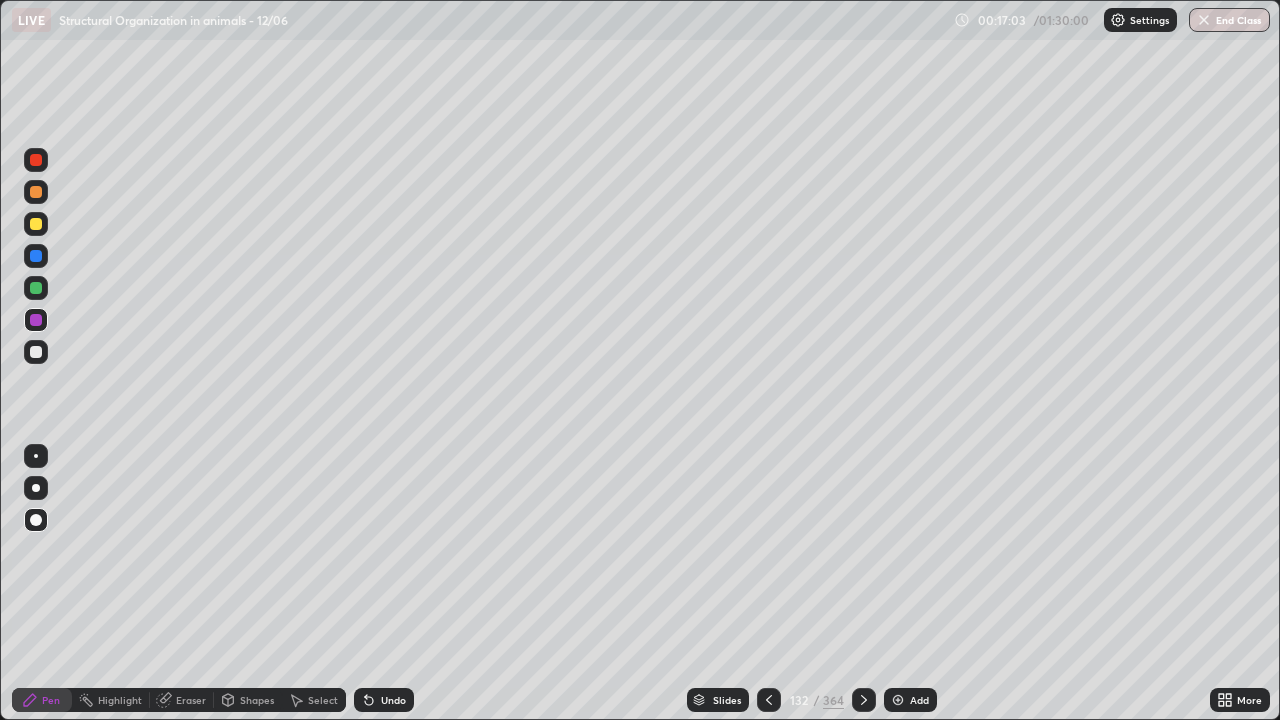 click 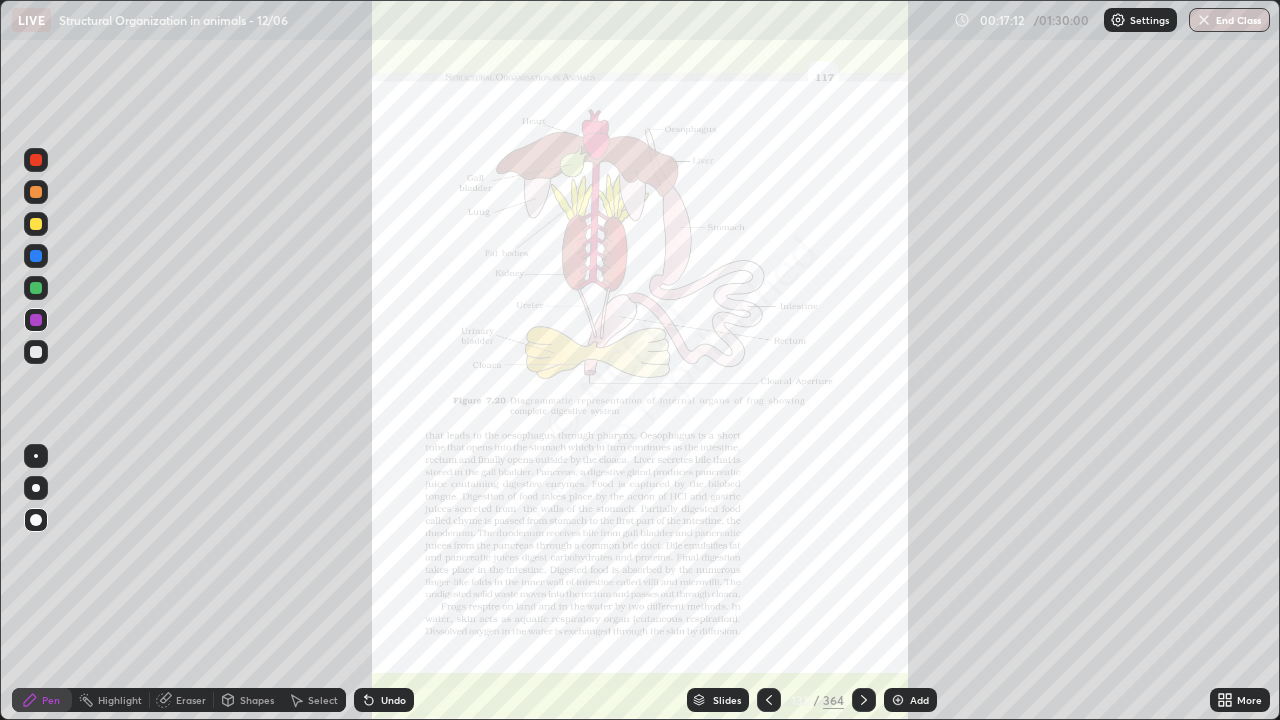 click 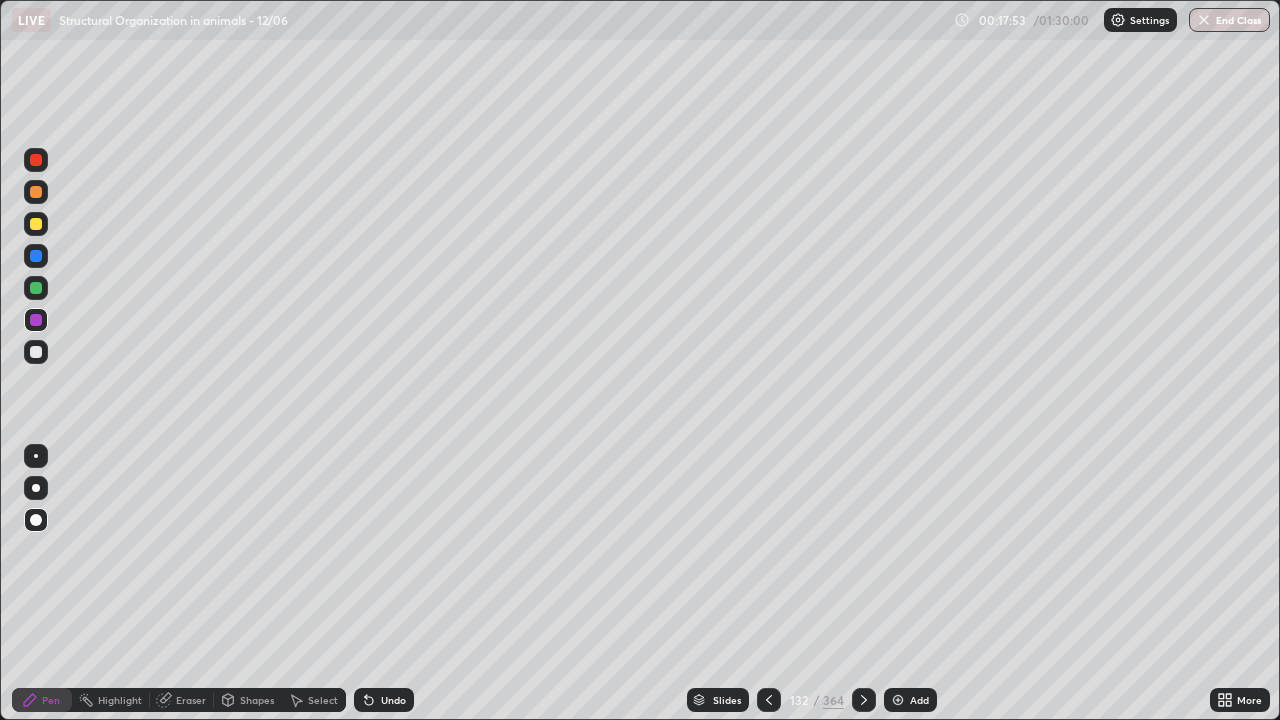 click at bounding box center [36, 288] 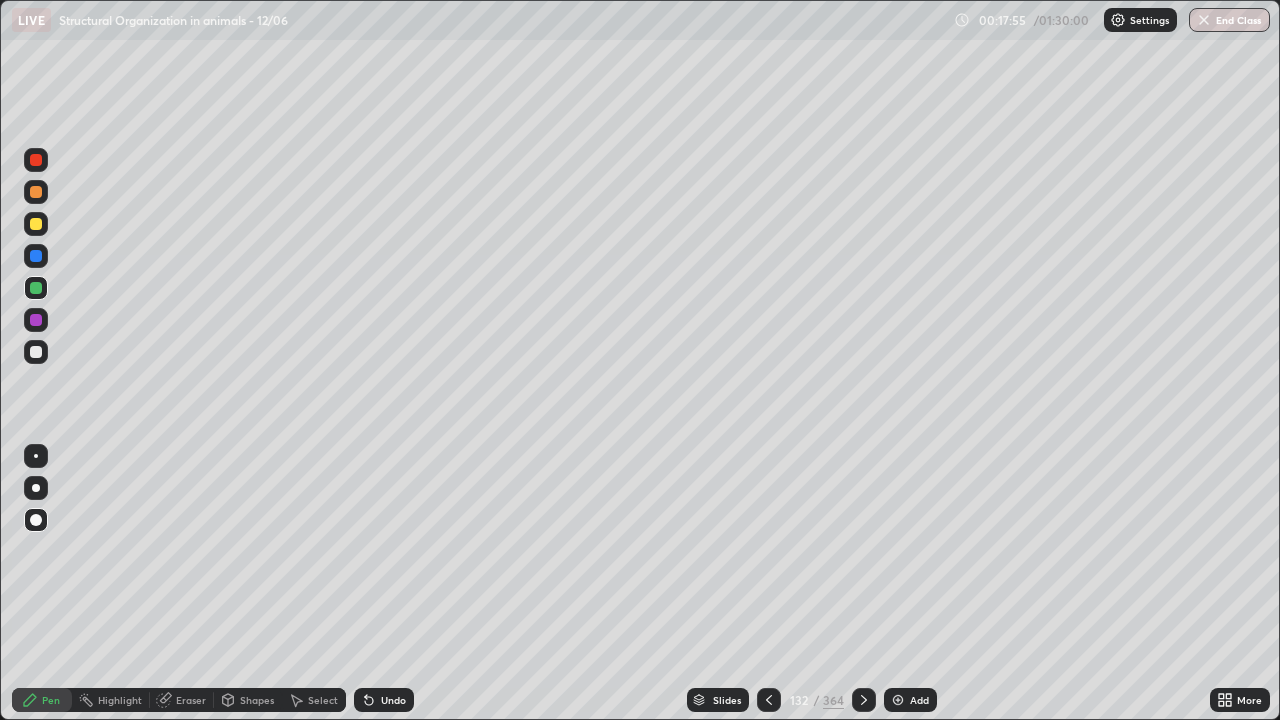 click at bounding box center (36, 192) 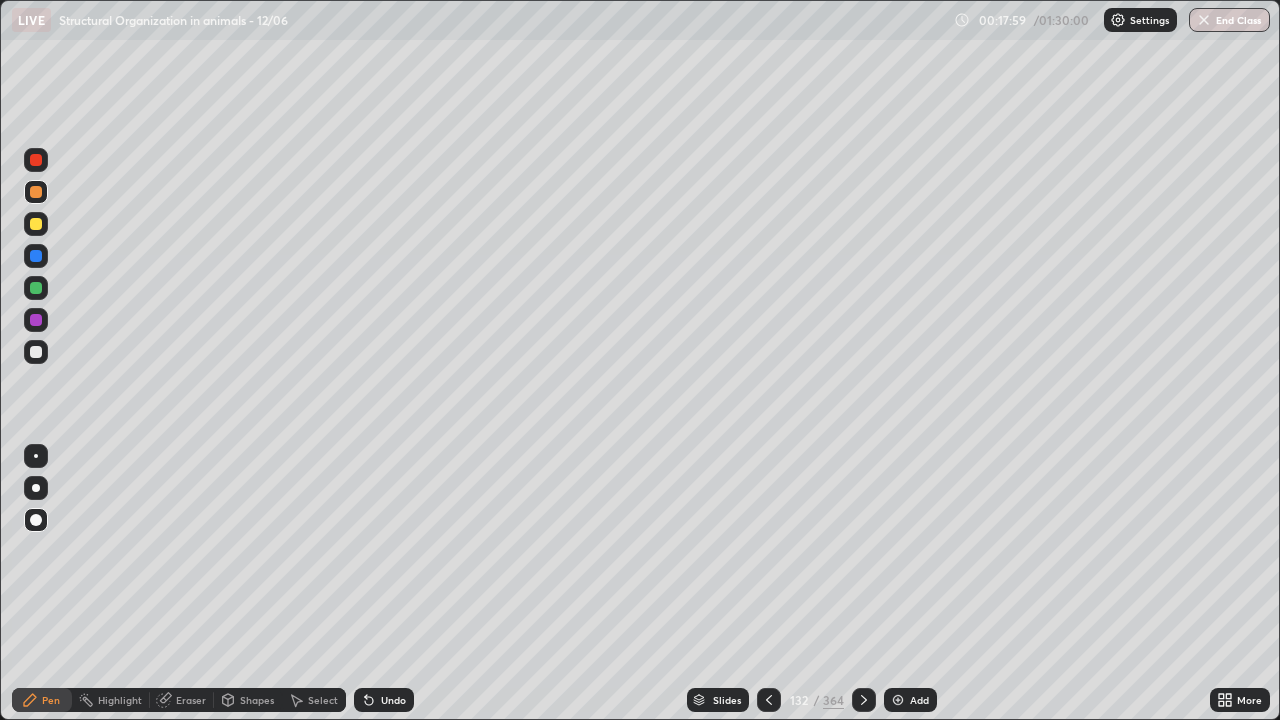 click on "Undo" at bounding box center (384, 700) 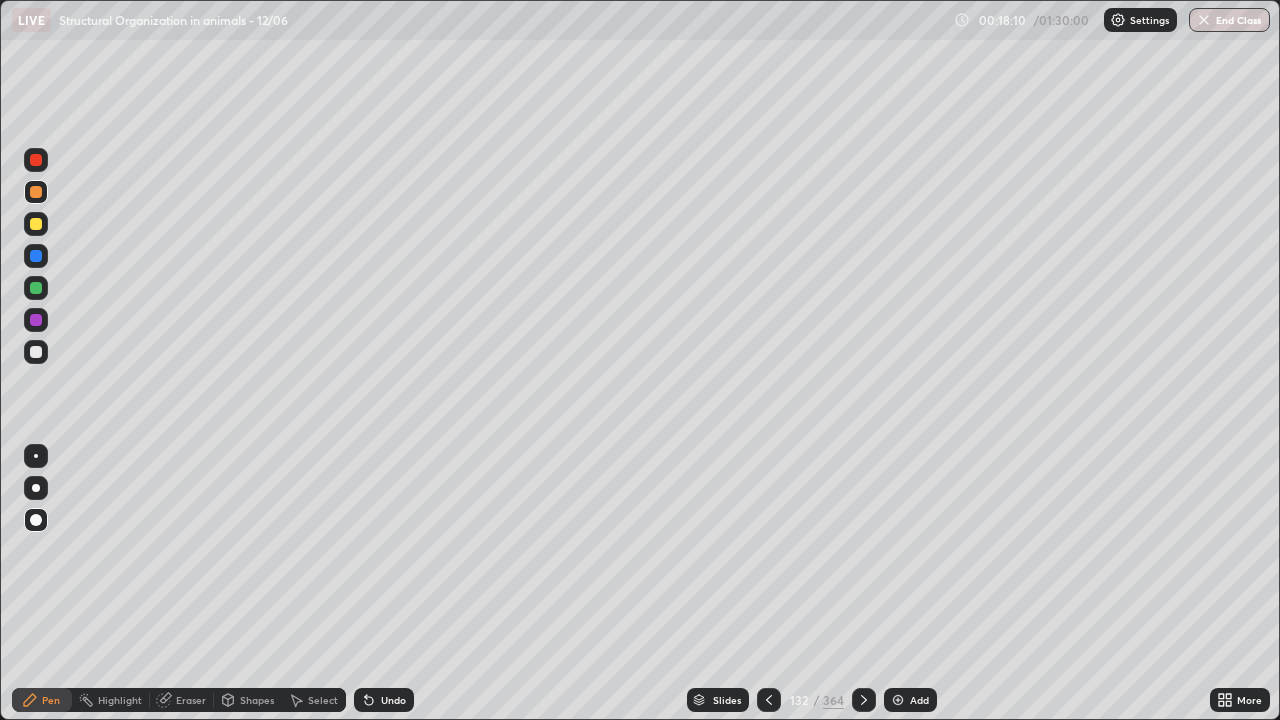 click at bounding box center (36, 320) 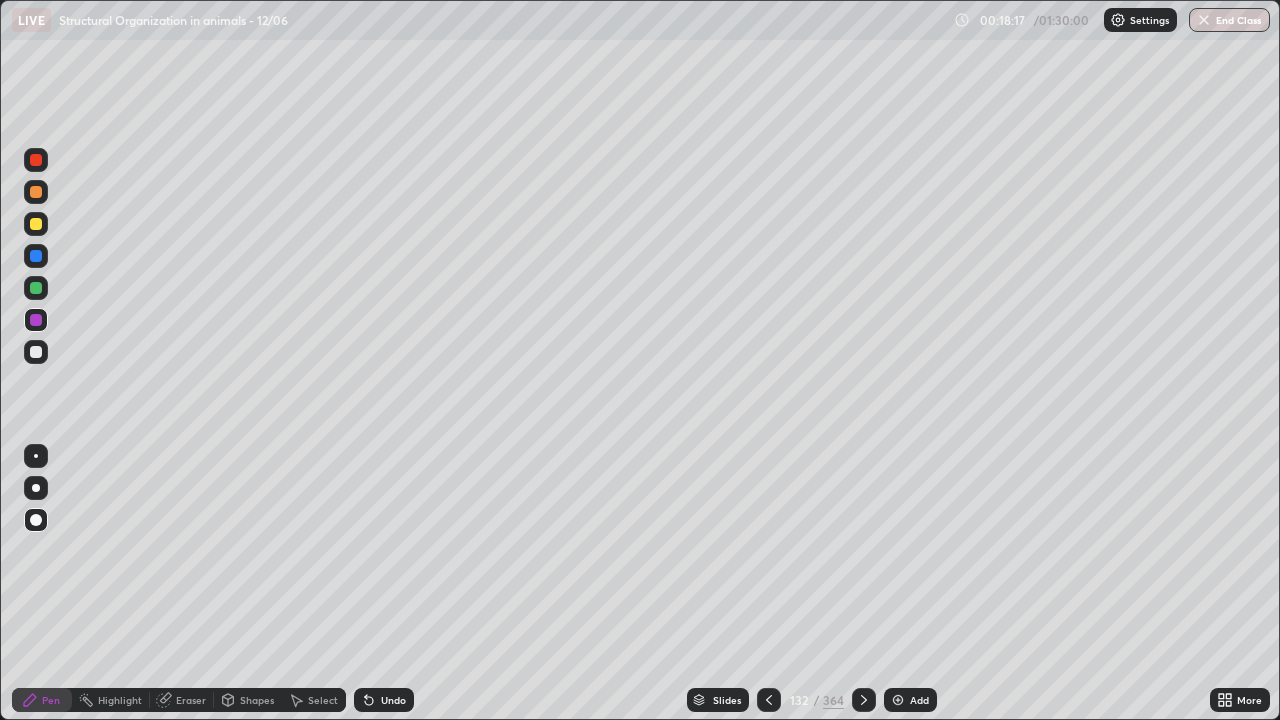 click at bounding box center [36, 352] 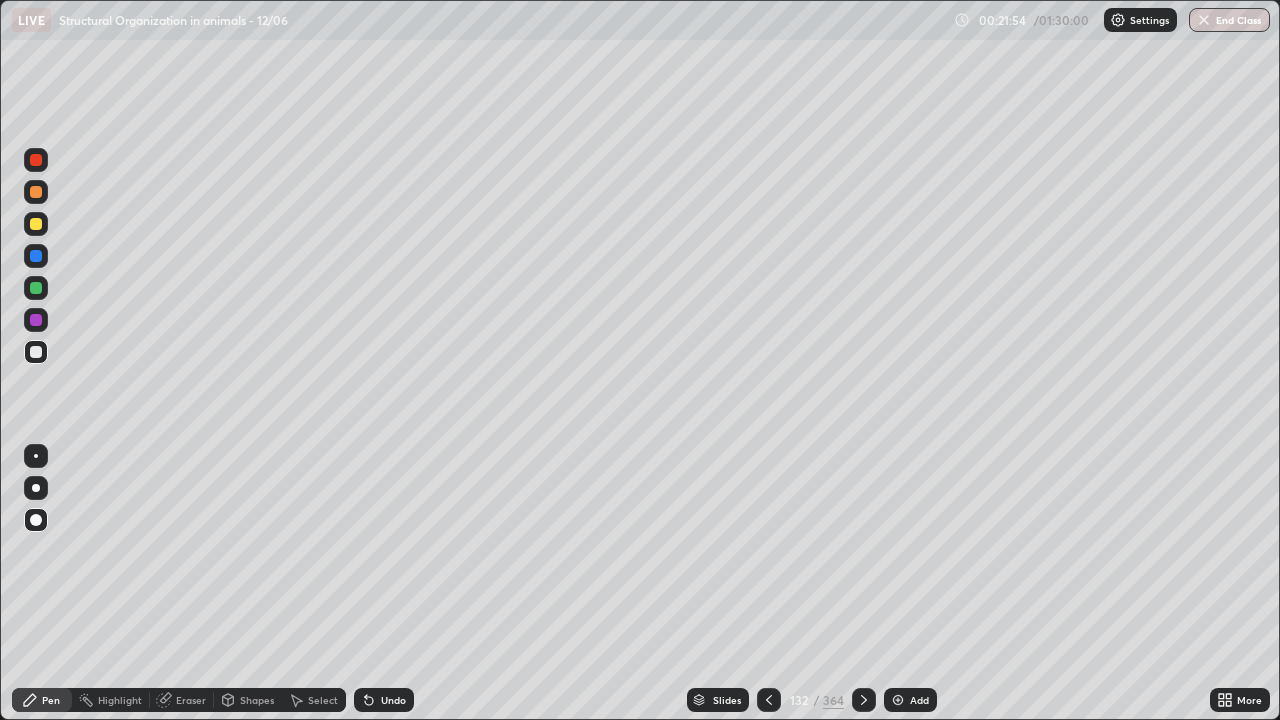 click at bounding box center [898, 700] 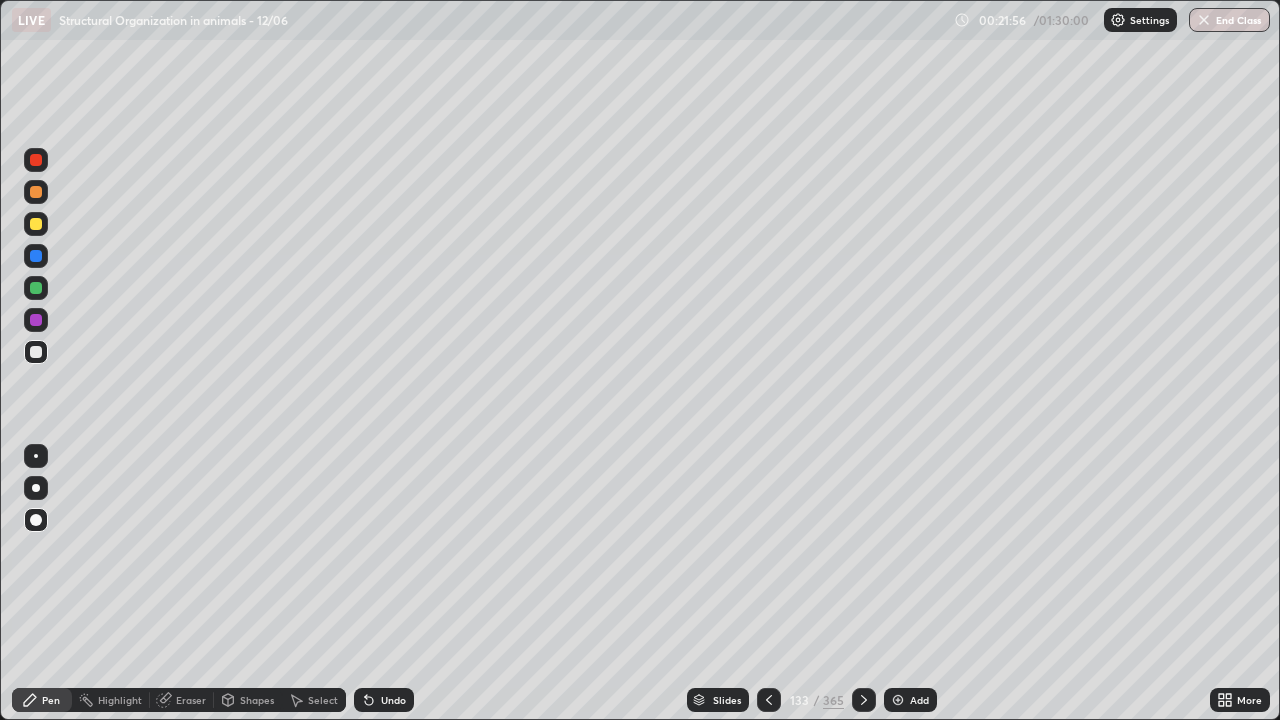 click at bounding box center (36, 160) 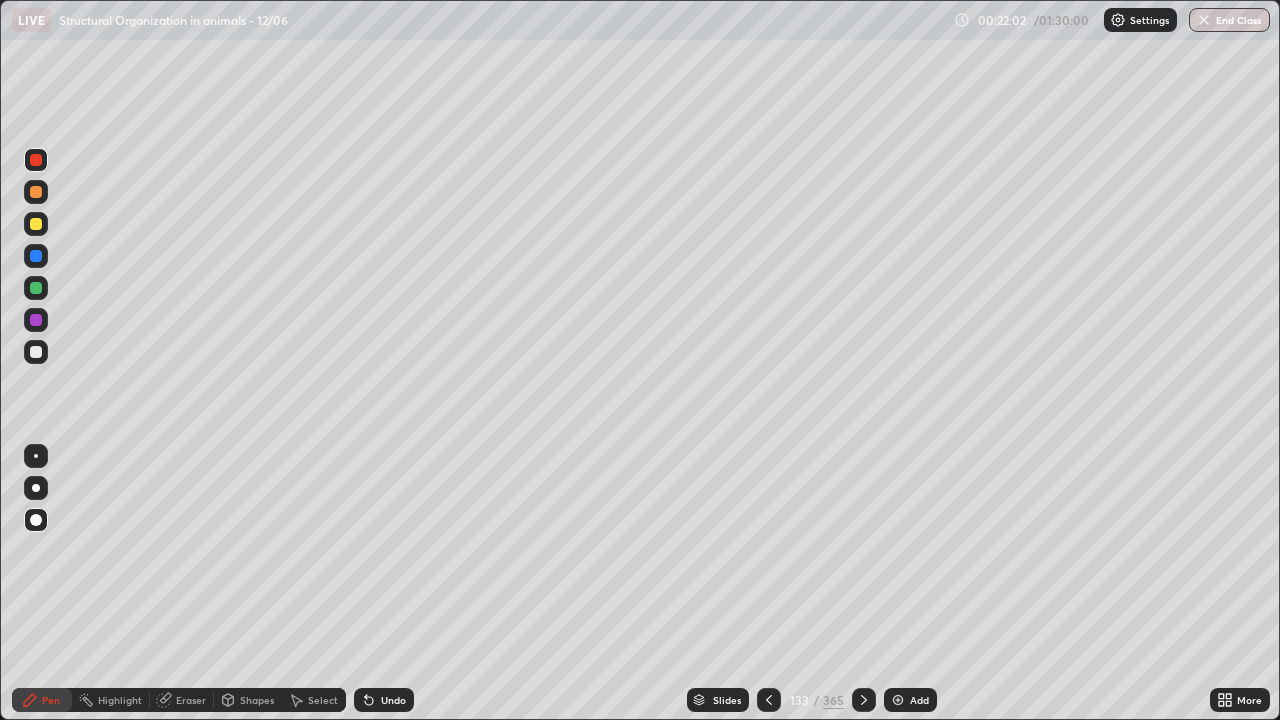 click on "Undo" at bounding box center (384, 700) 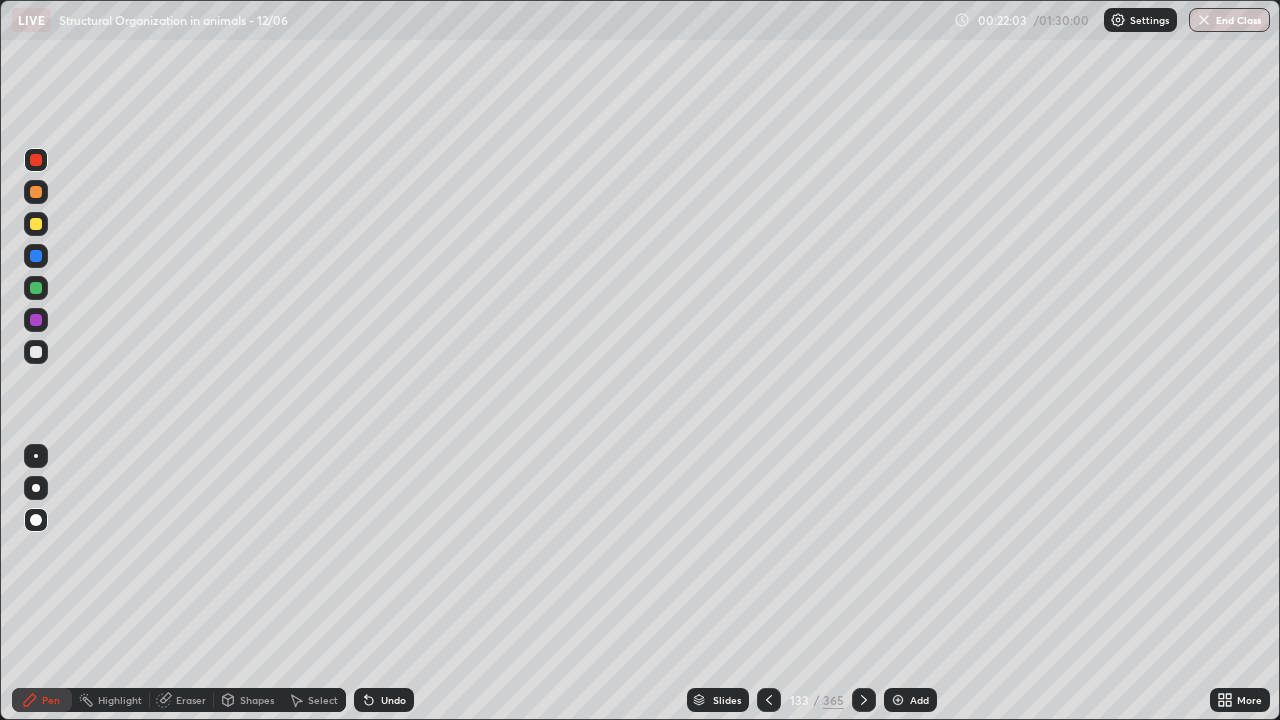 click 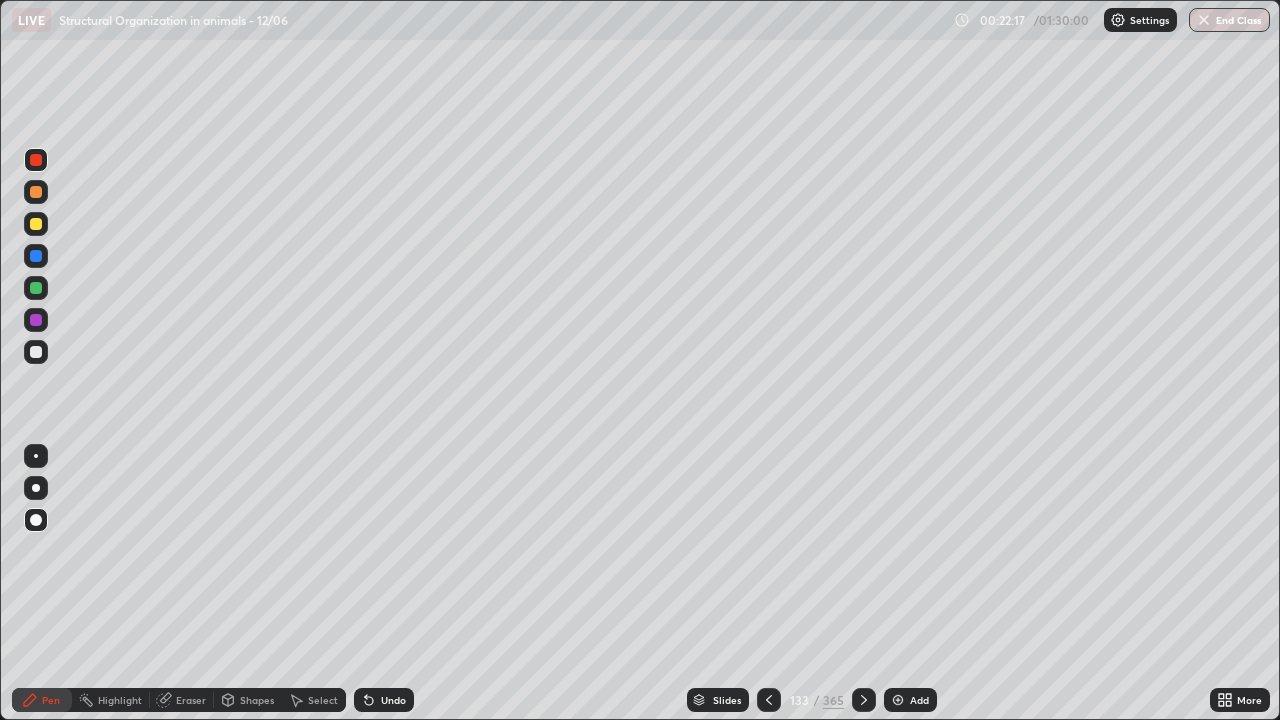 click at bounding box center [36, 256] 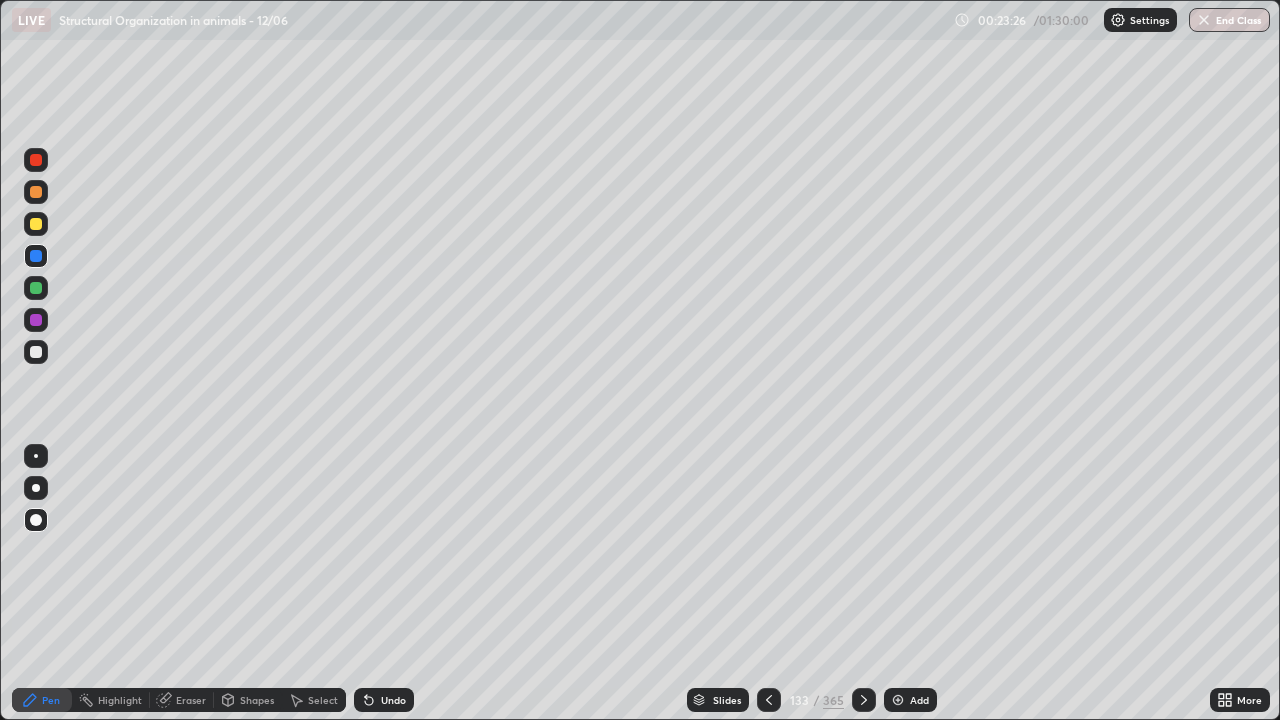 click at bounding box center [36, 224] 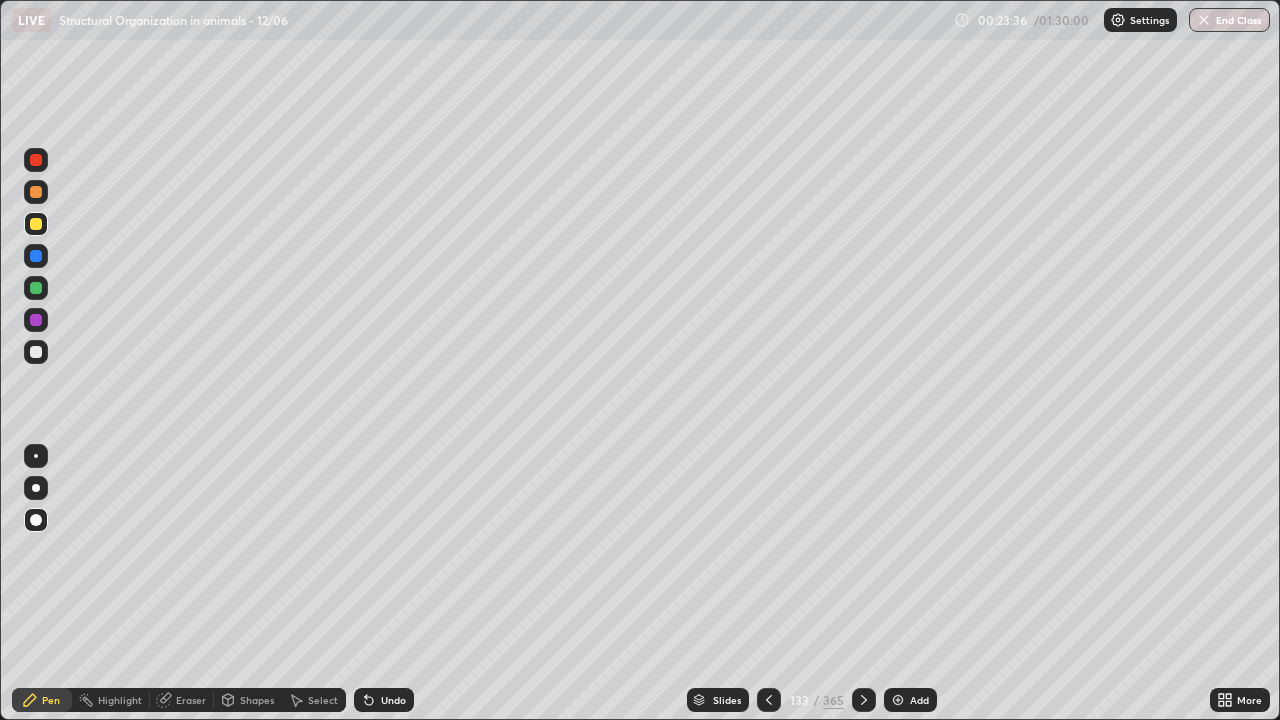 click at bounding box center [36, 320] 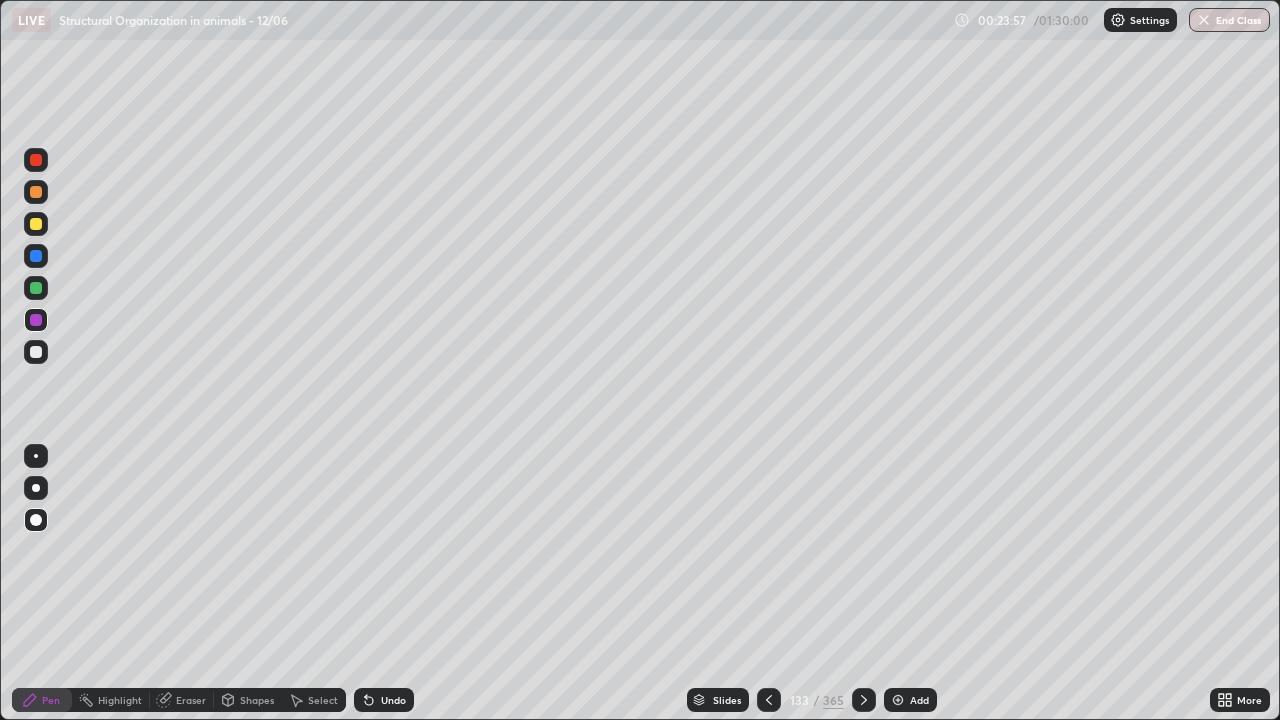click at bounding box center [36, 288] 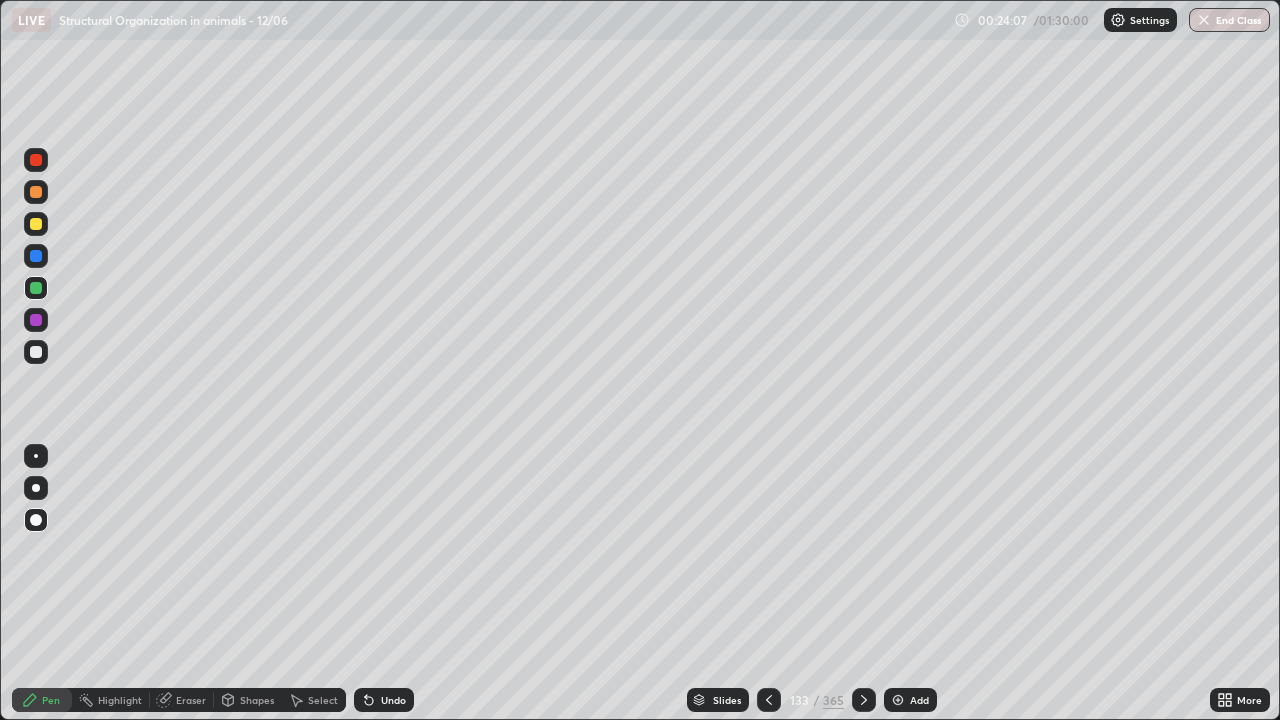 click at bounding box center (36, 352) 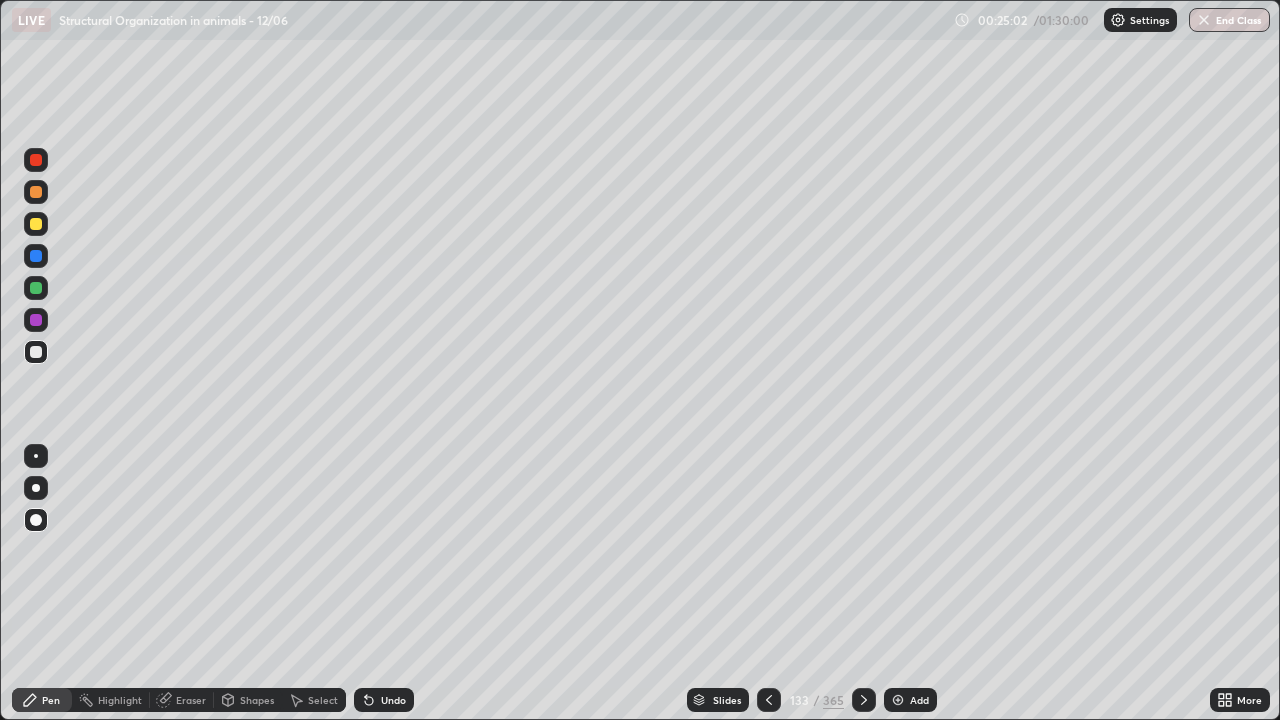 click at bounding box center (36, 320) 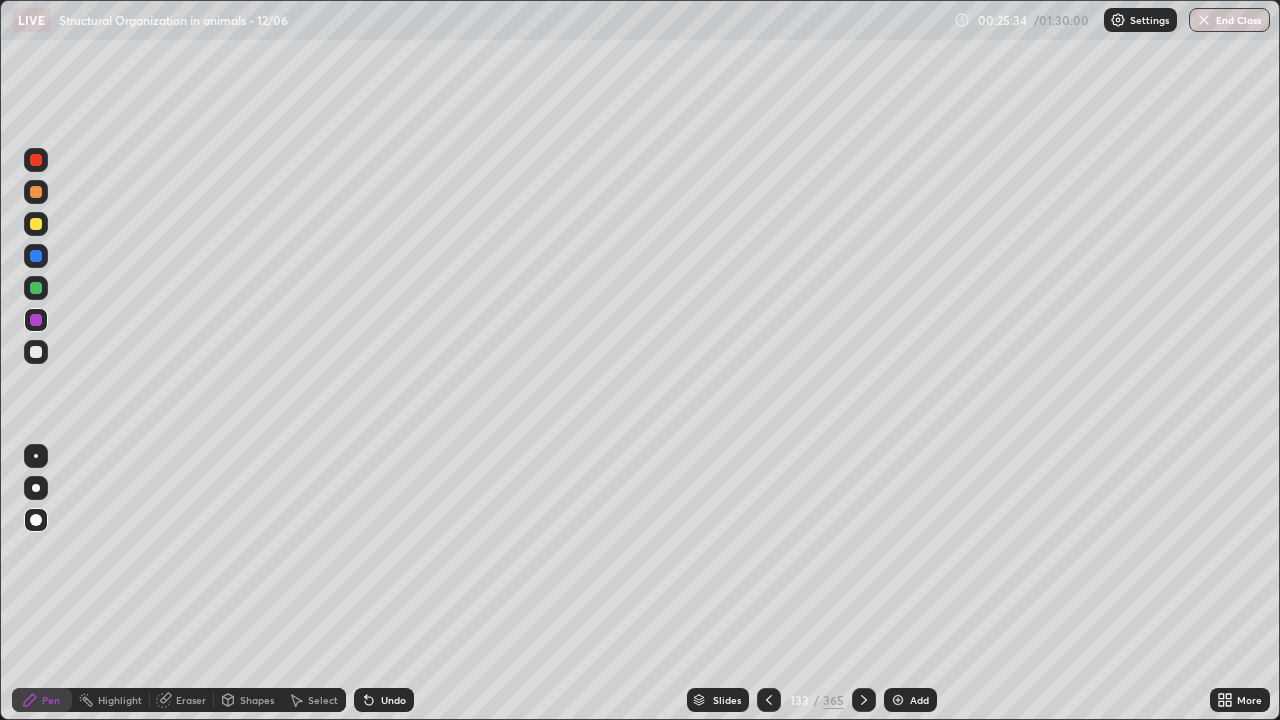 click at bounding box center (36, 352) 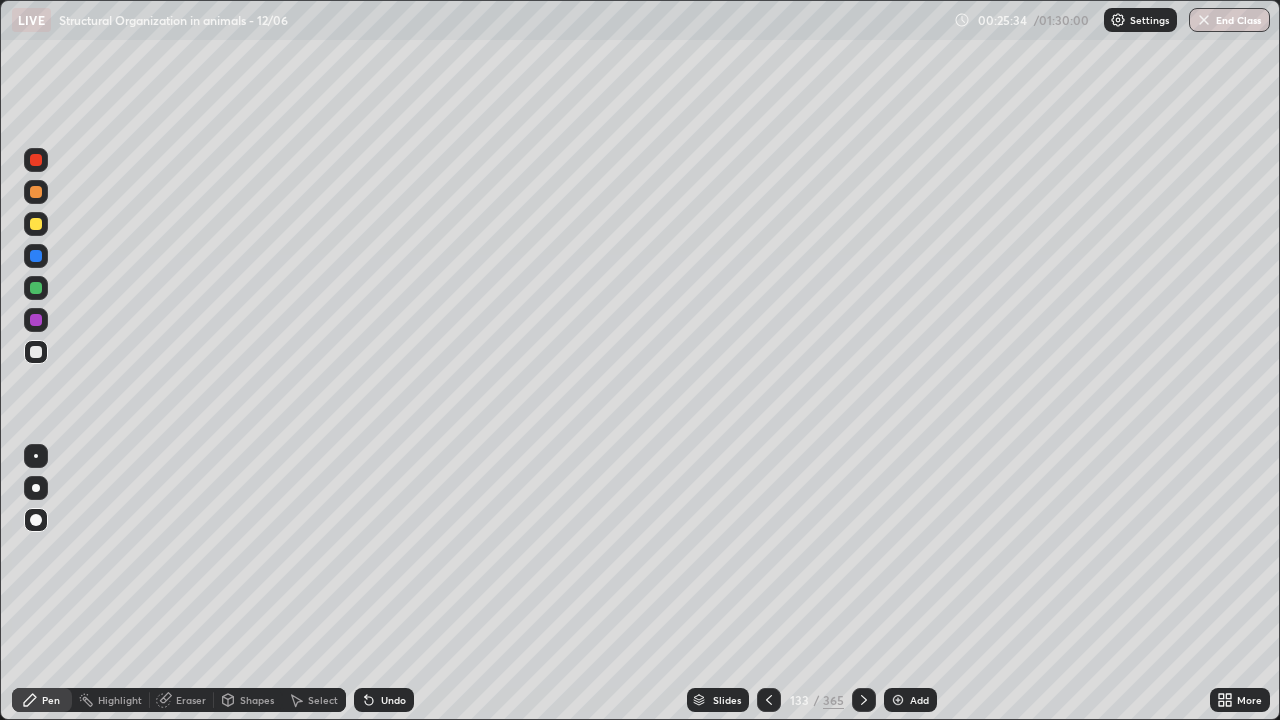 click at bounding box center [36, 320] 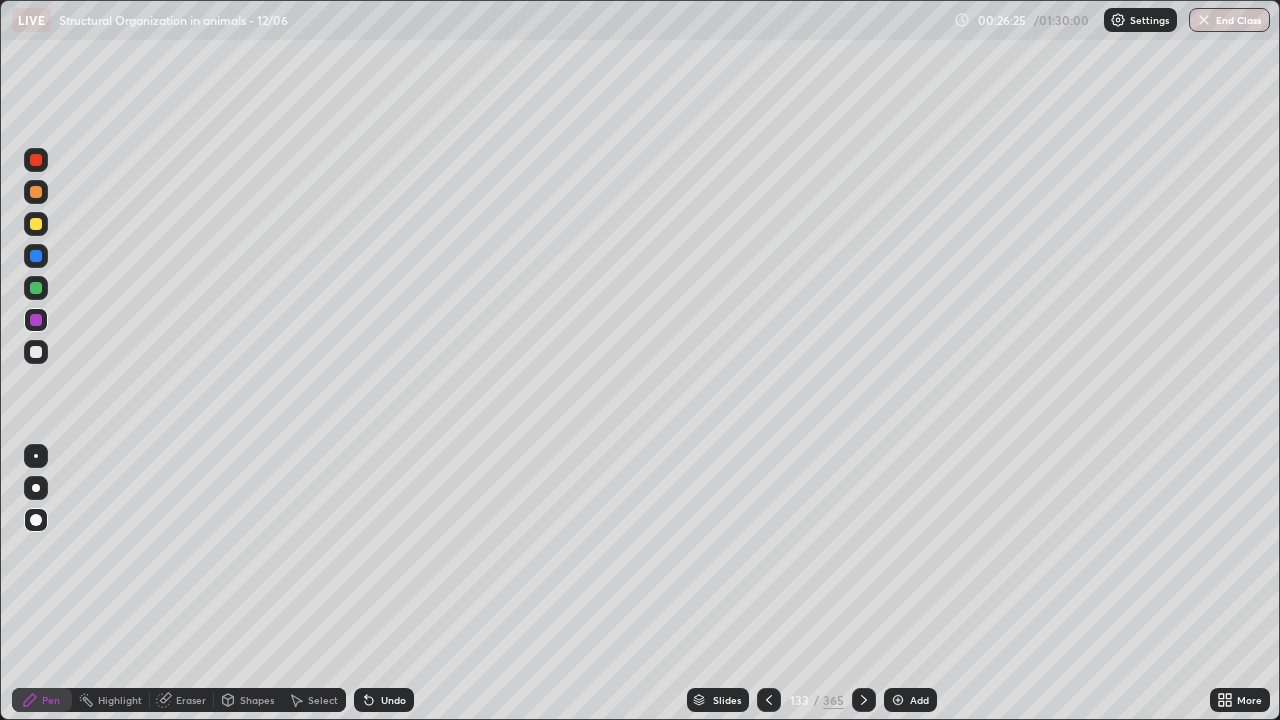 click at bounding box center (36, 352) 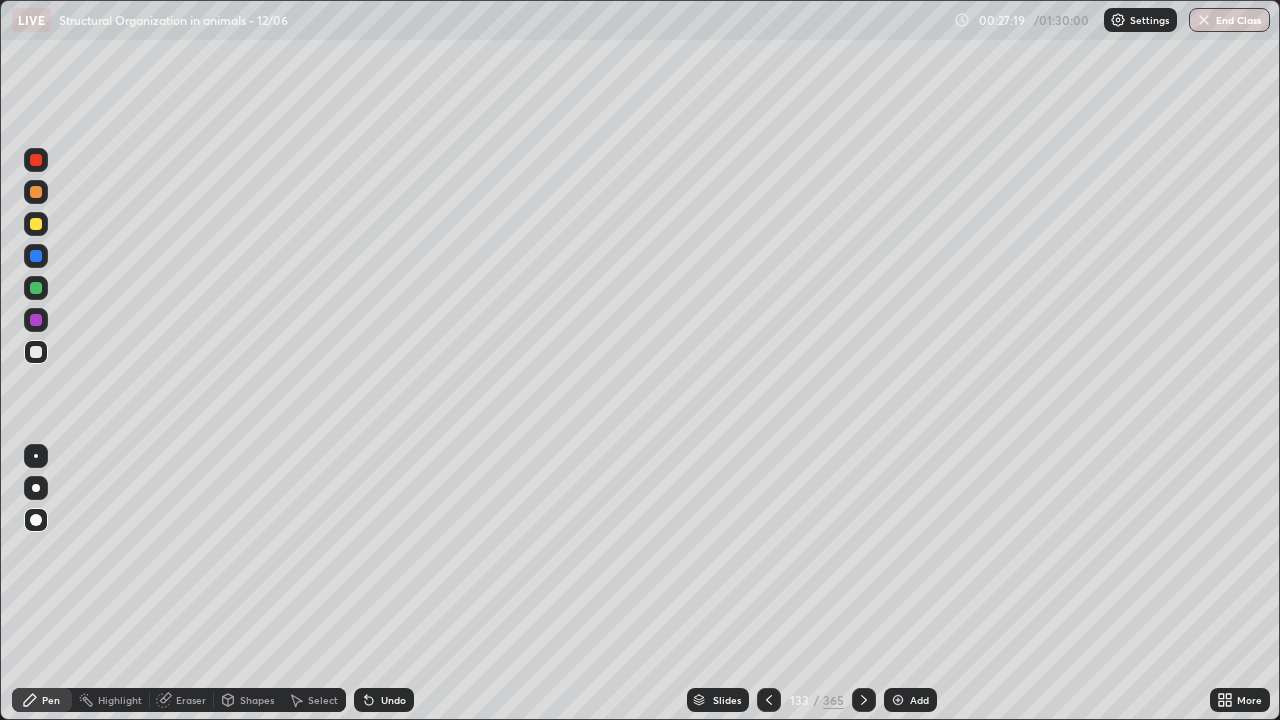 click on "Eraser" at bounding box center (182, 700) 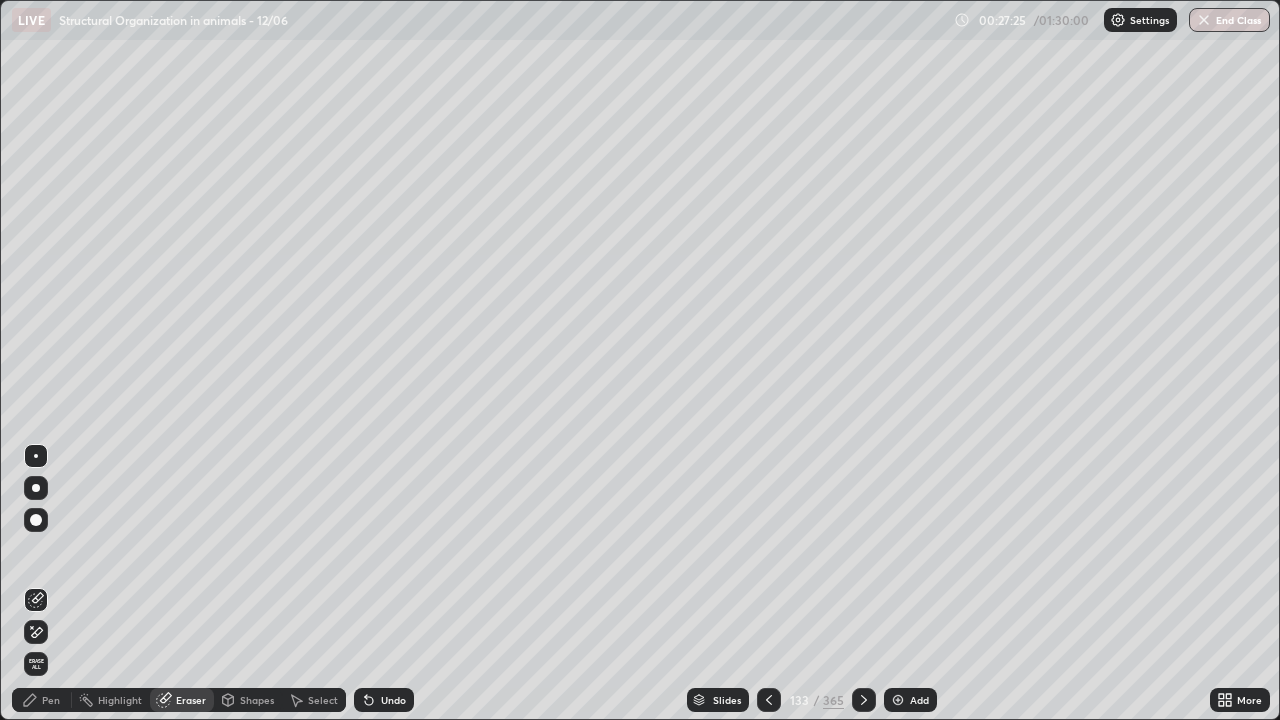 click on "Pen" at bounding box center [51, 700] 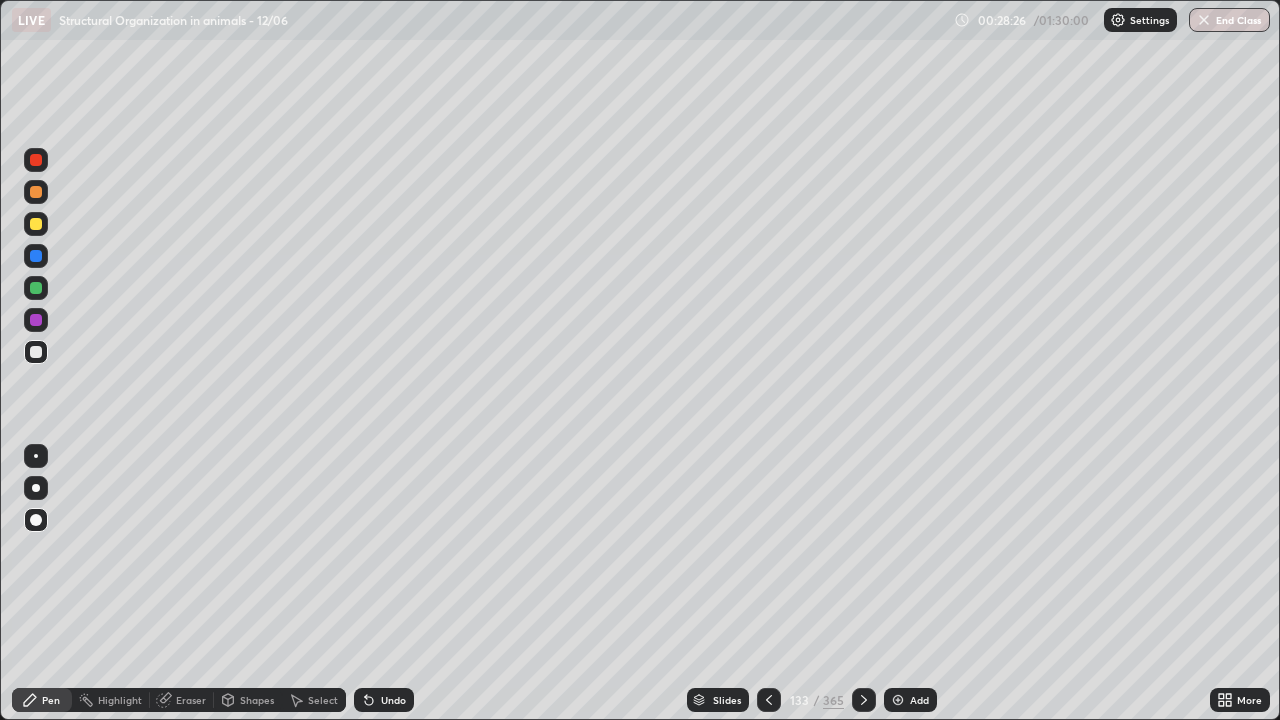 click at bounding box center (898, 700) 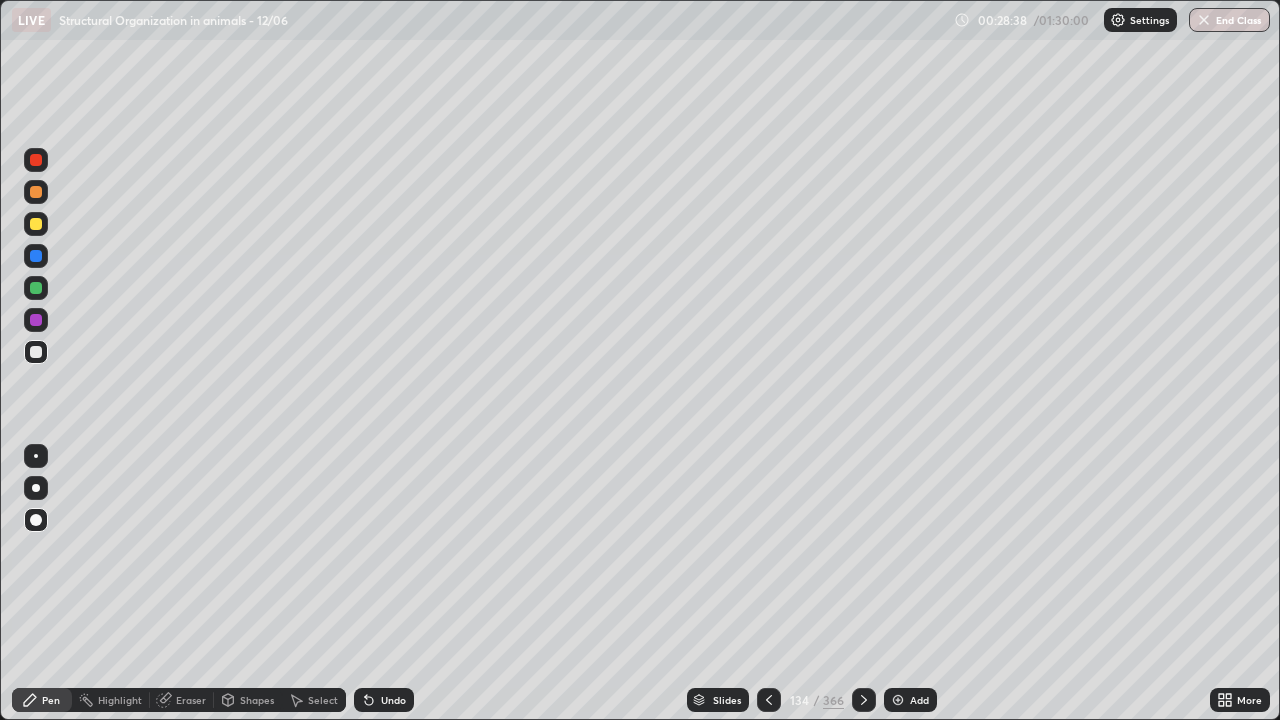 click at bounding box center (36, 160) 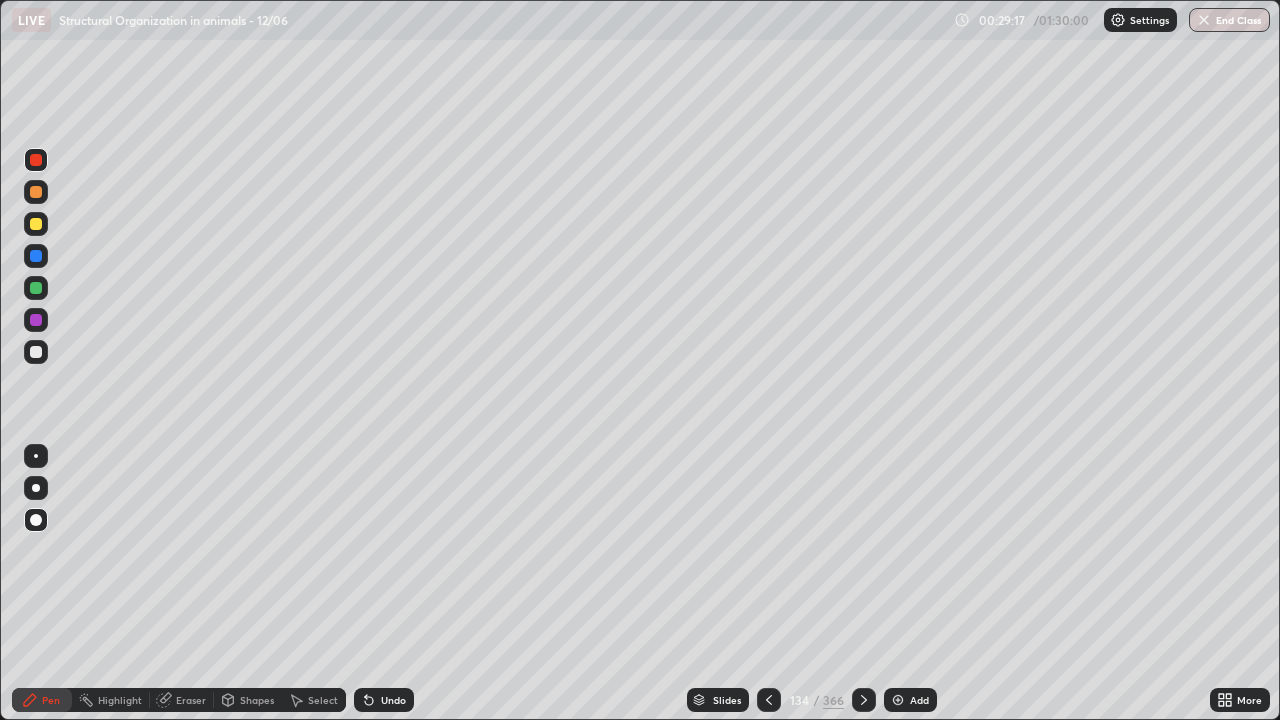 click at bounding box center [36, 224] 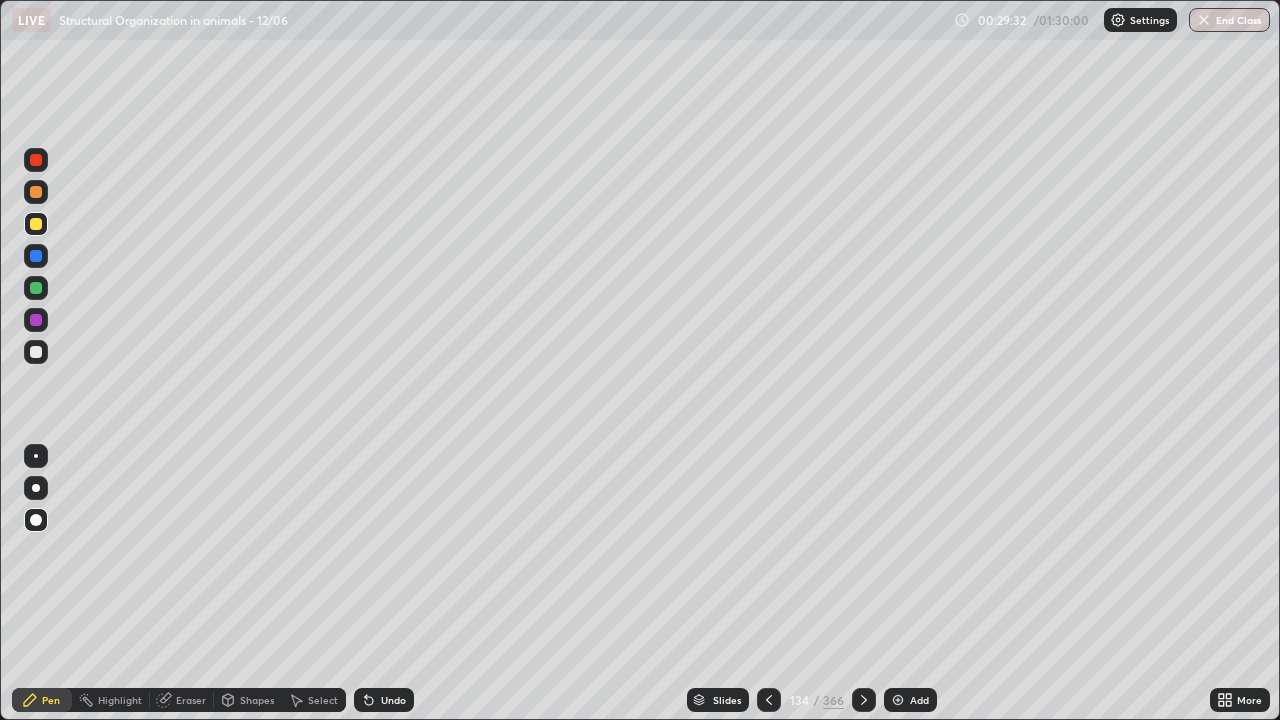 click at bounding box center [36, 352] 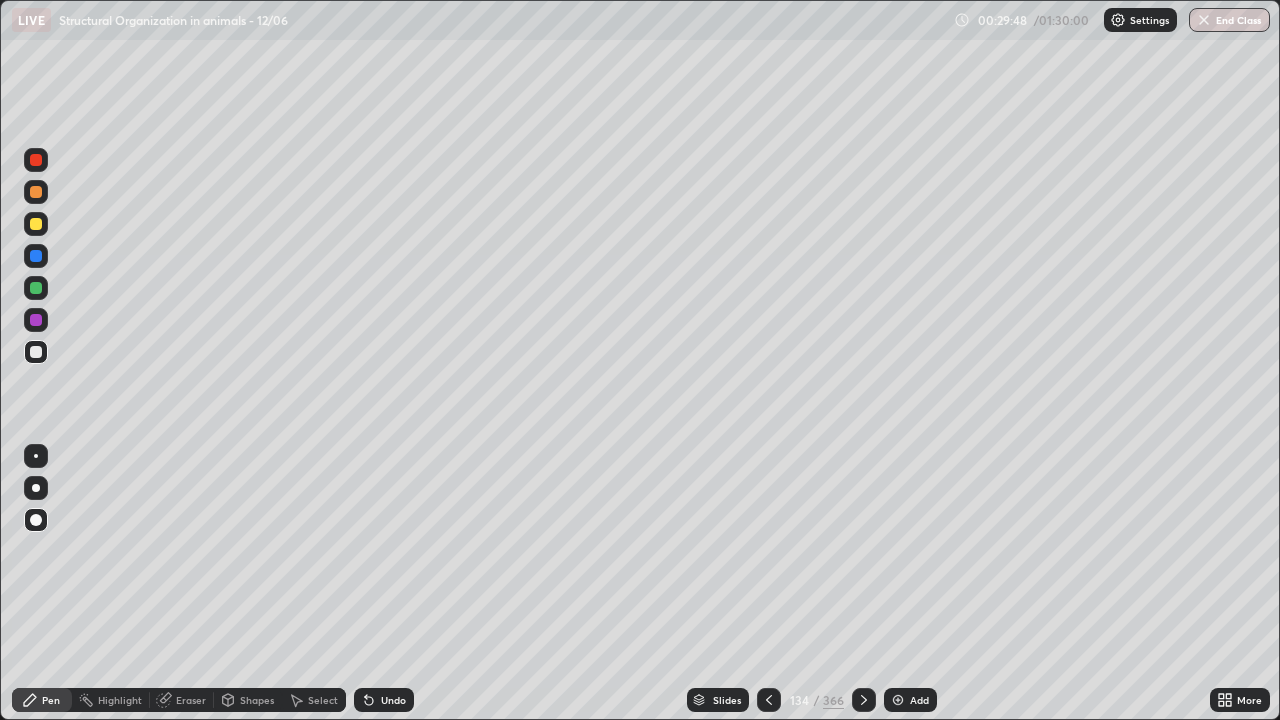 click at bounding box center (36, 320) 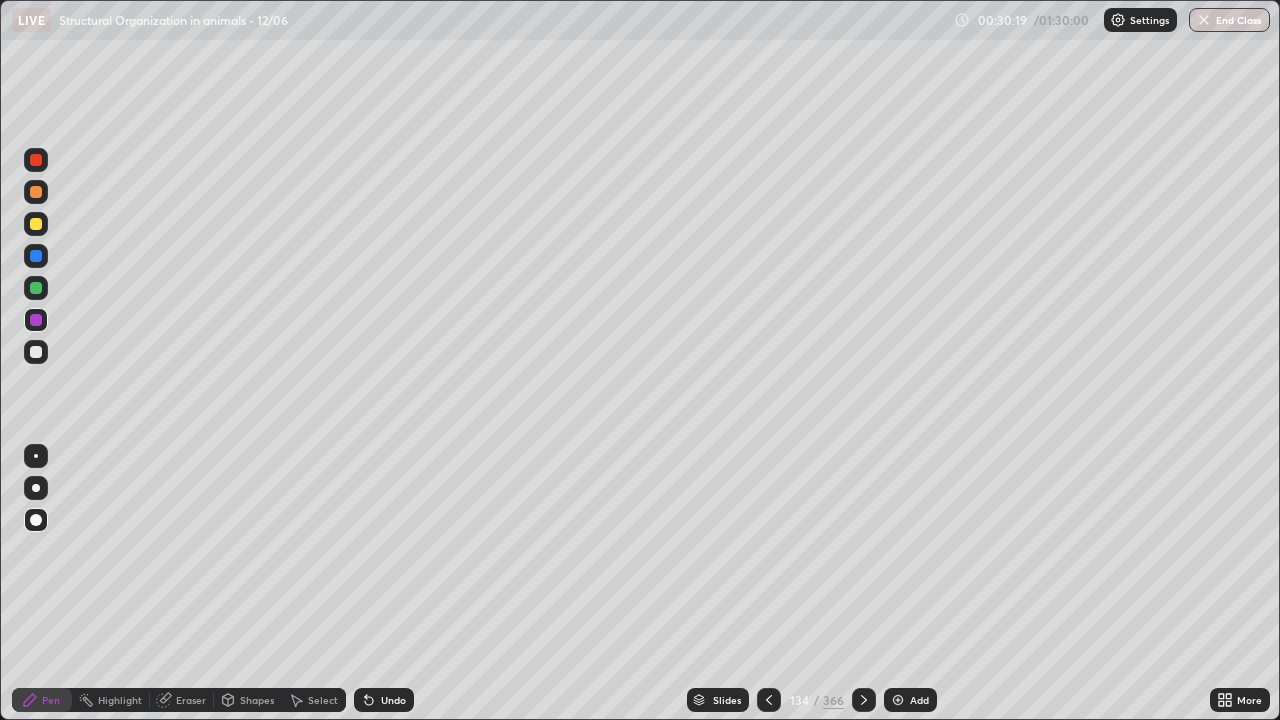 click at bounding box center [36, 256] 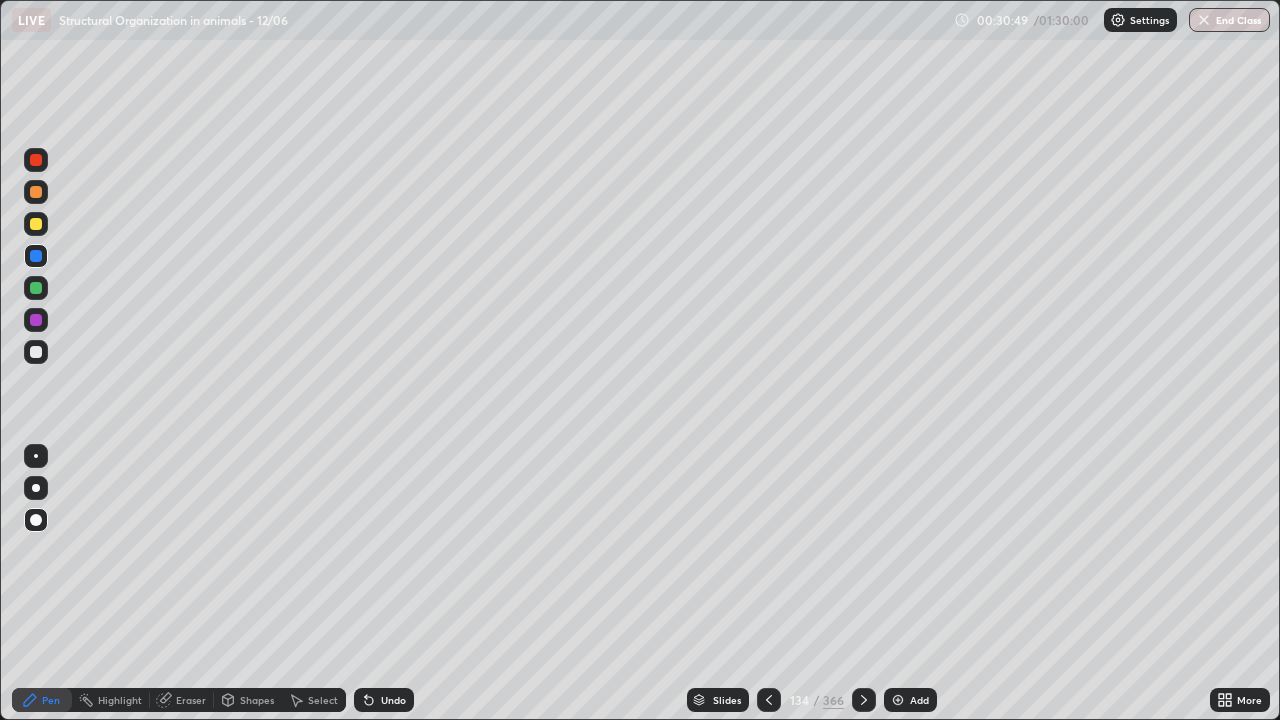 click at bounding box center [36, 192] 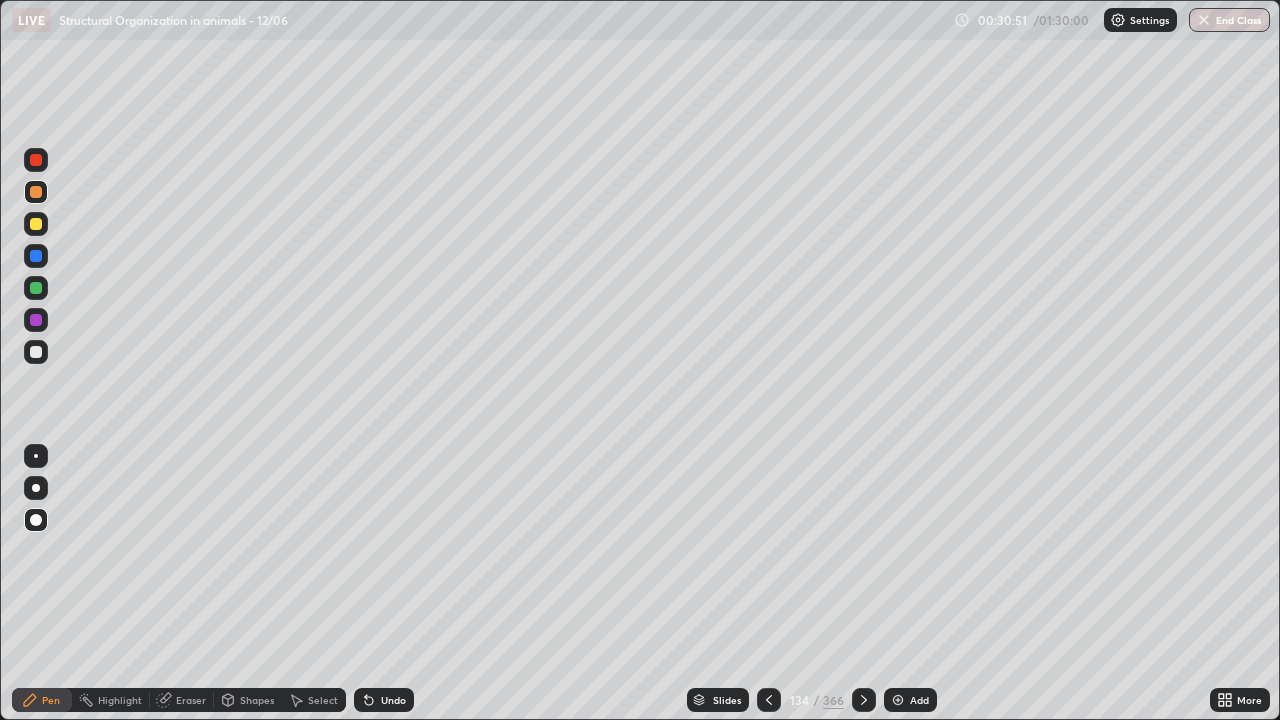 click at bounding box center [36, 320] 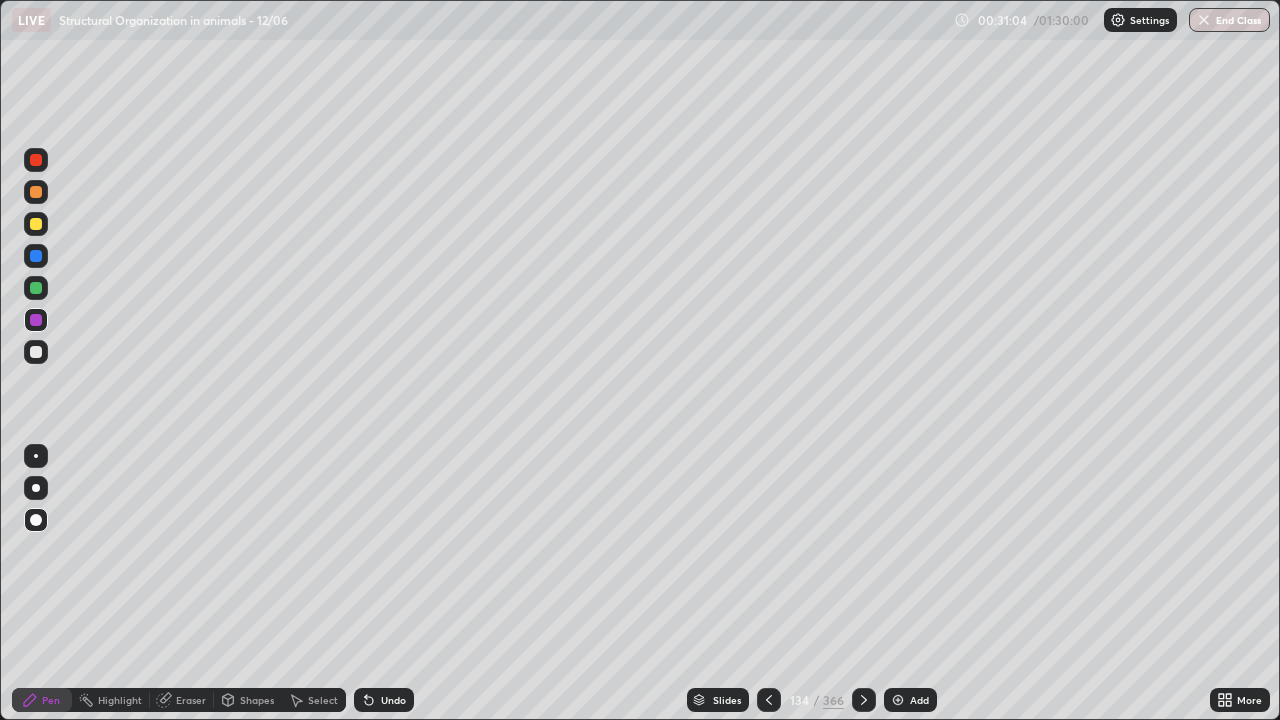 click at bounding box center [36, 160] 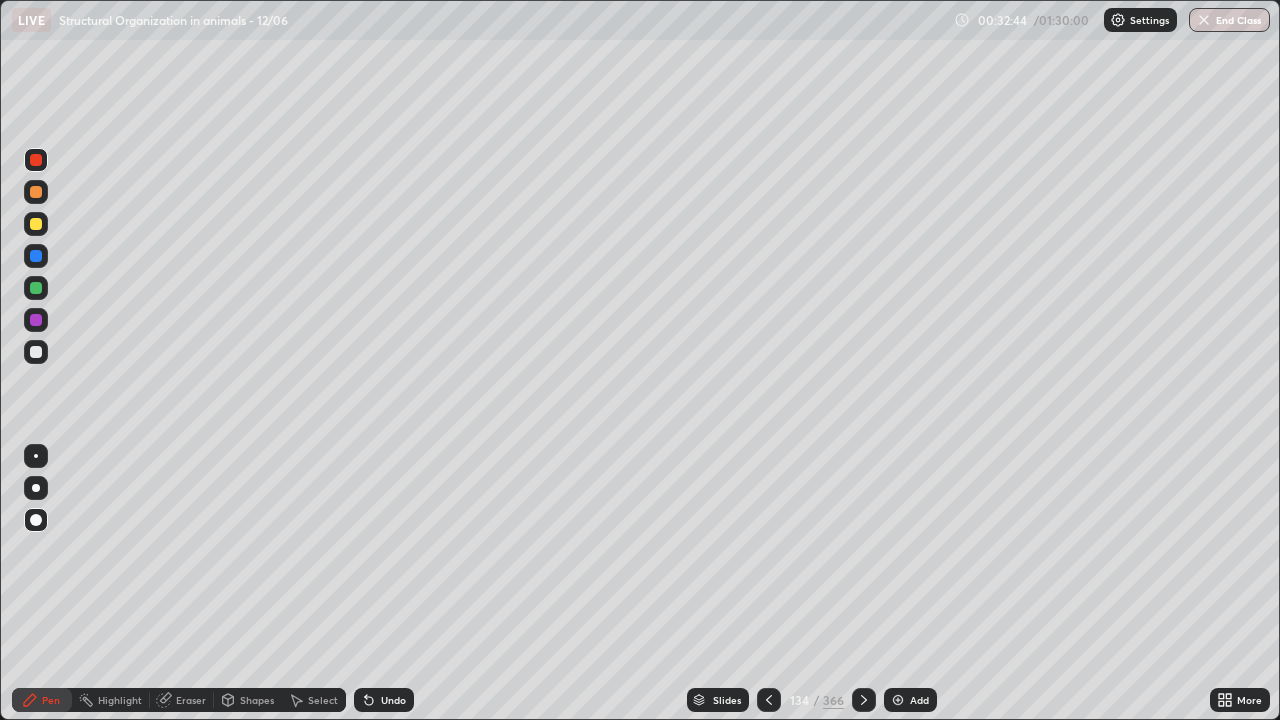 click on "Undo" at bounding box center (393, 700) 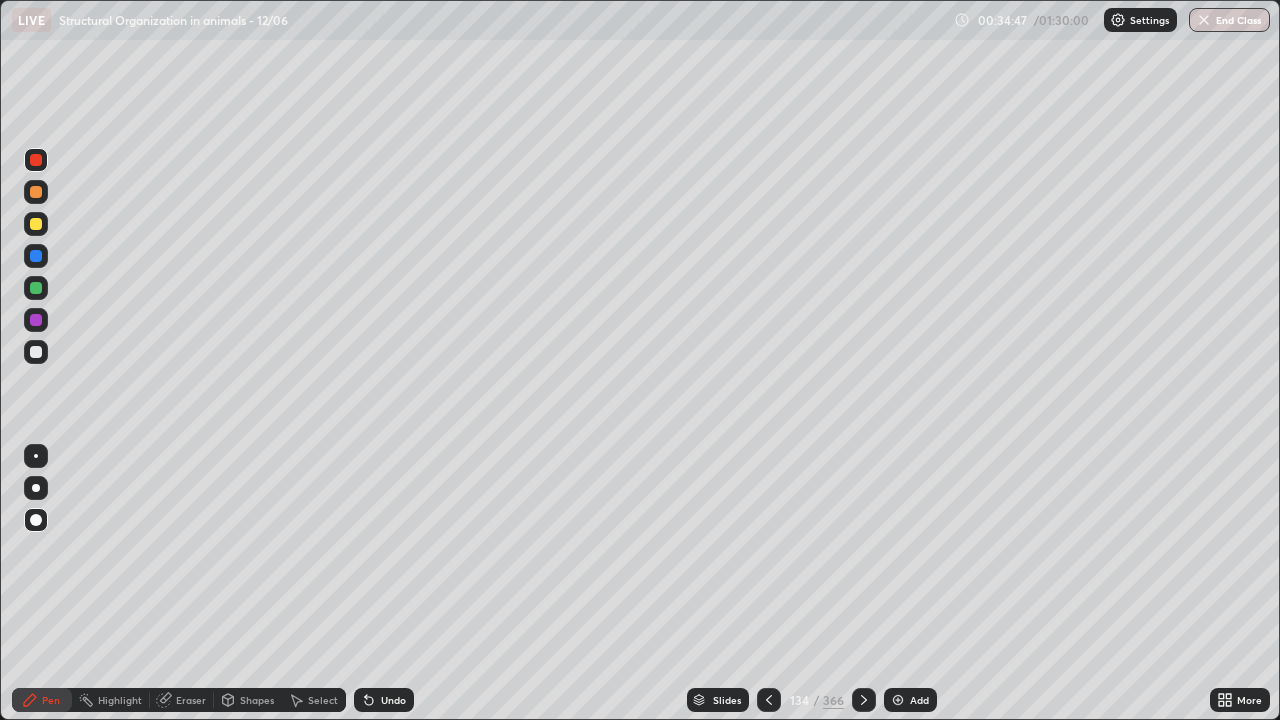 click at bounding box center (36, 320) 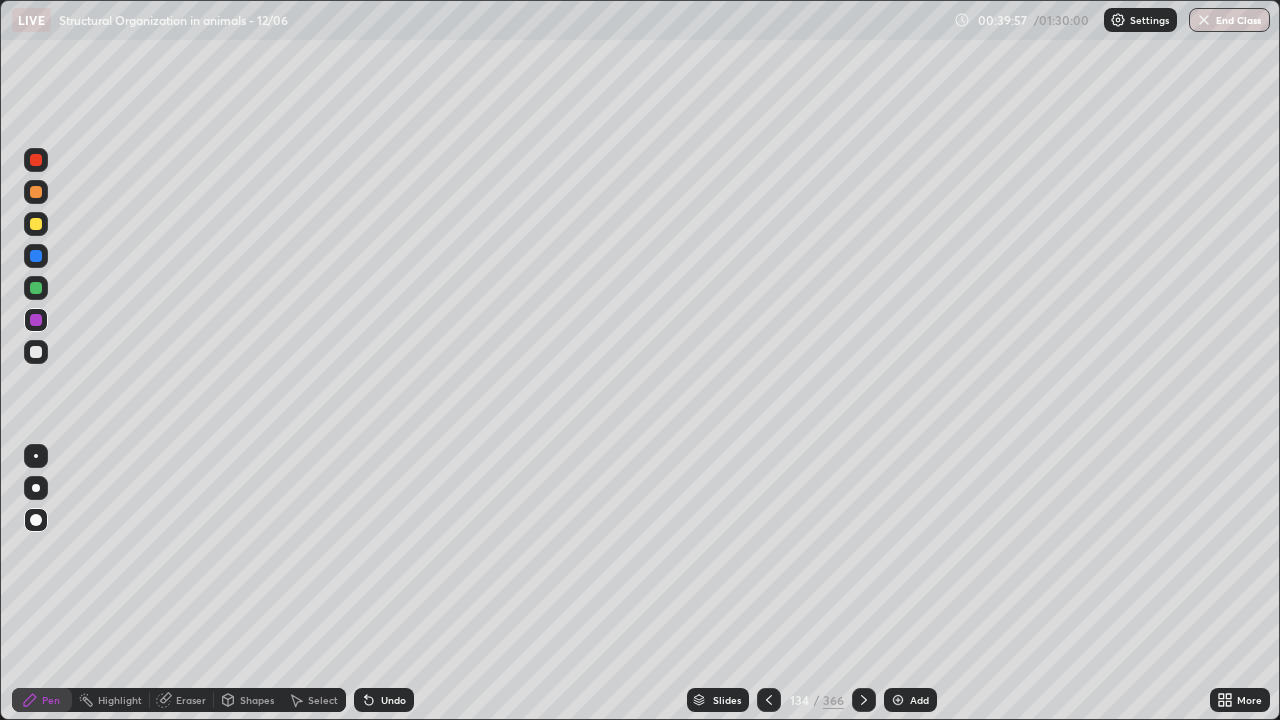 click at bounding box center [36, 352] 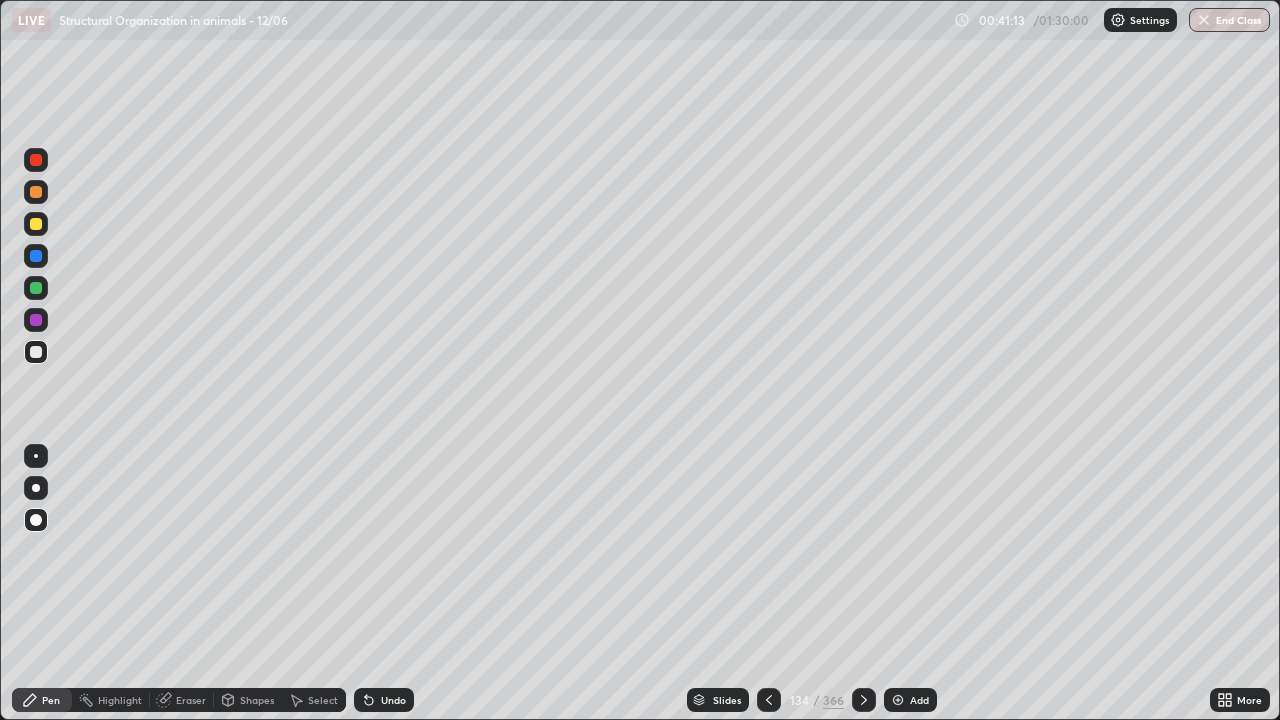 click at bounding box center (898, 700) 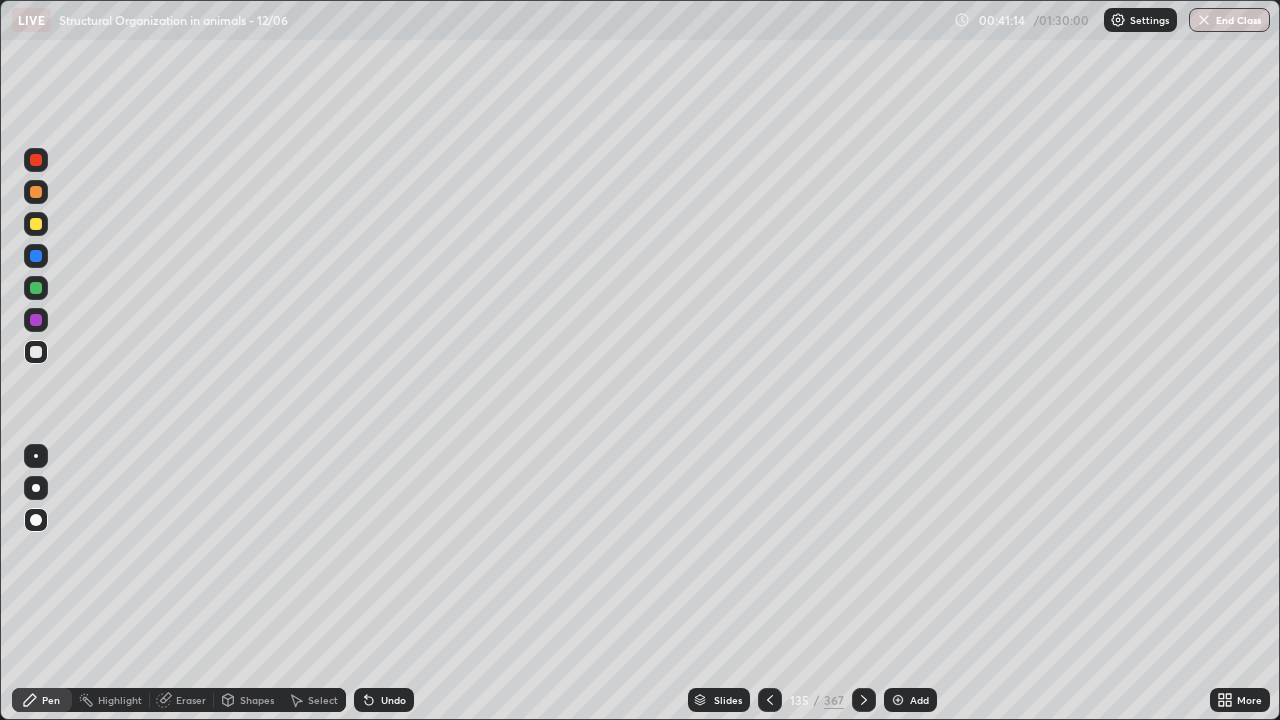 click at bounding box center (36, 224) 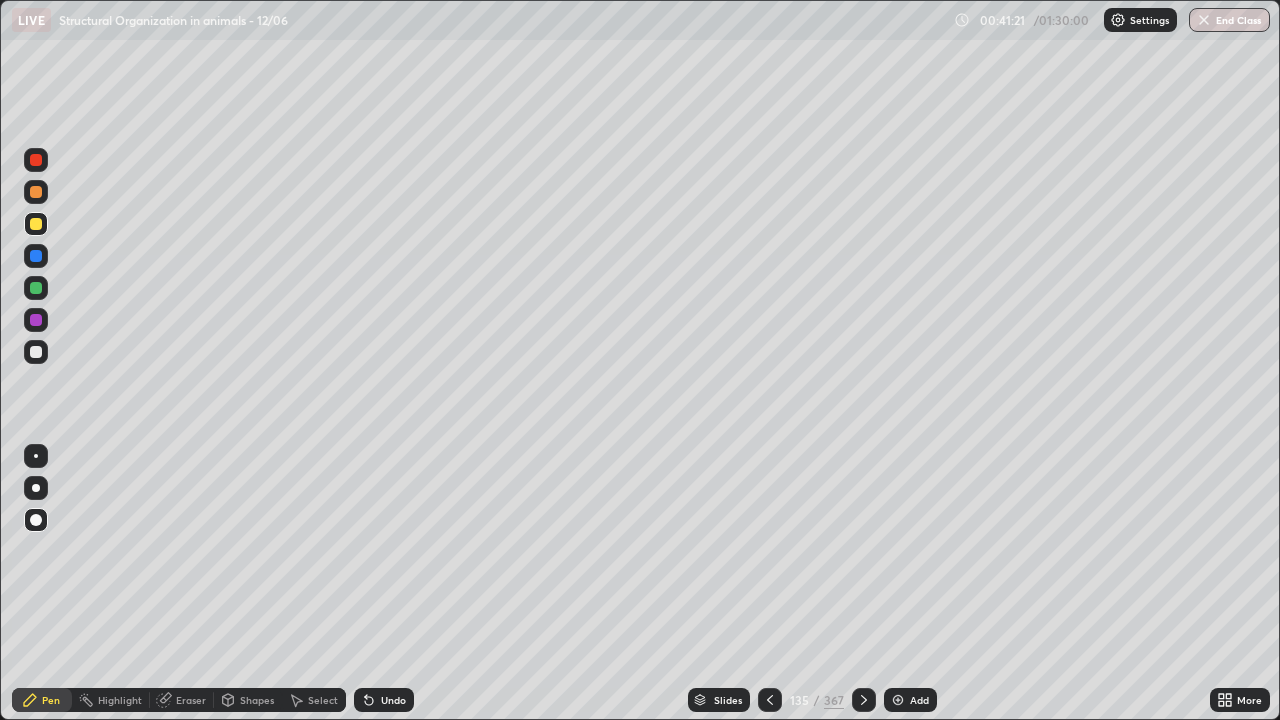 click at bounding box center (36, 256) 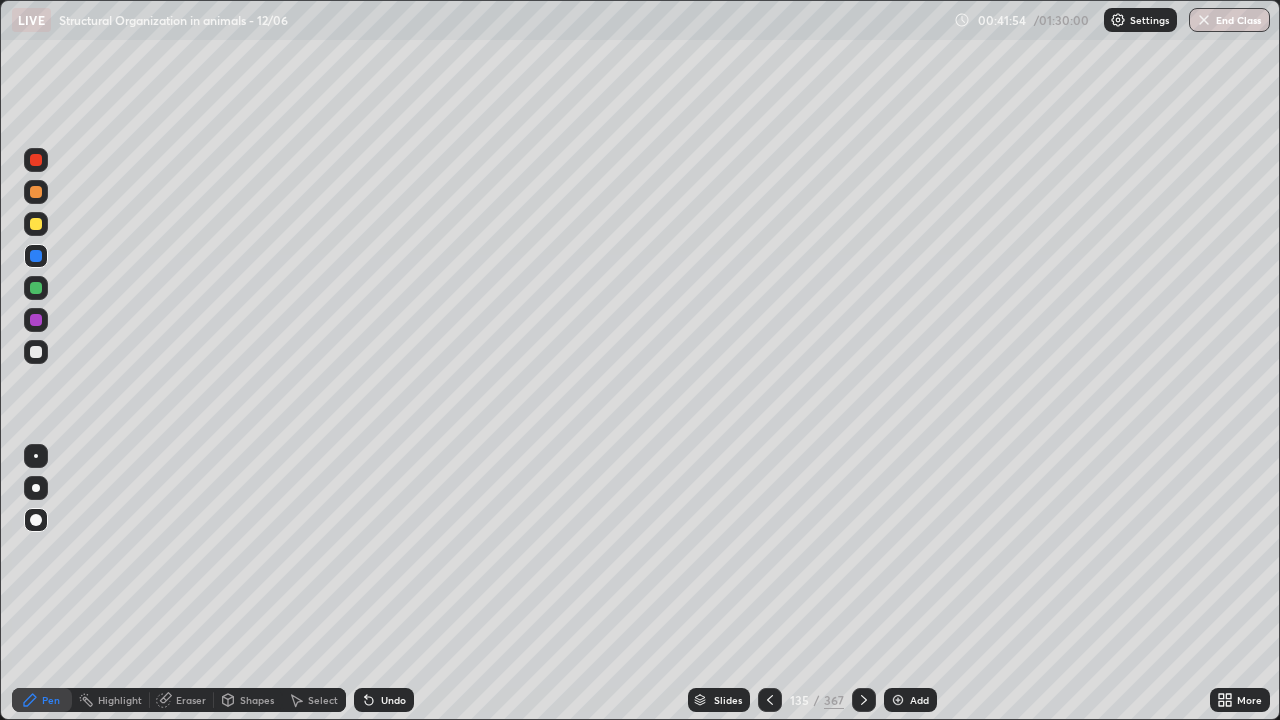 click at bounding box center [36, 256] 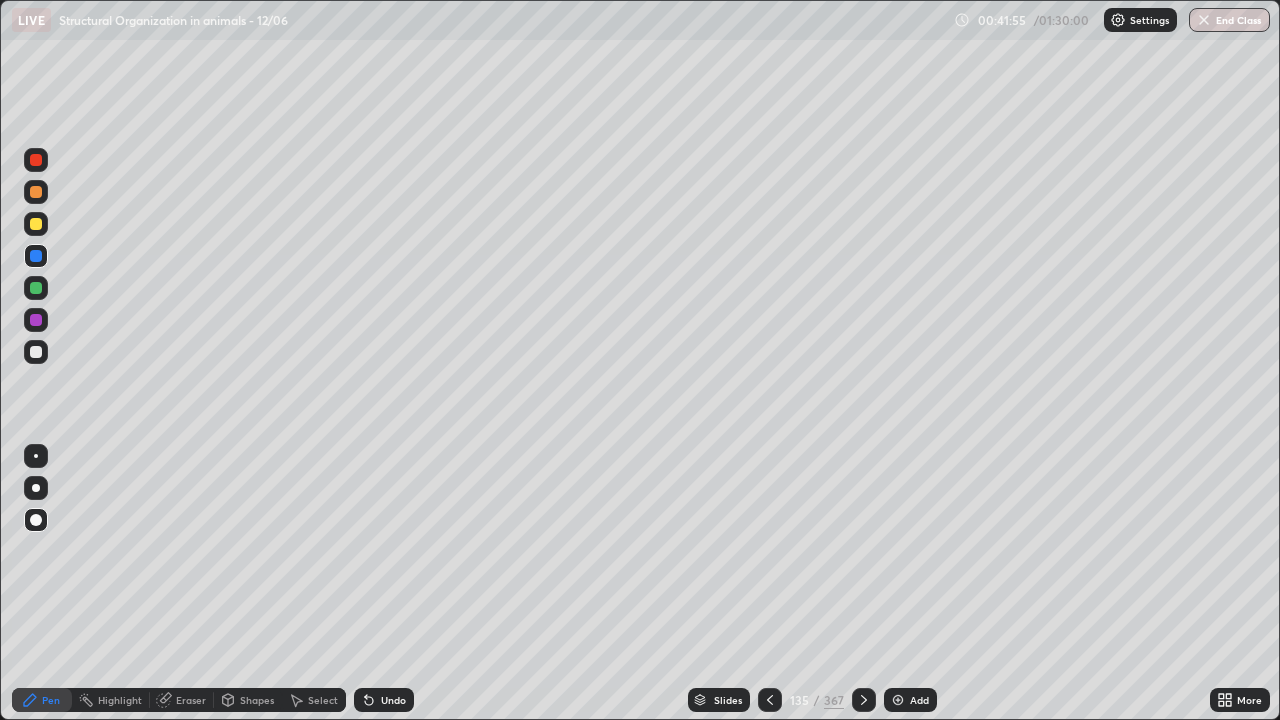 click at bounding box center [36, 256] 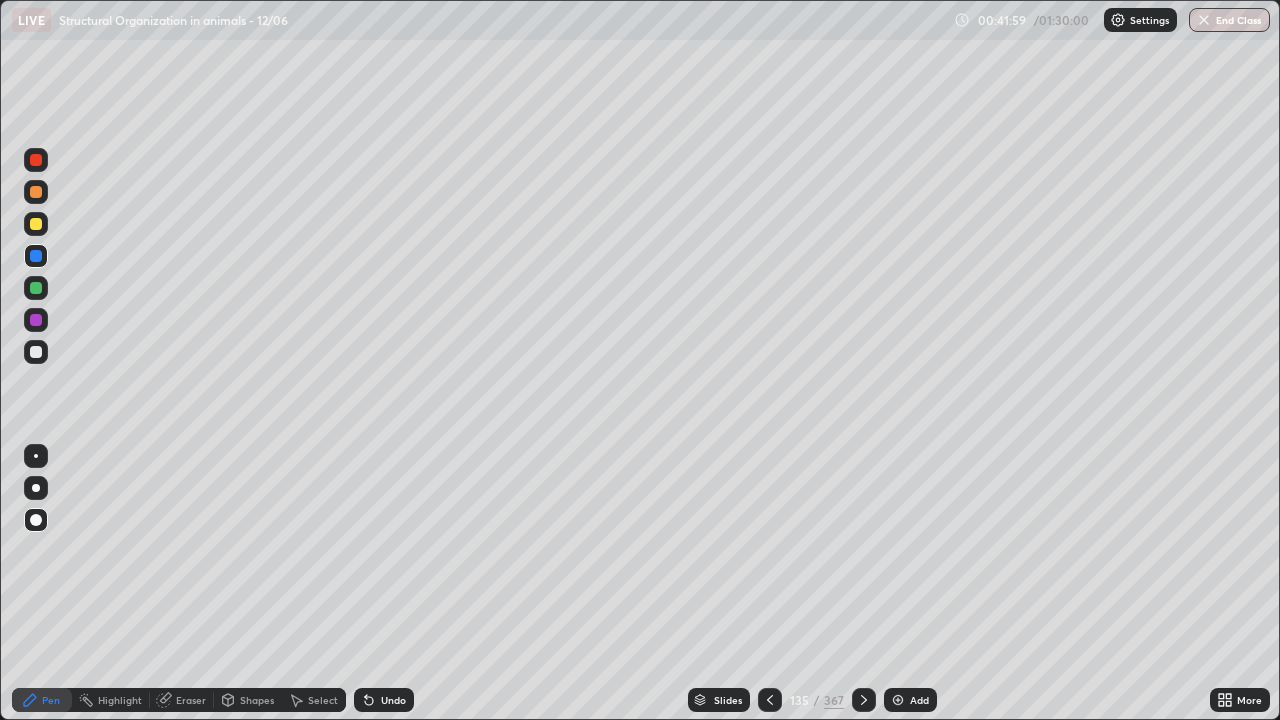click at bounding box center (36, 320) 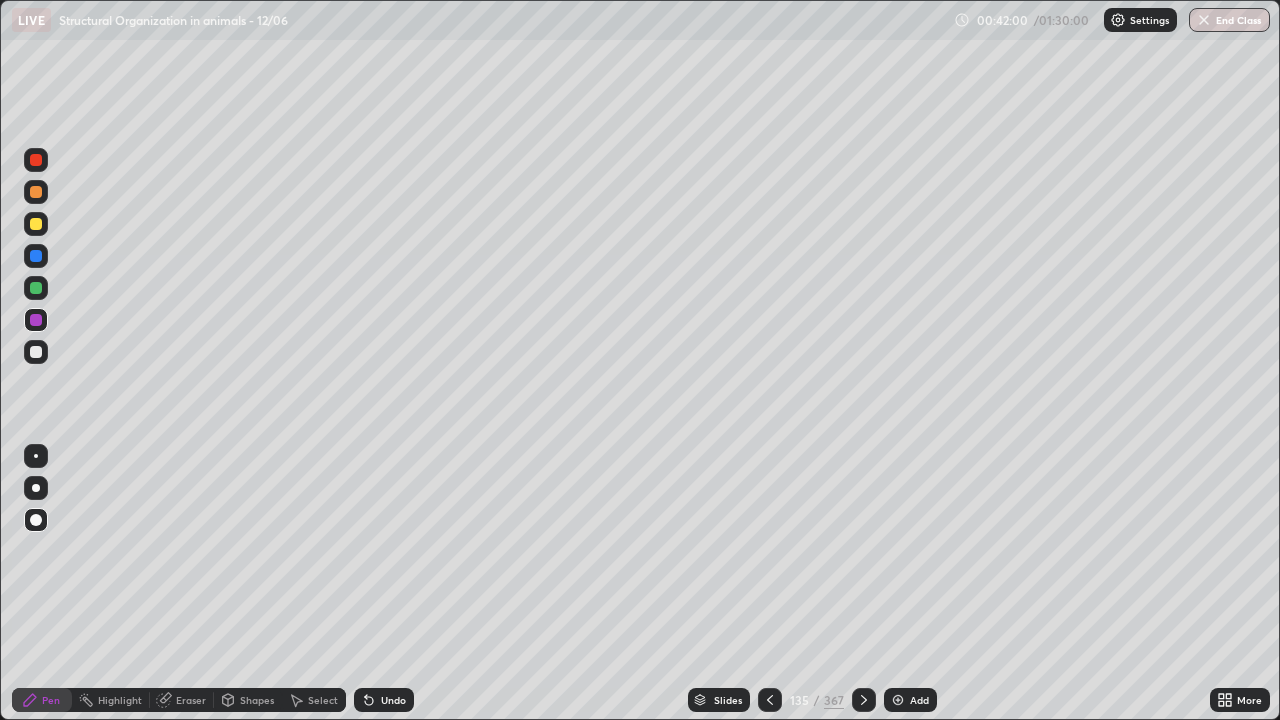 click at bounding box center (36, 352) 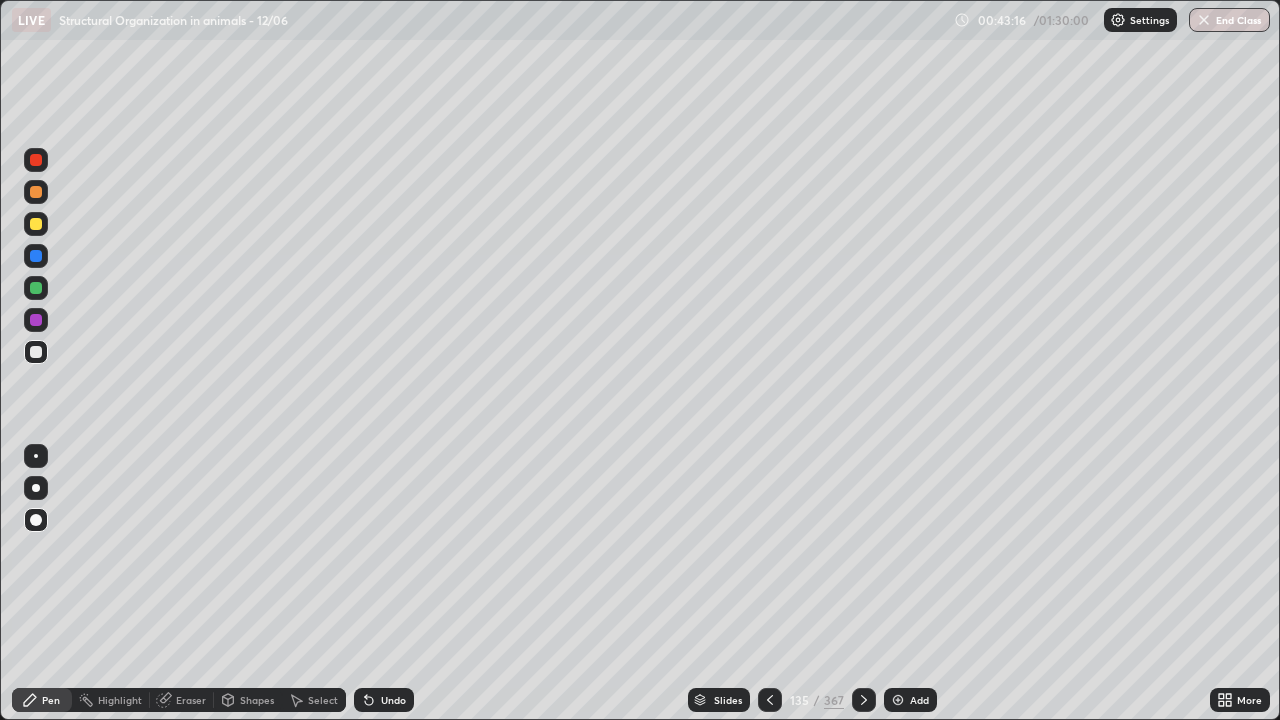 click at bounding box center (36, 256) 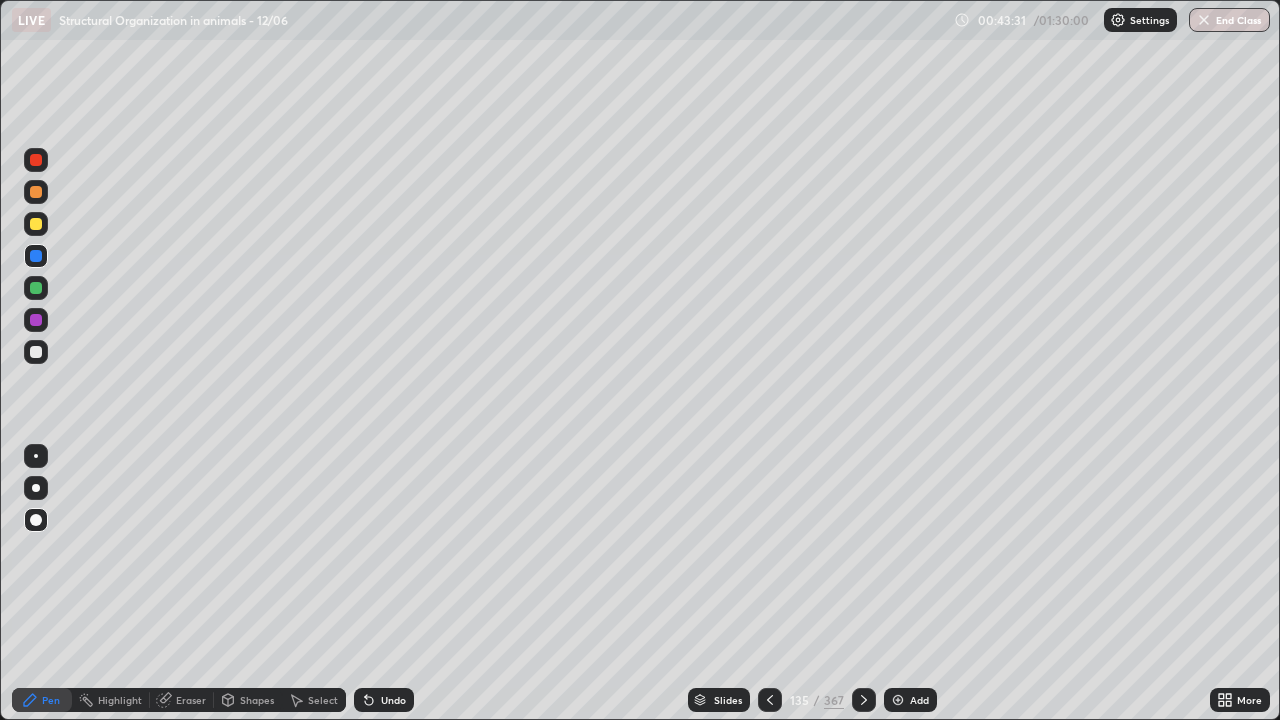click at bounding box center [36, 352] 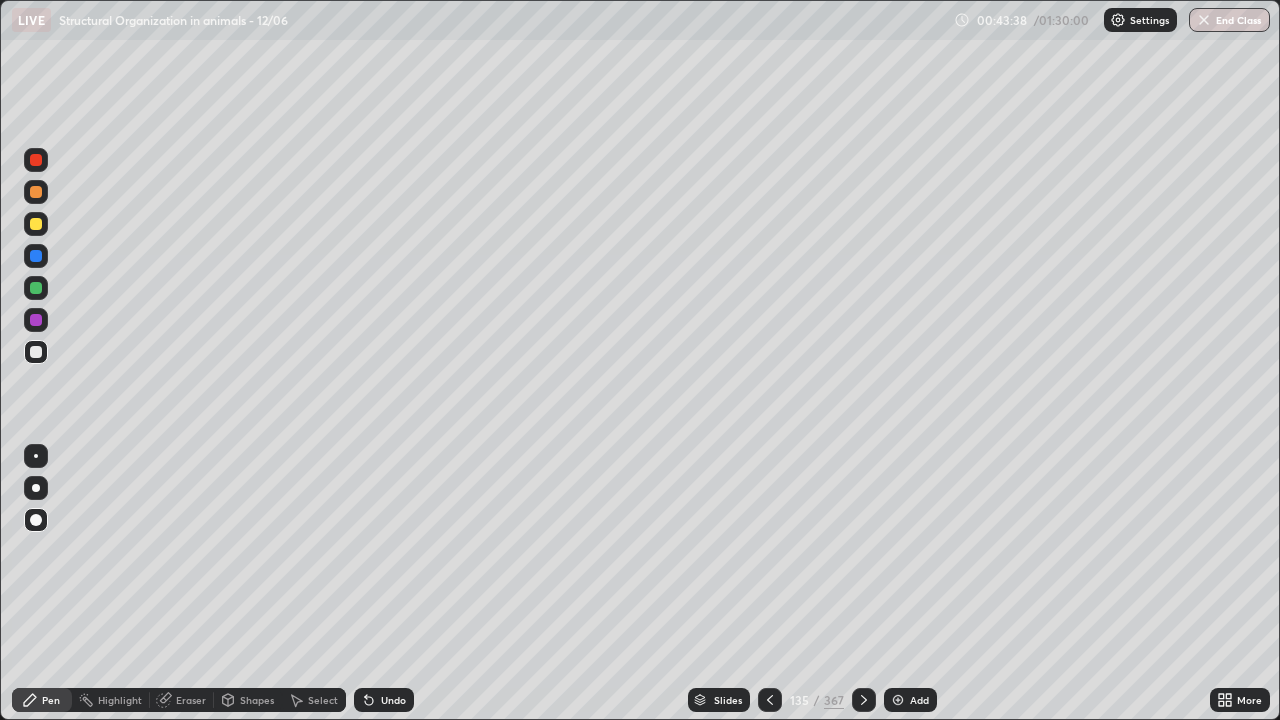 click on "Undo" at bounding box center (393, 700) 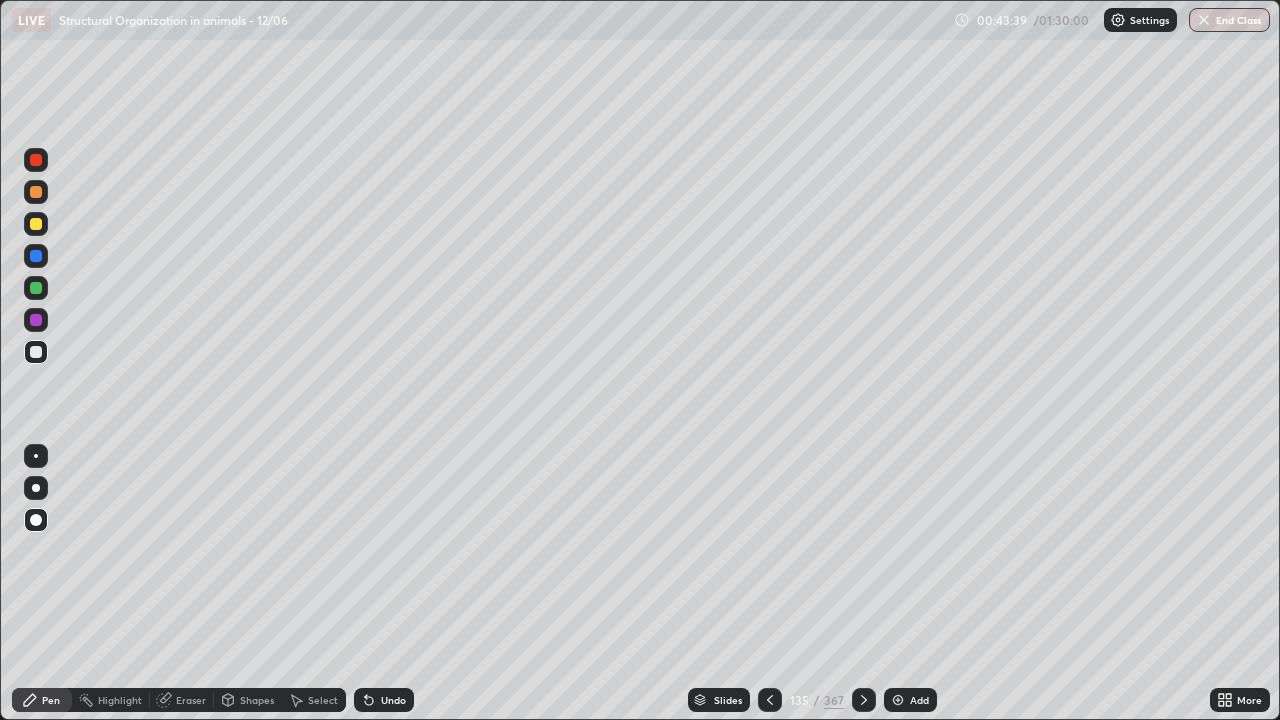 click on "Undo" at bounding box center [393, 700] 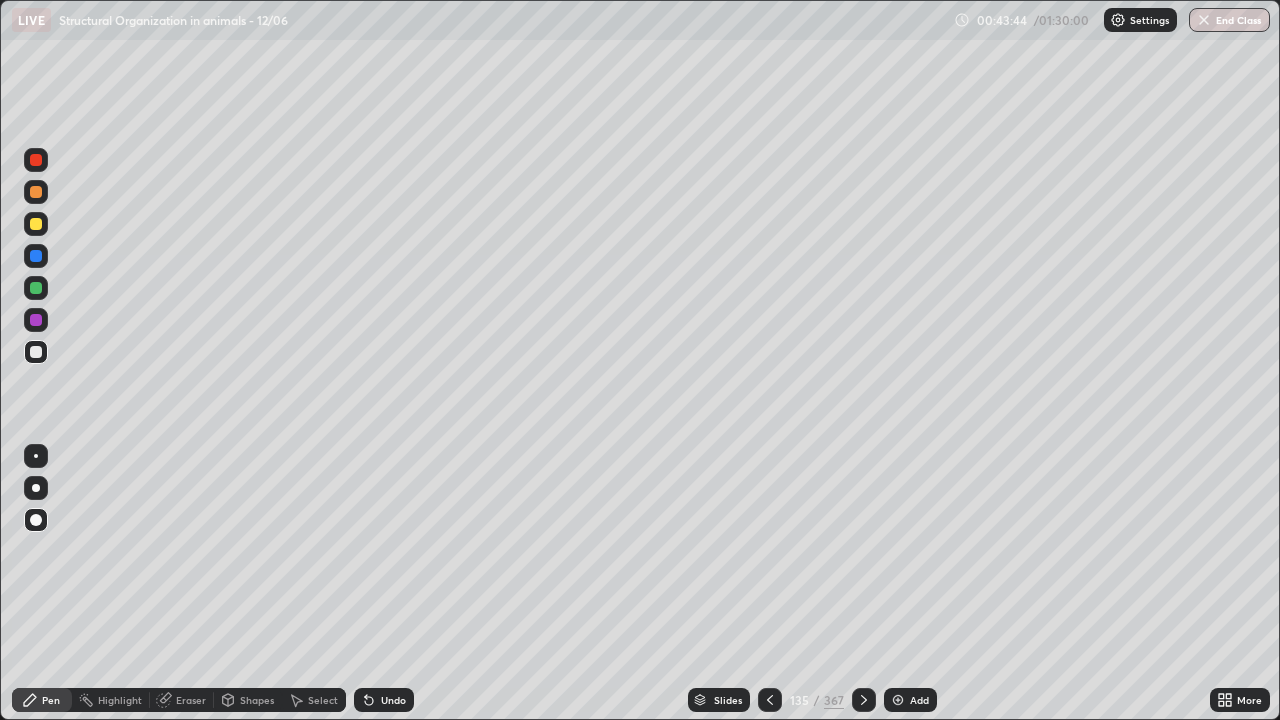 click at bounding box center (36, 320) 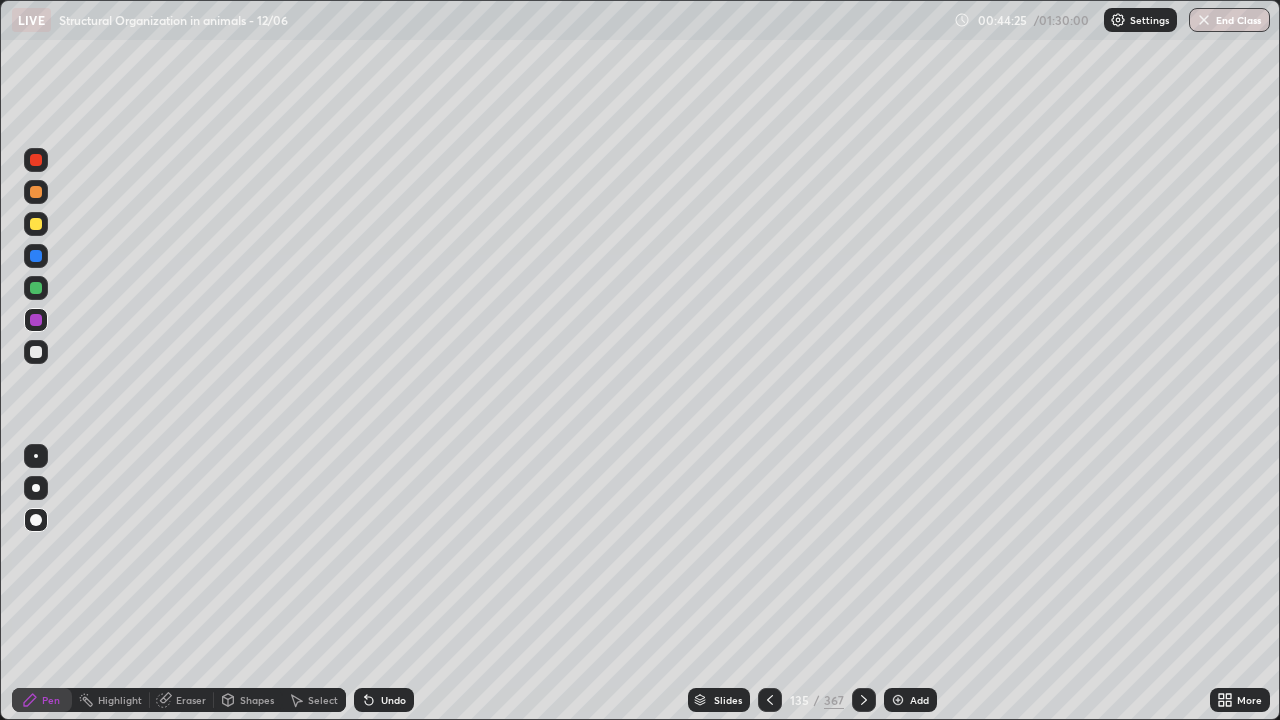 click at bounding box center (36, 320) 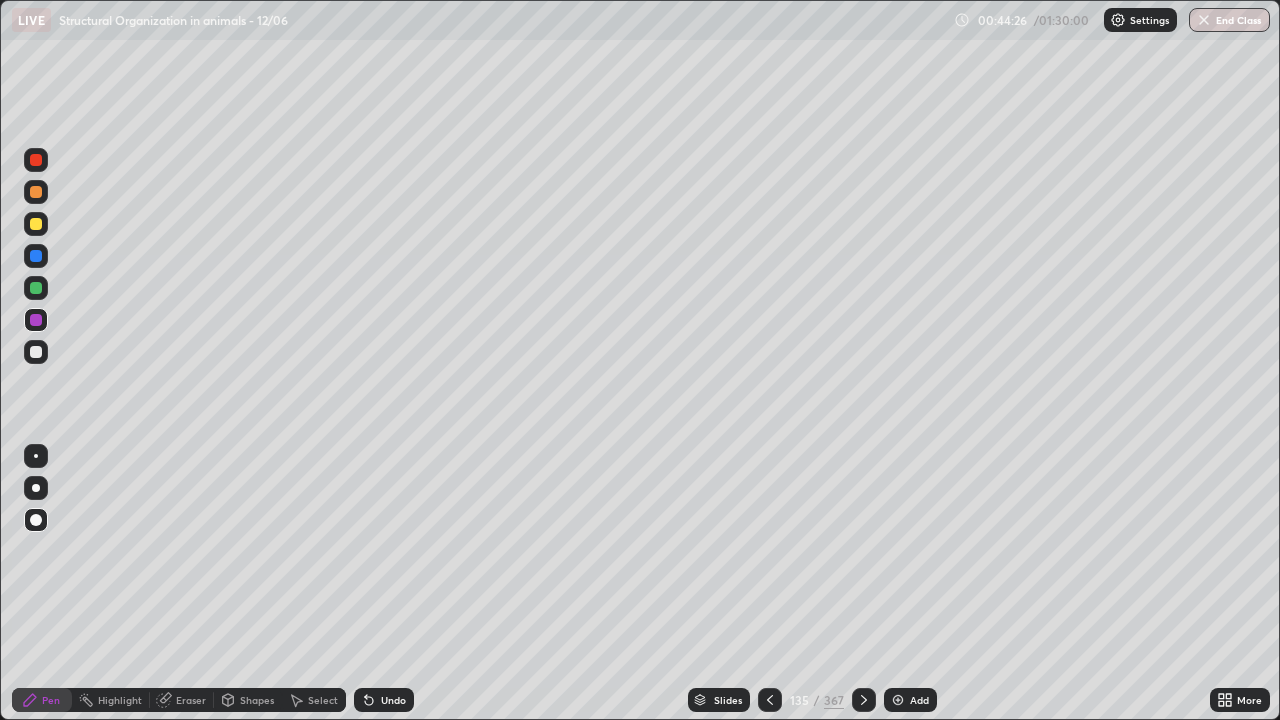 click at bounding box center (36, 352) 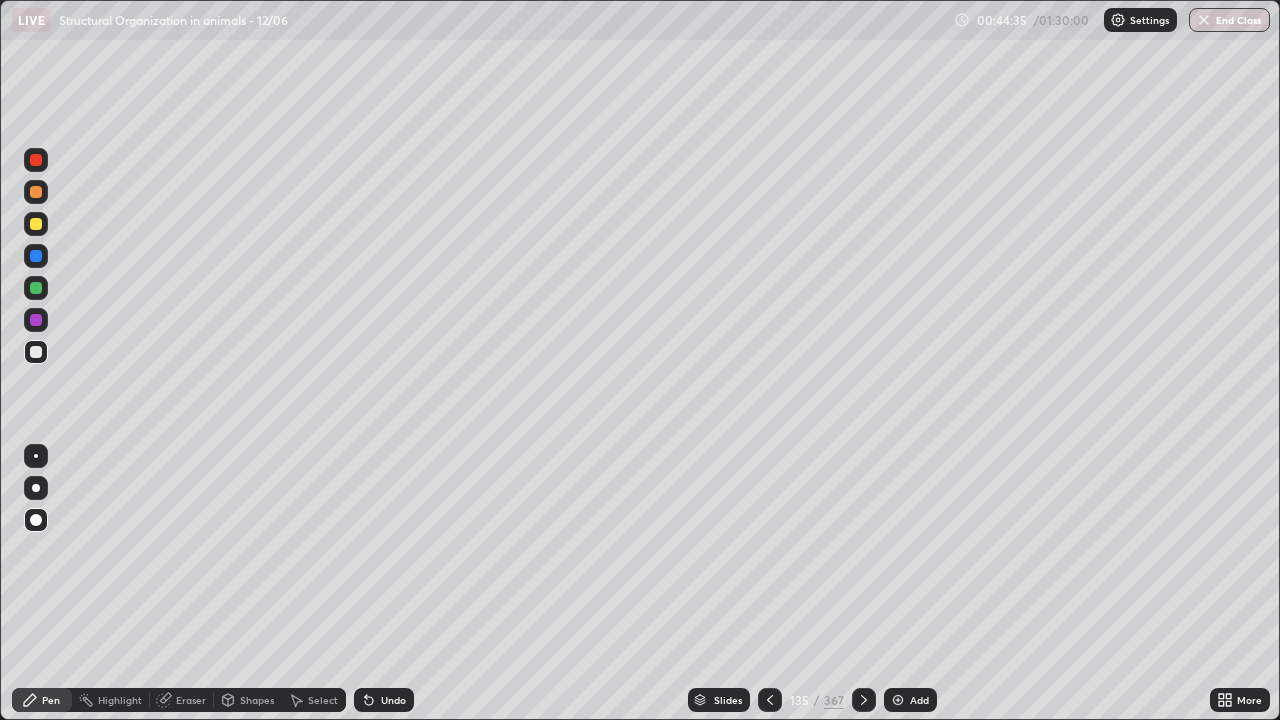 click at bounding box center [36, 224] 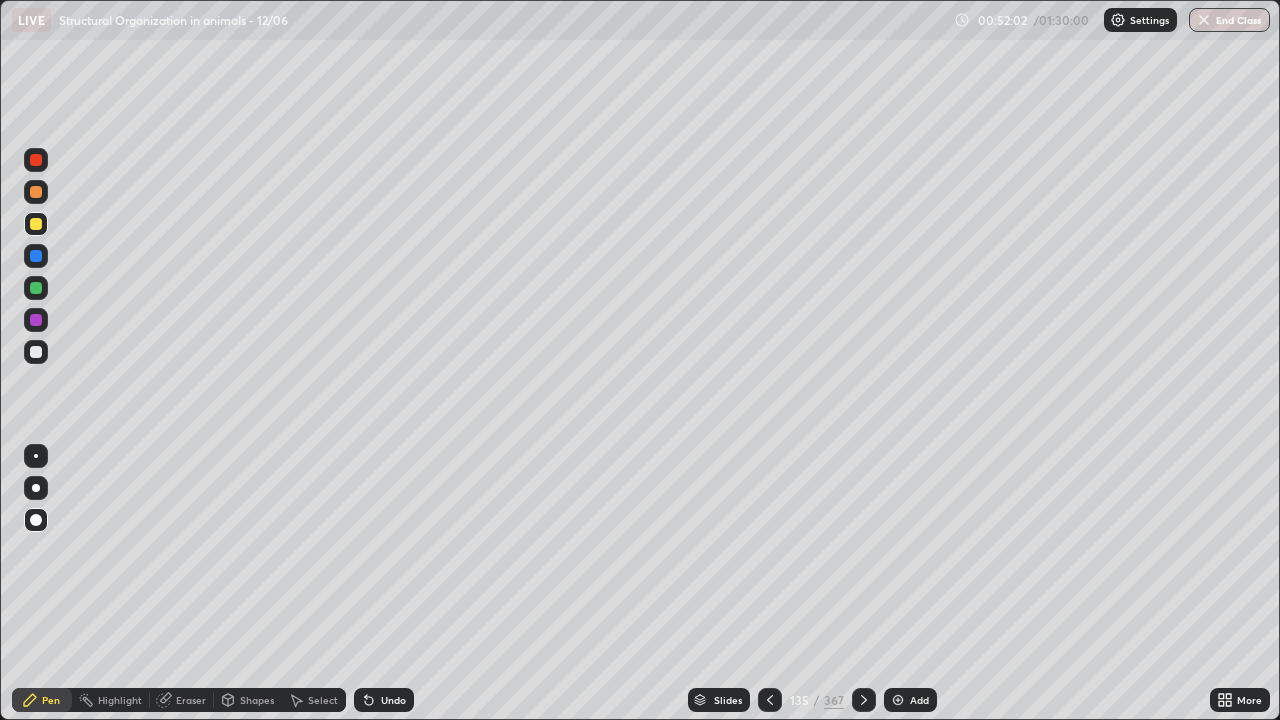 click at bounding box center (898, 700) 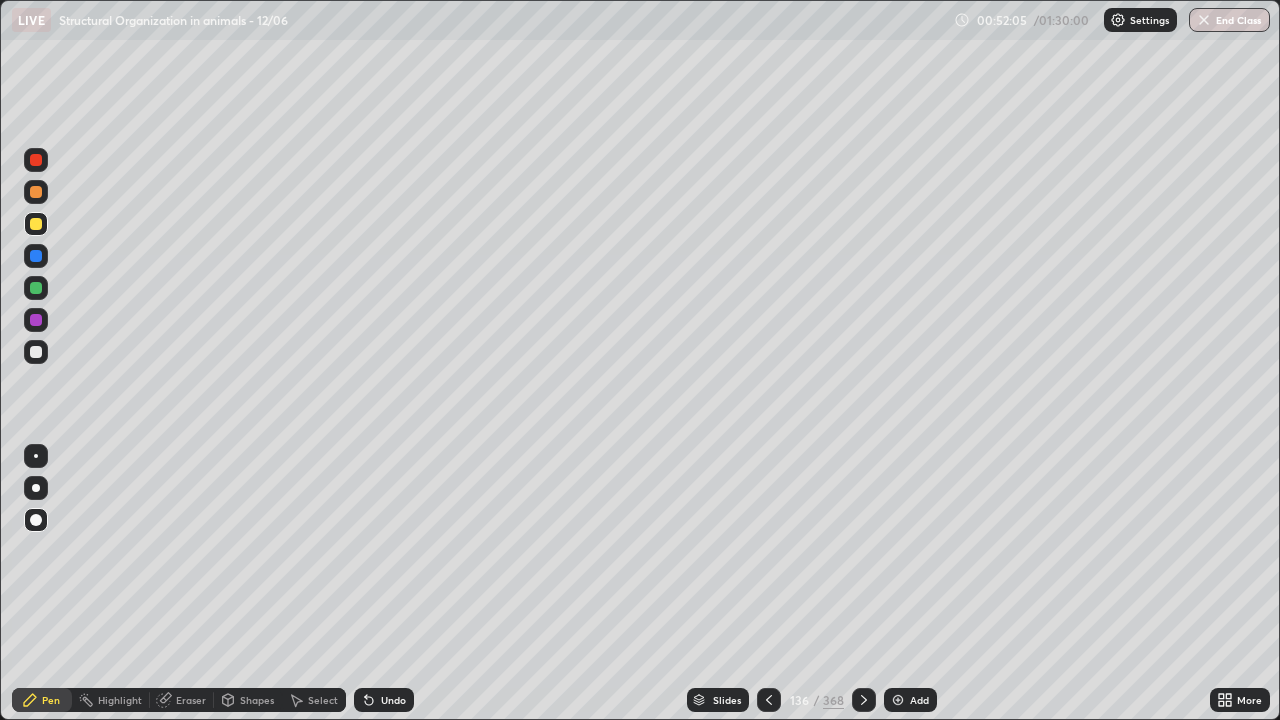 click at bounding box center (36, 160) 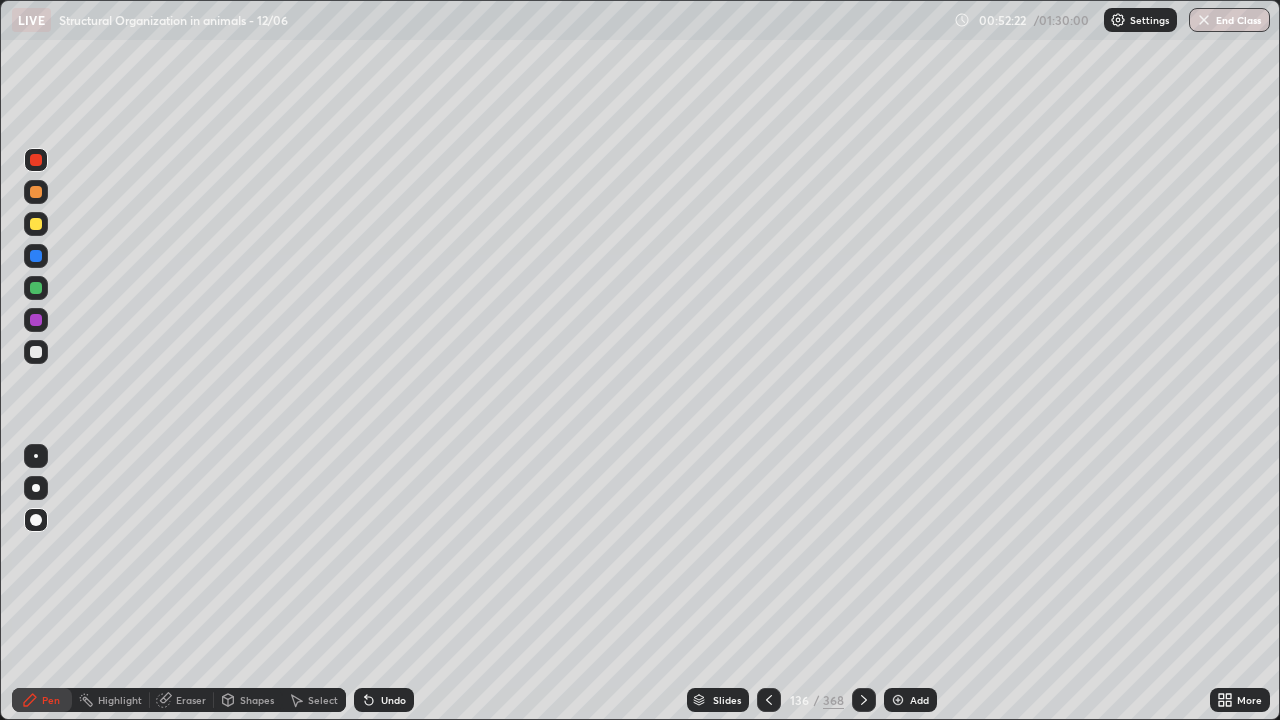 click at bounding box center (36, 256) 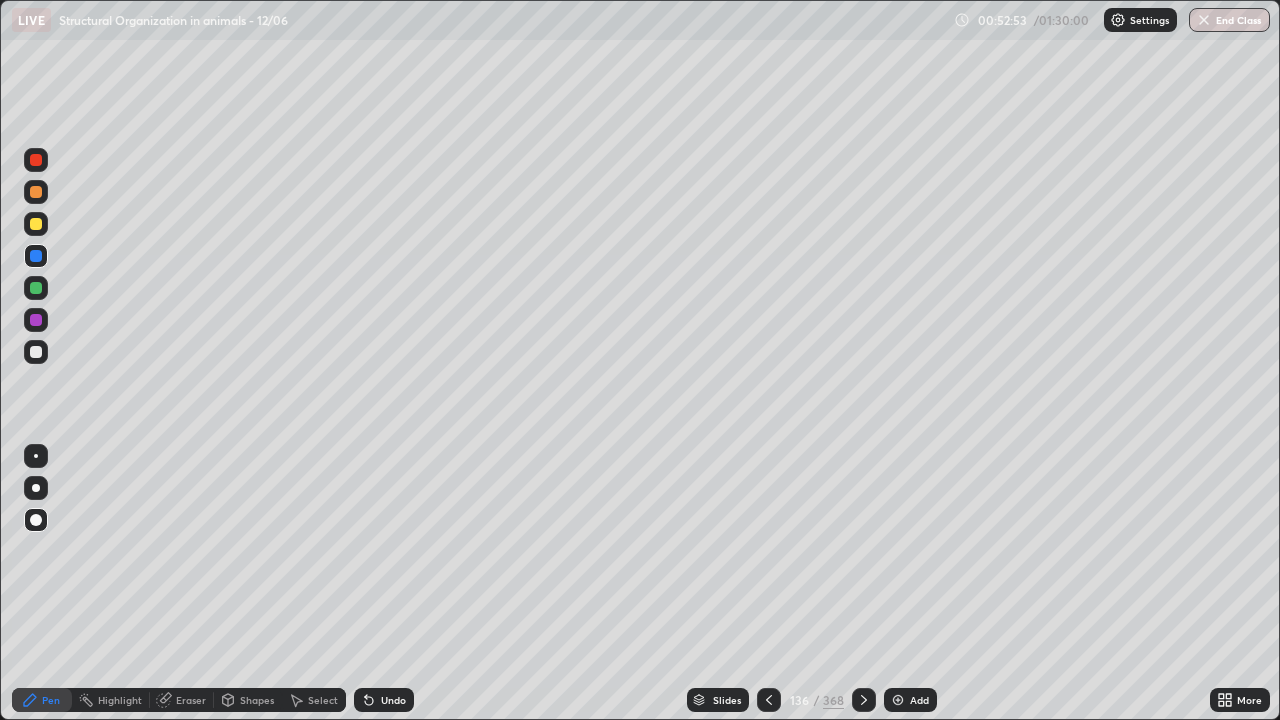 click at bounding box center [36, 288] 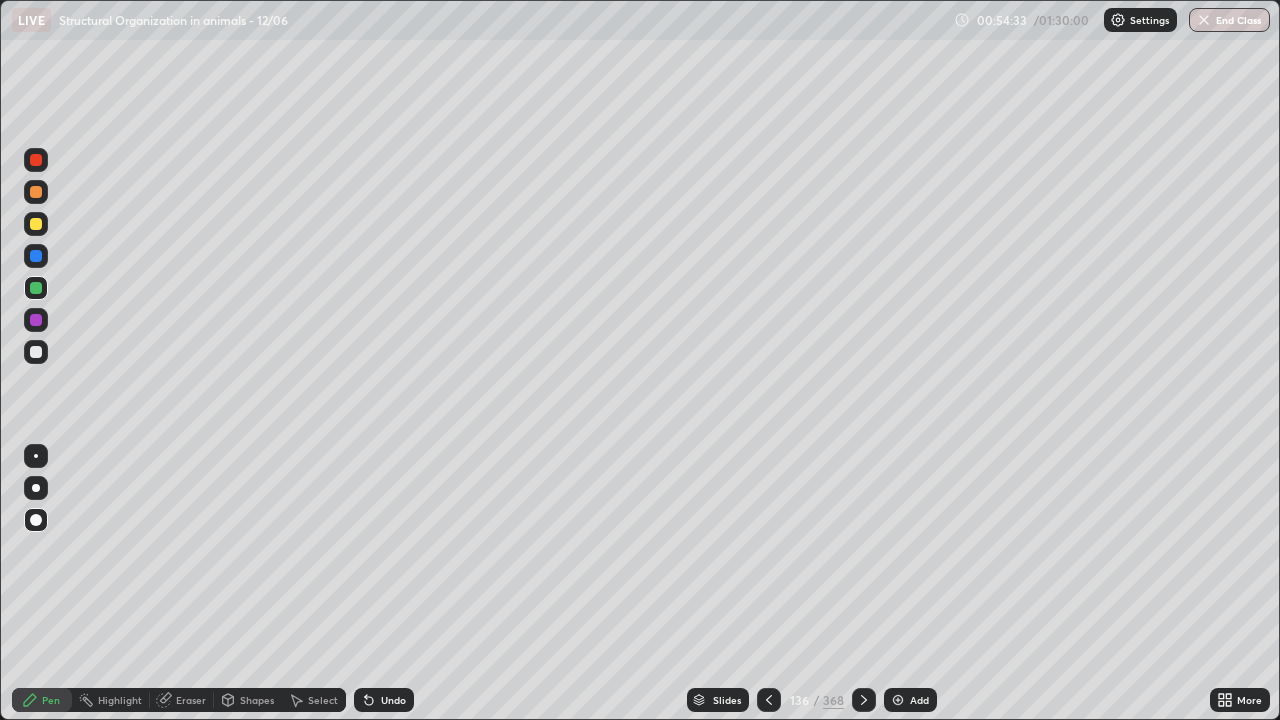 click at bounding box center [36, 256] 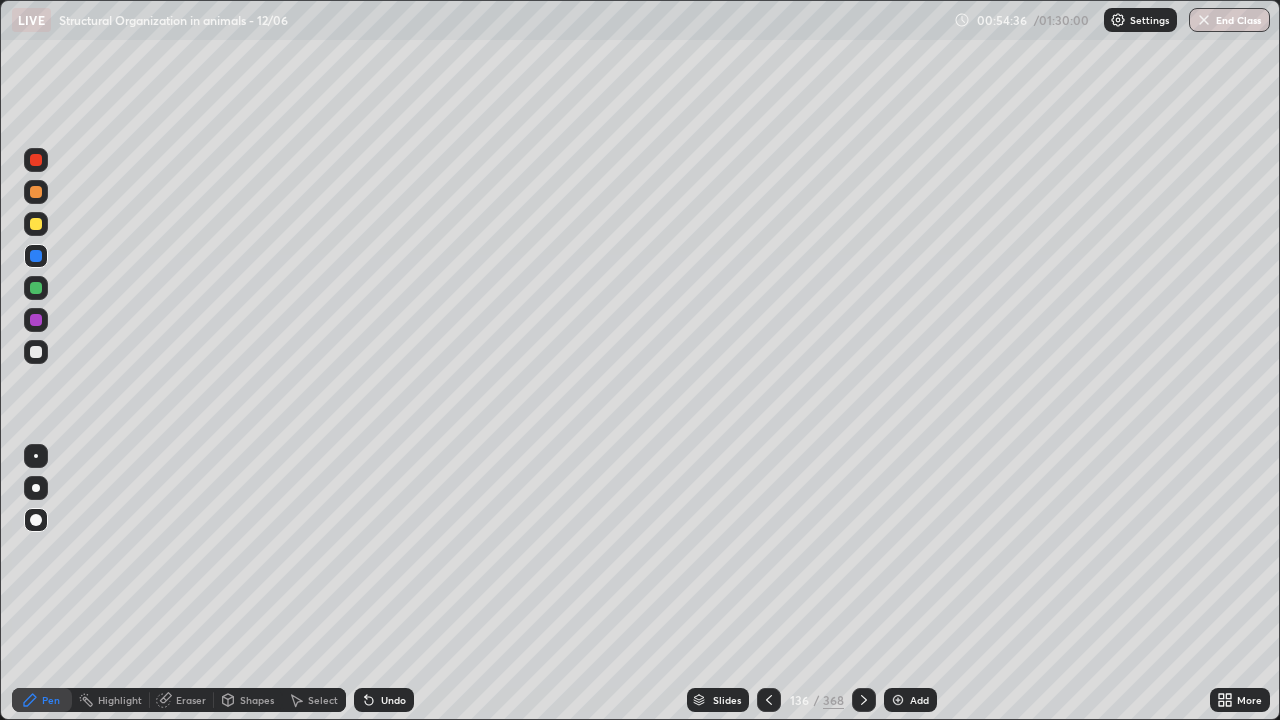 click at bounding box center [36, 160] 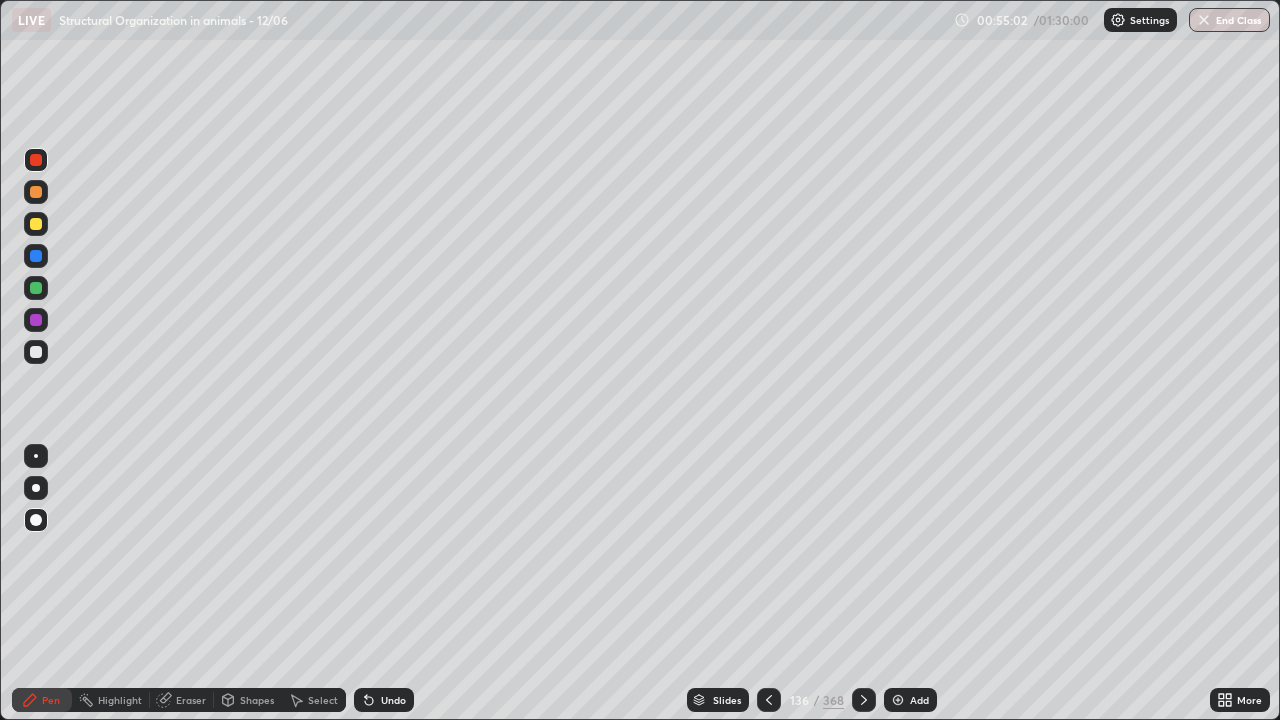 click at bounding box center (36, 320) 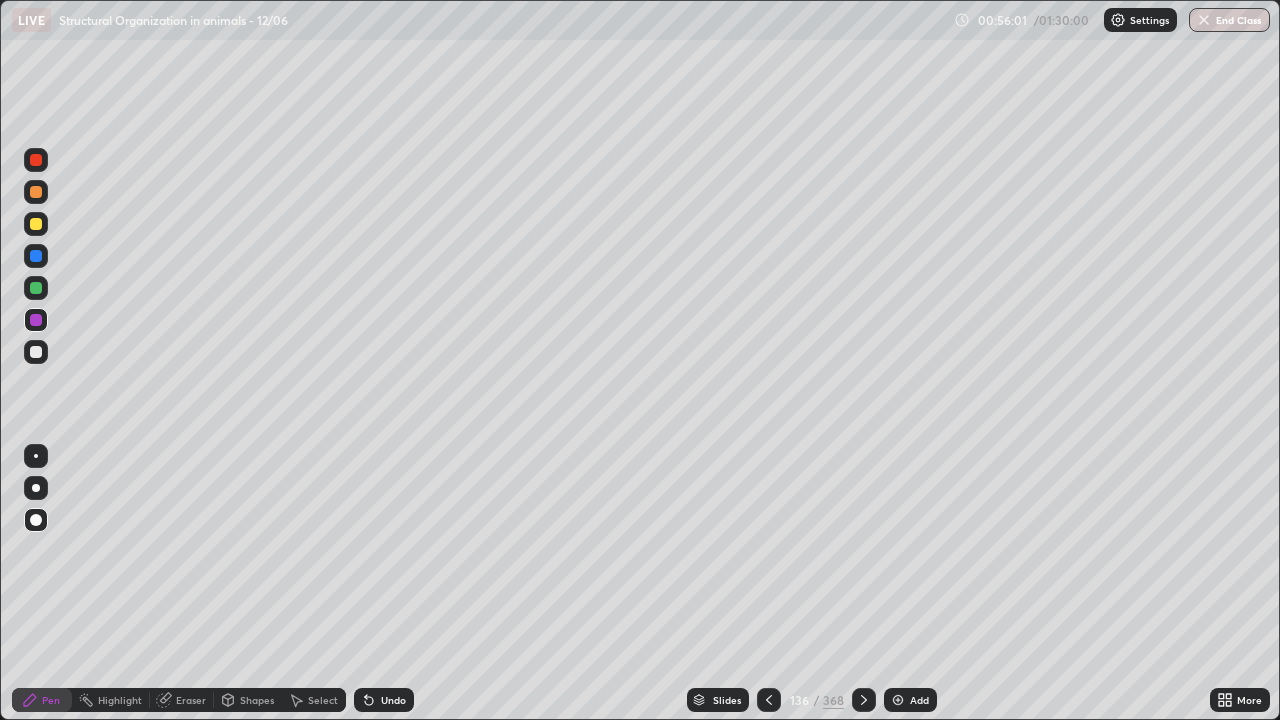 click at bounding box center [36, 320] 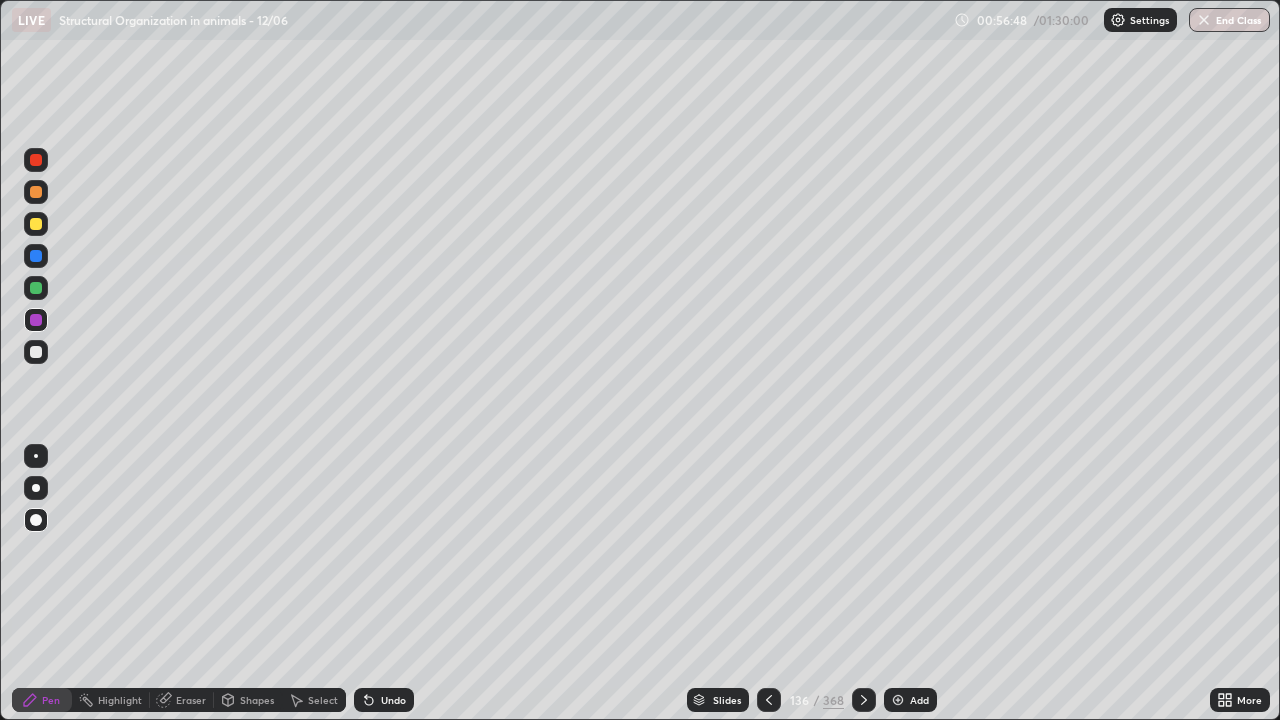 click at bounding box center [36, 288] 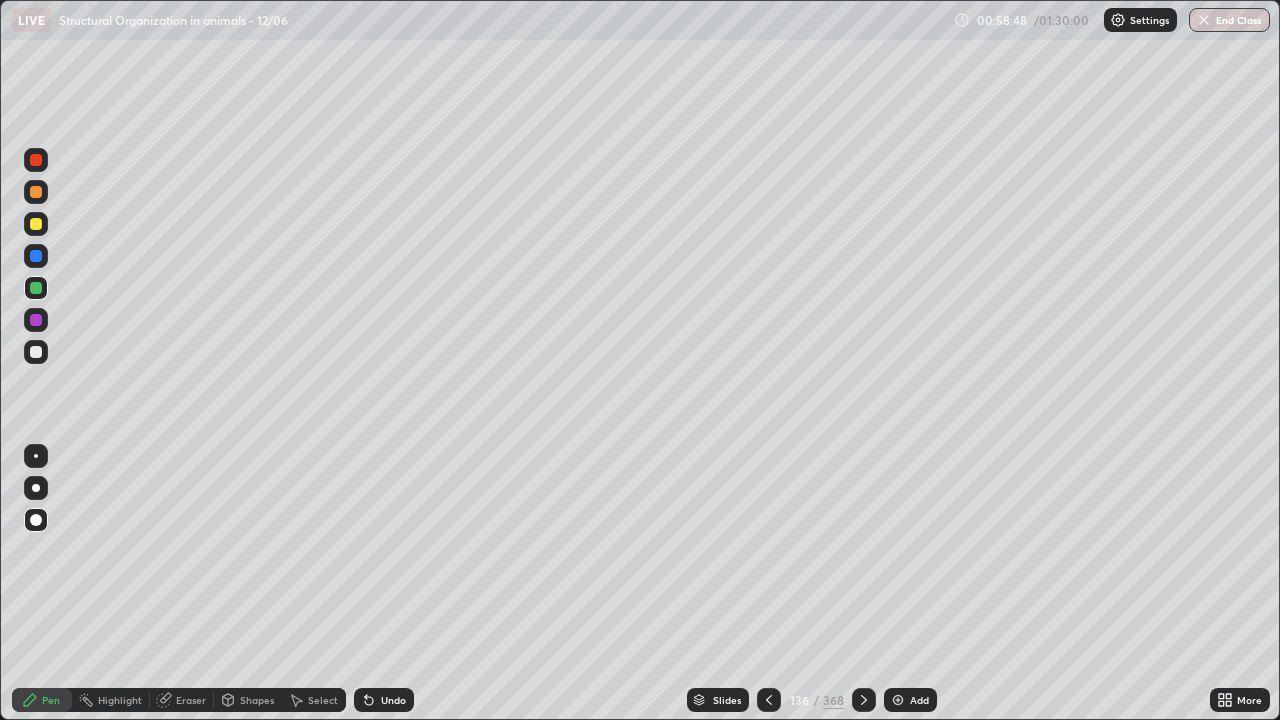 click 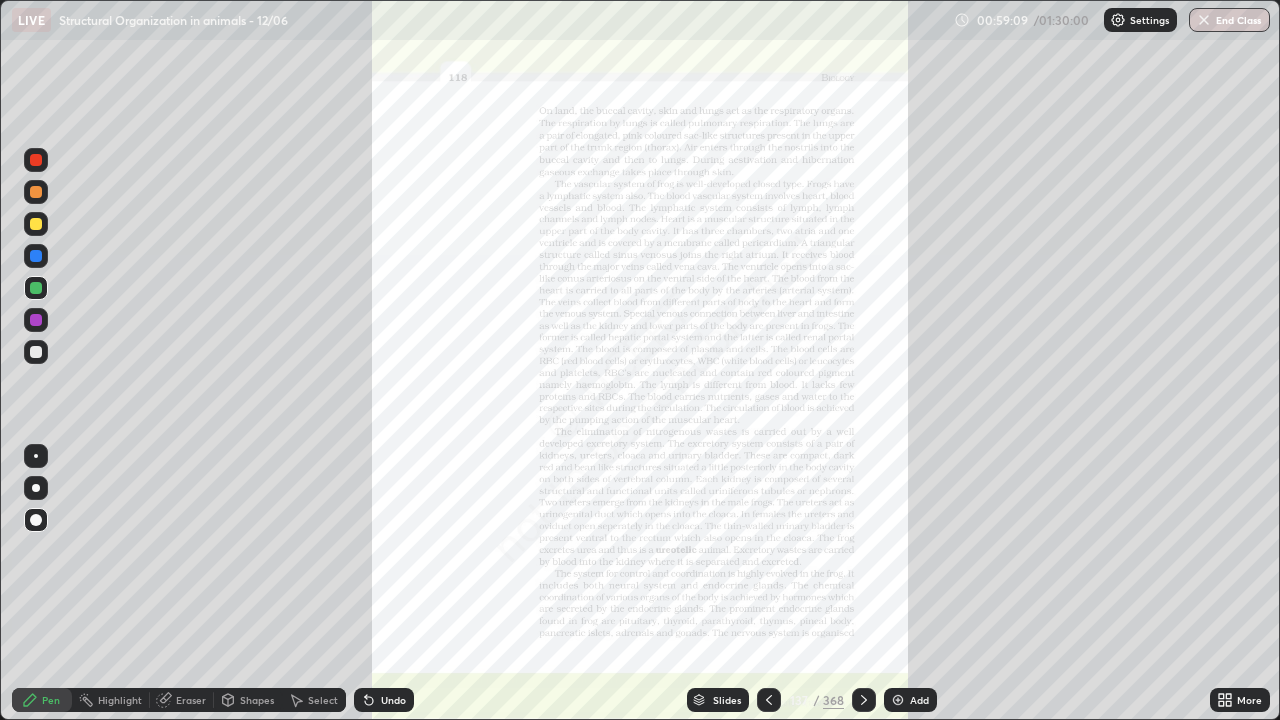 click 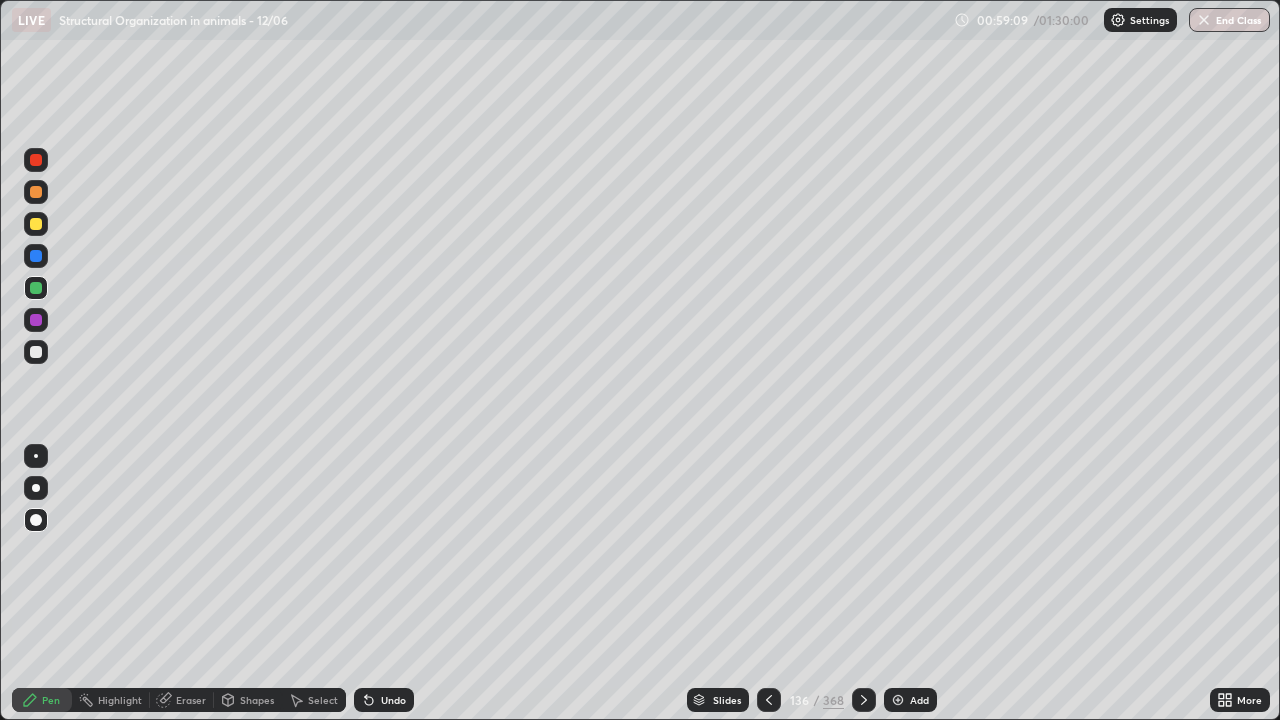 click 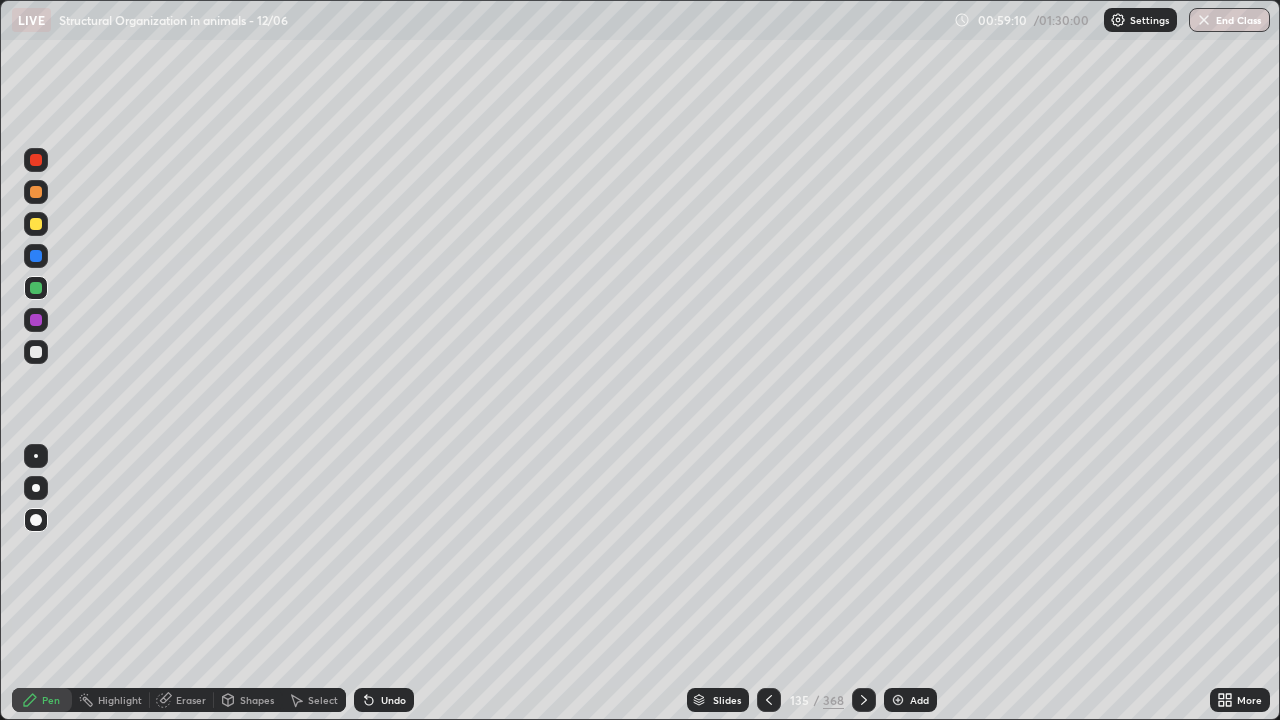 click 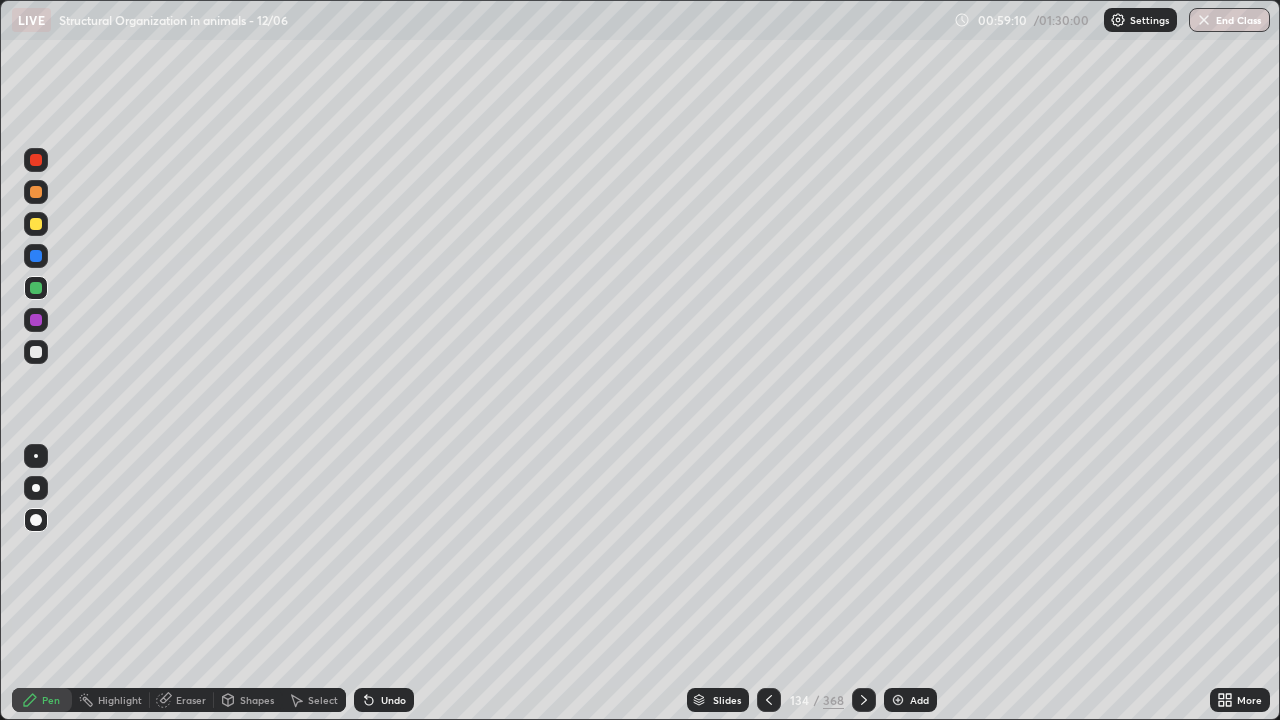 click 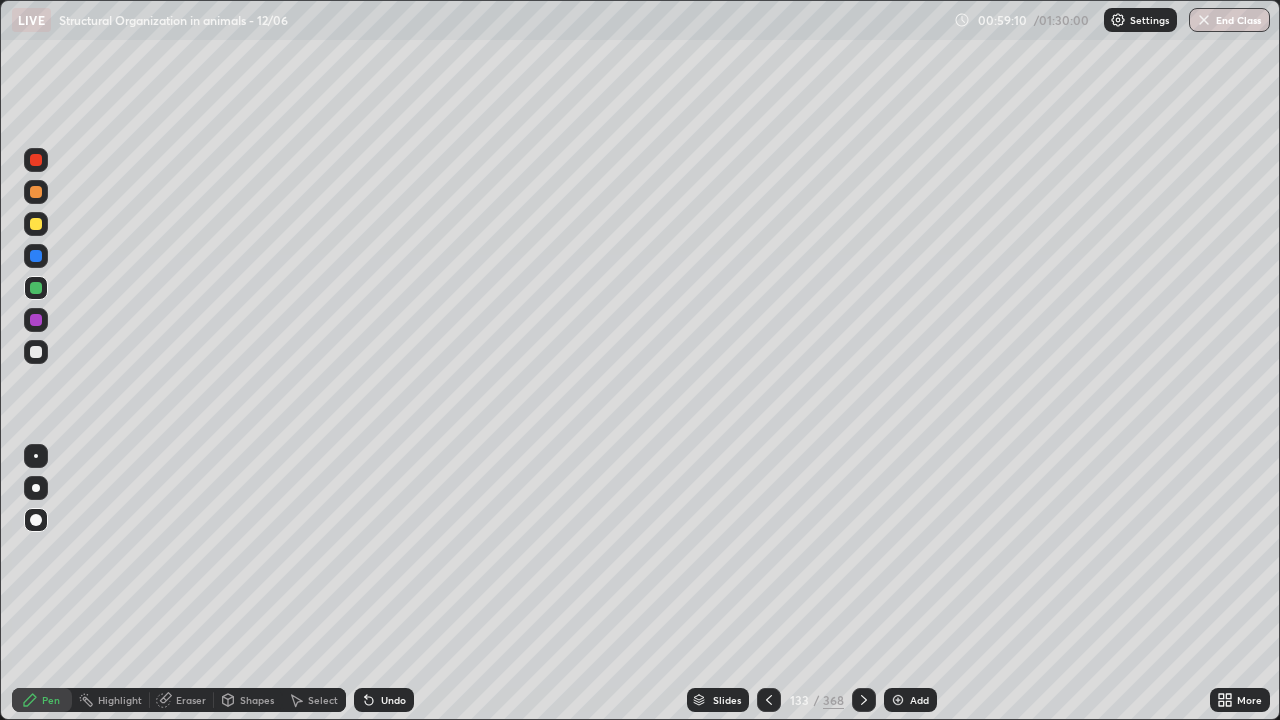 click 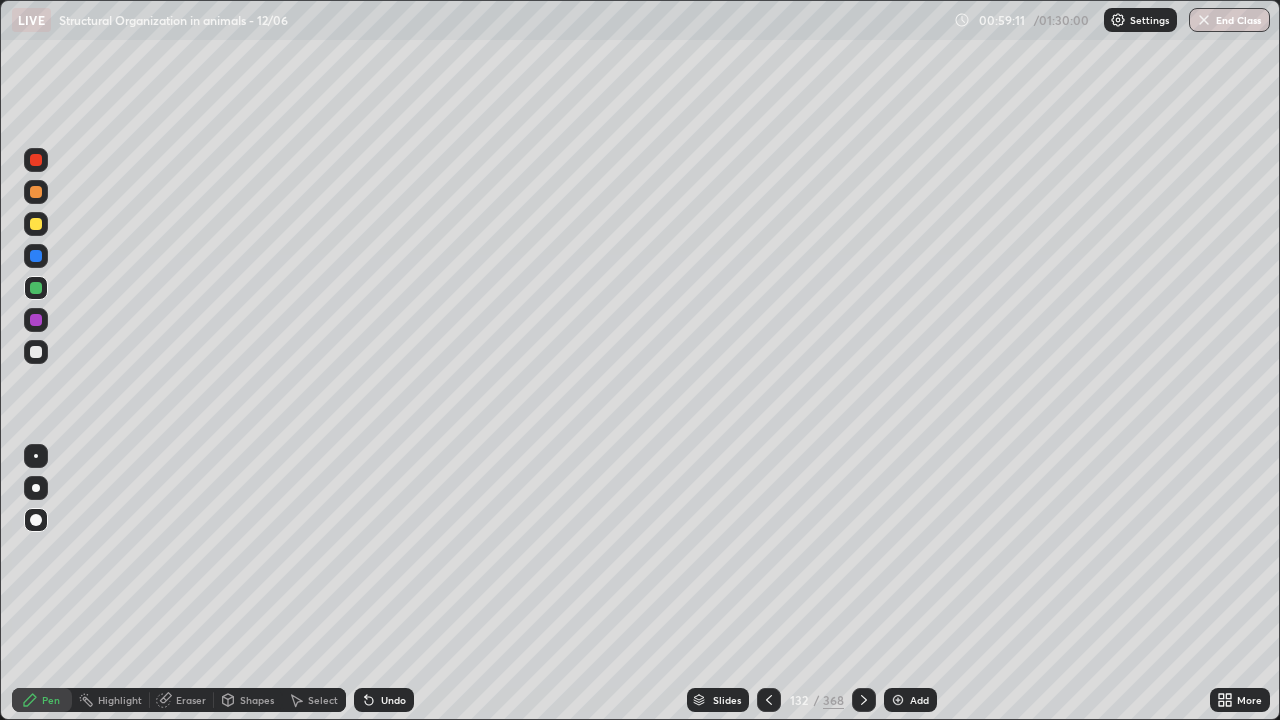 click 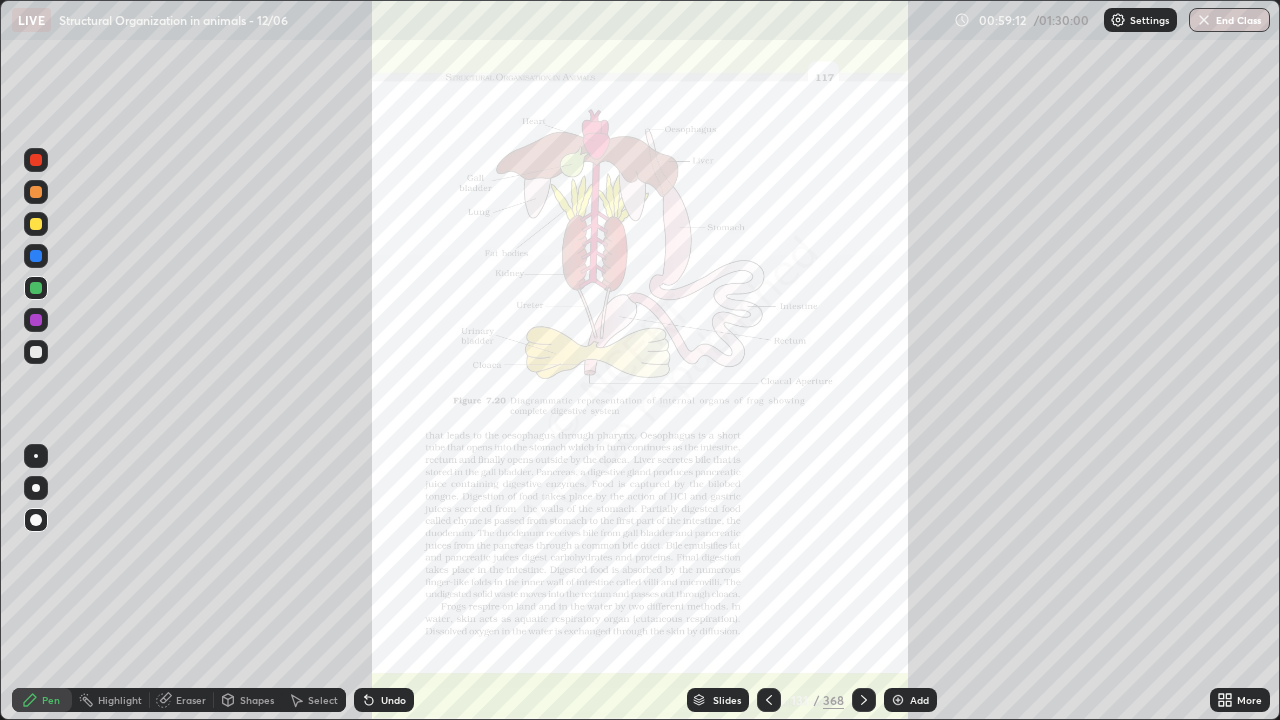 click 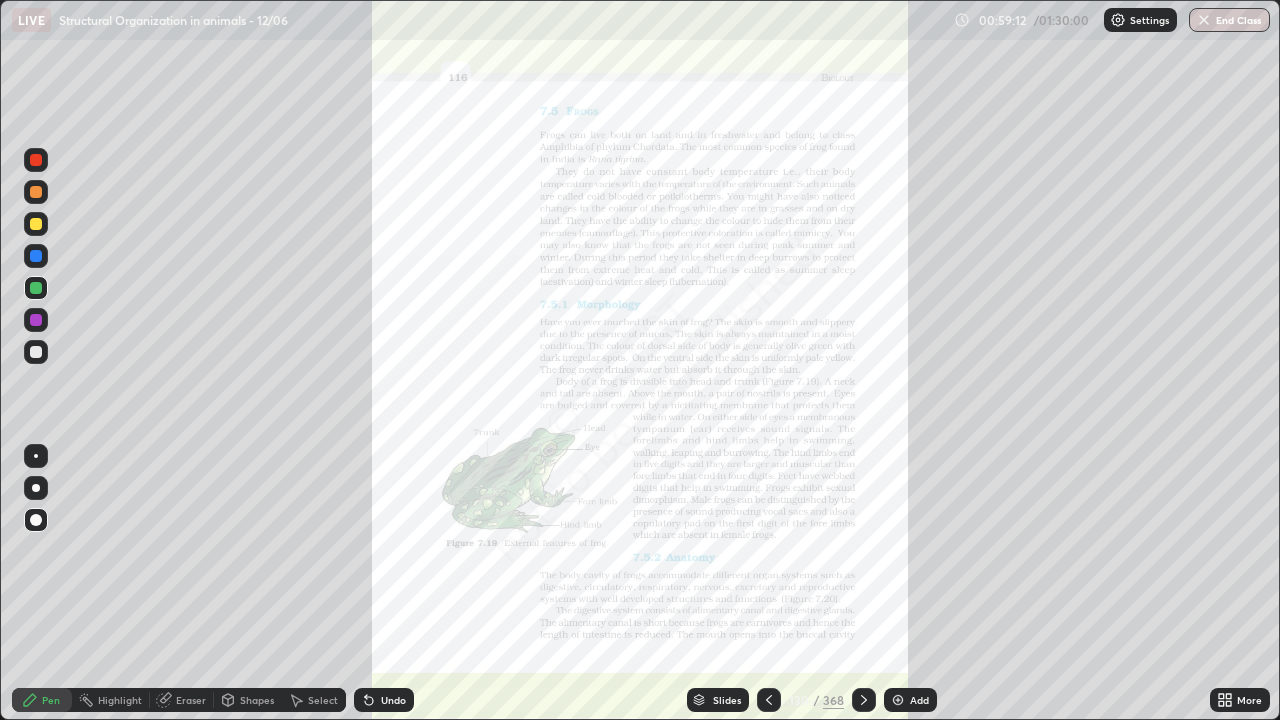 click 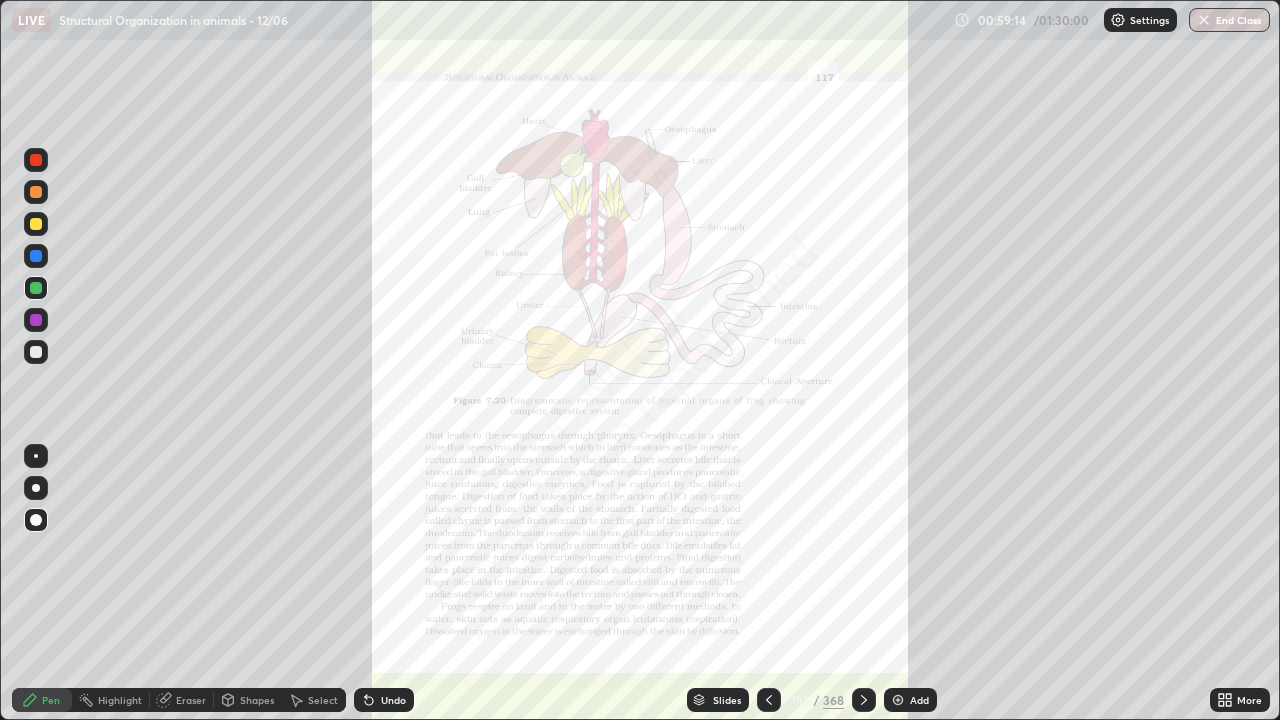 click 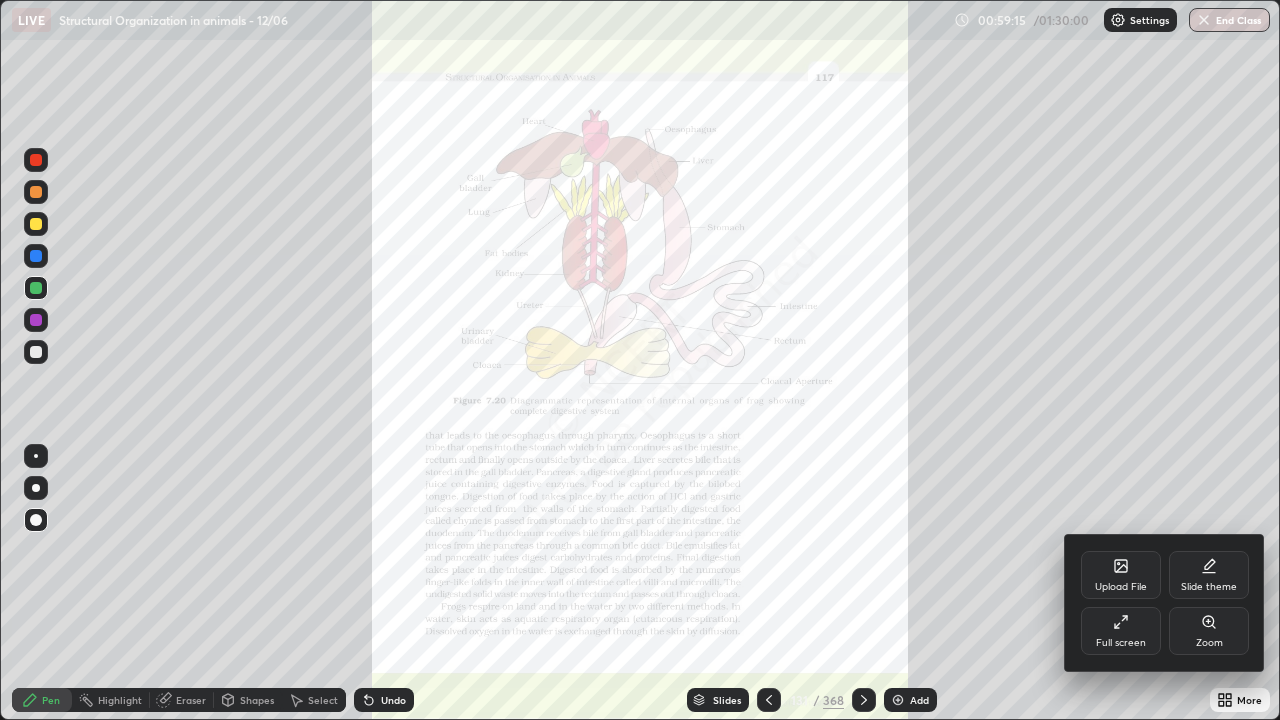 click on "Zoom" at bounding box center [1209, 643] 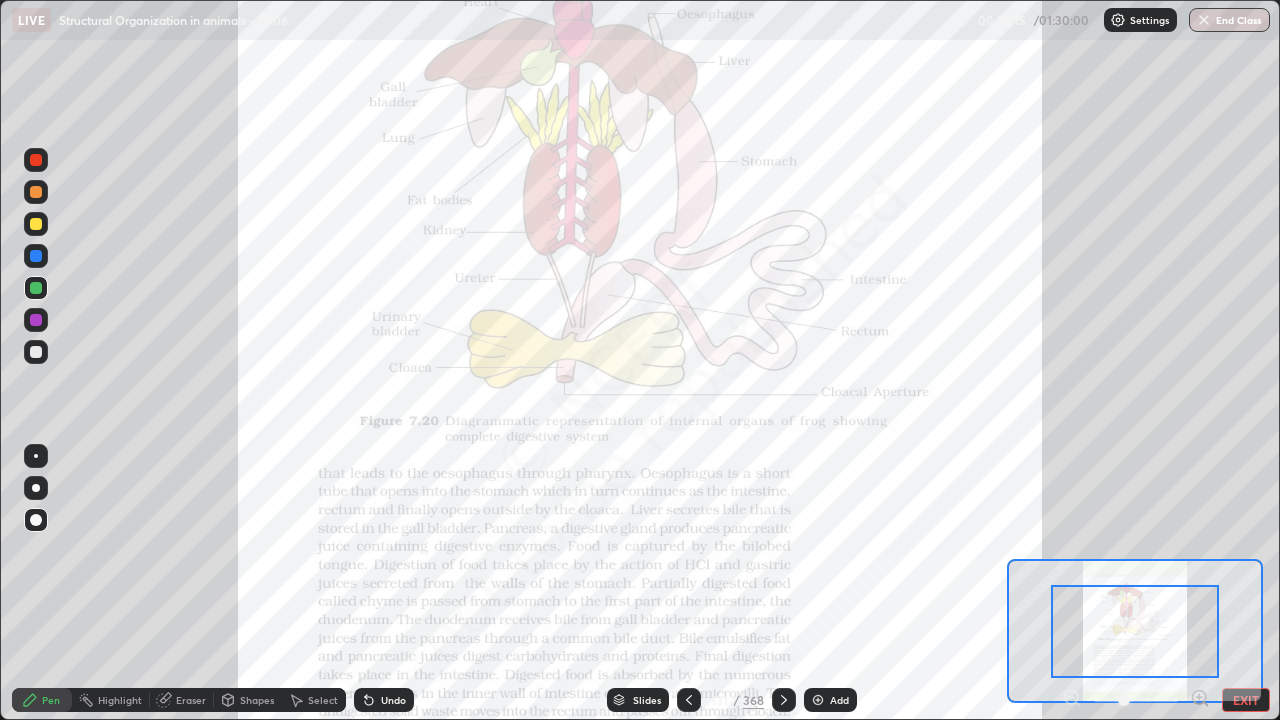 click 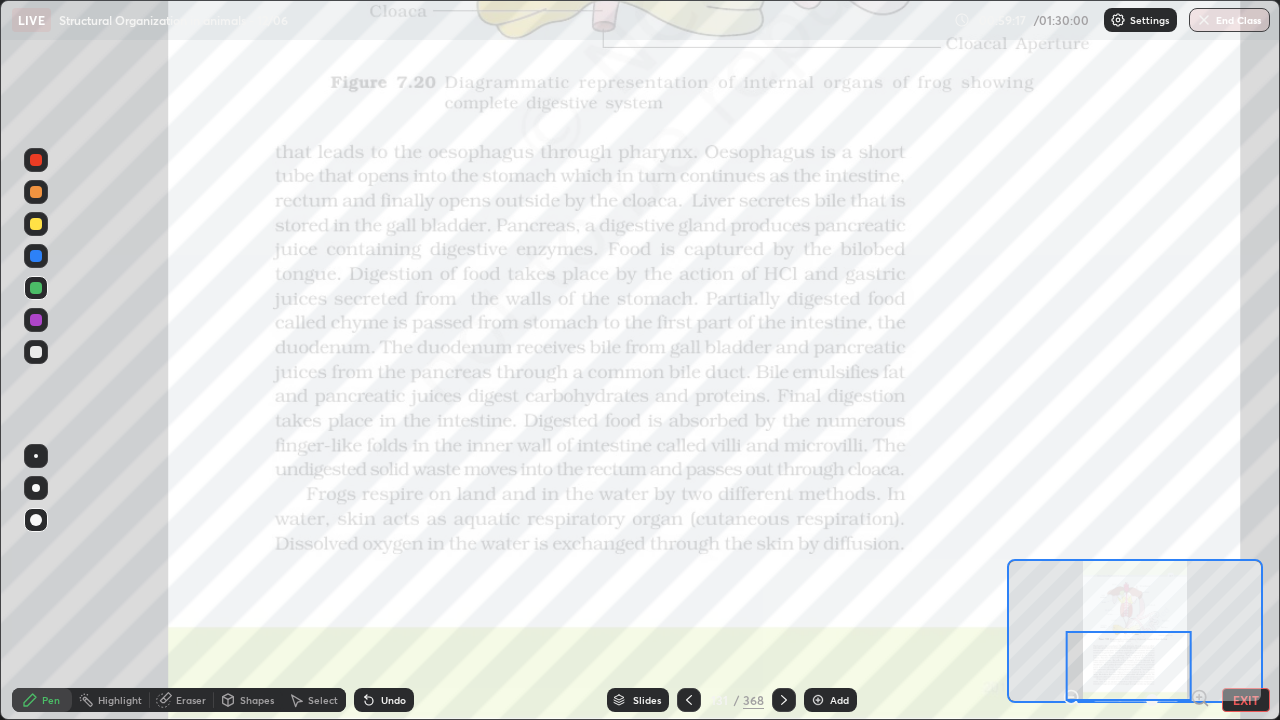 click 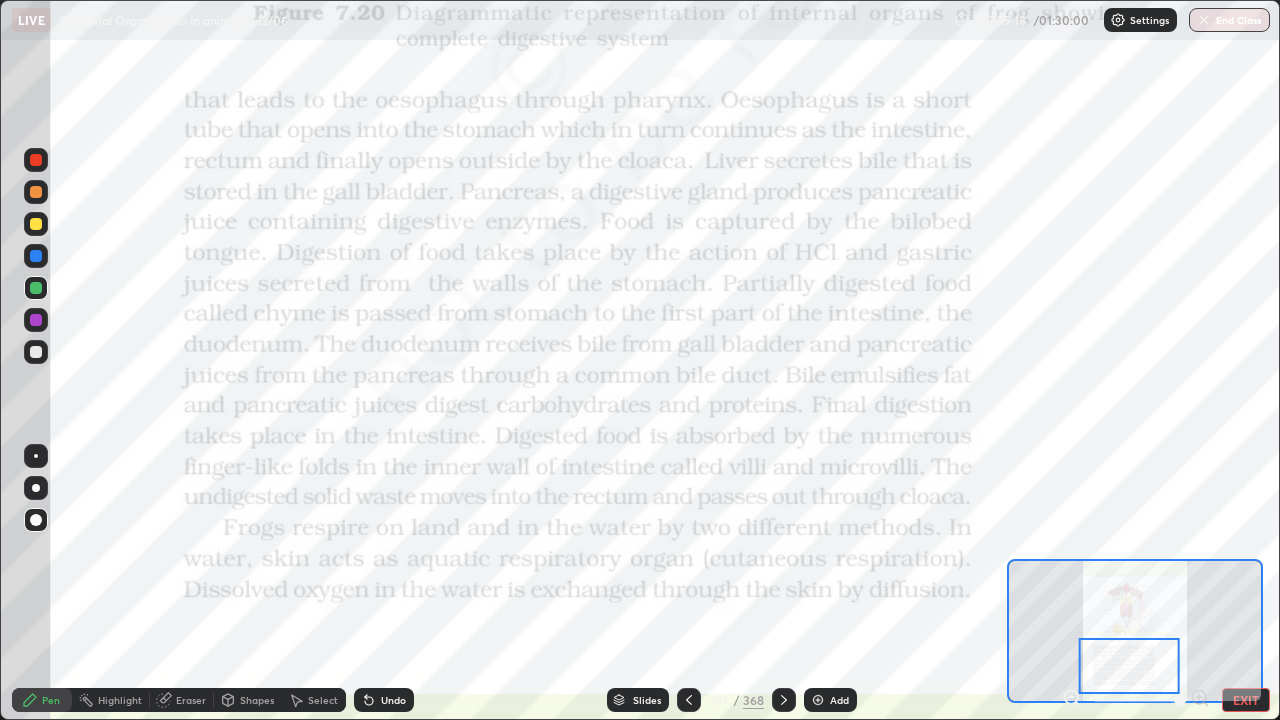 click at bounding box center (1129, 666) 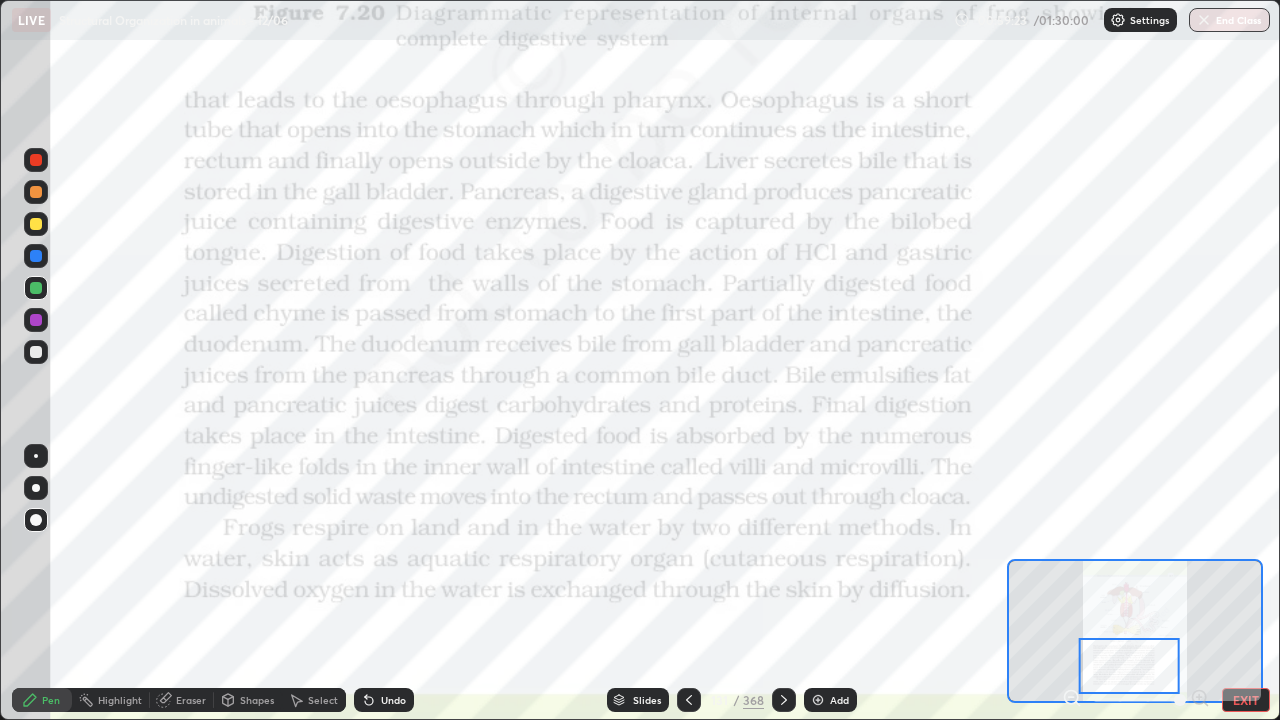 click at bounding box center (36, 224) 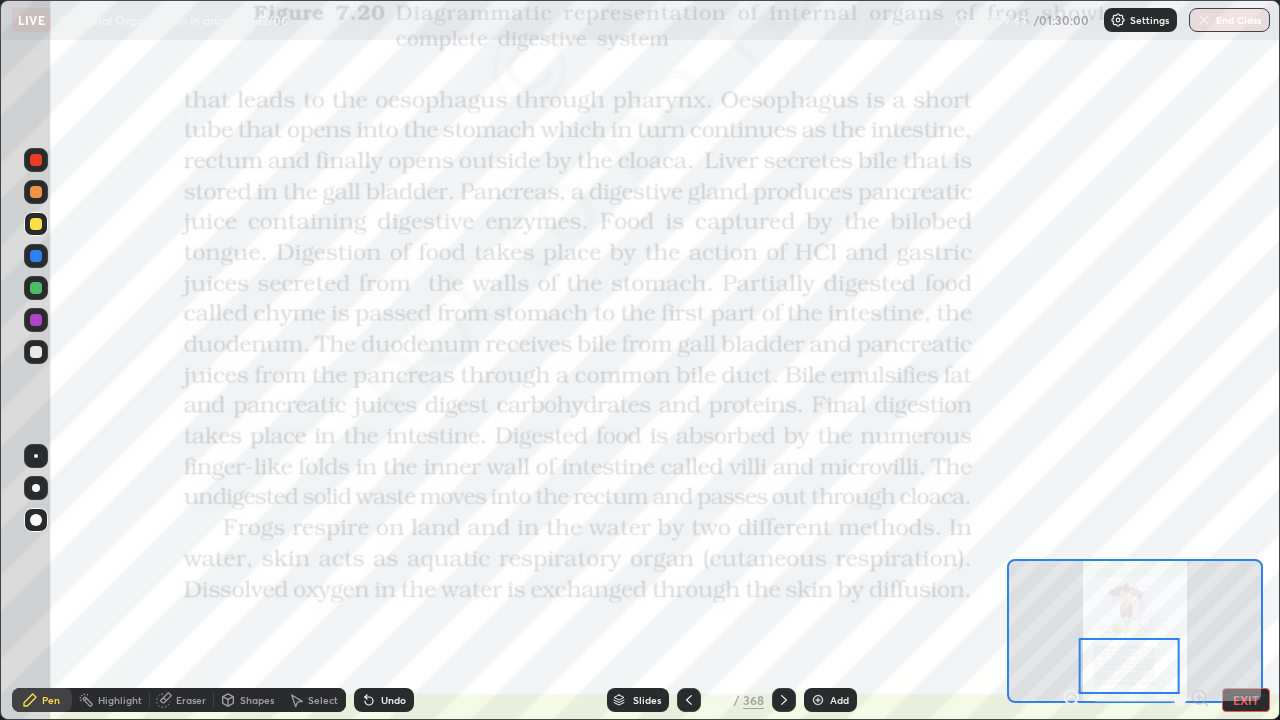 click 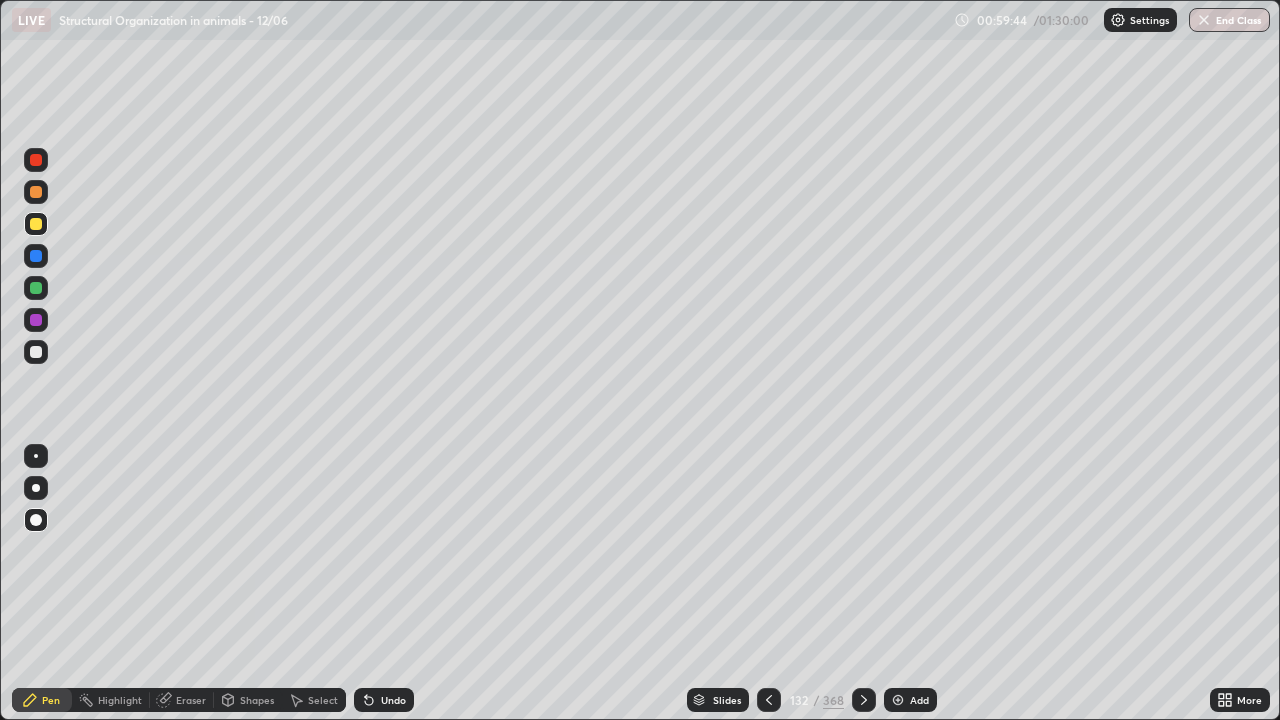click 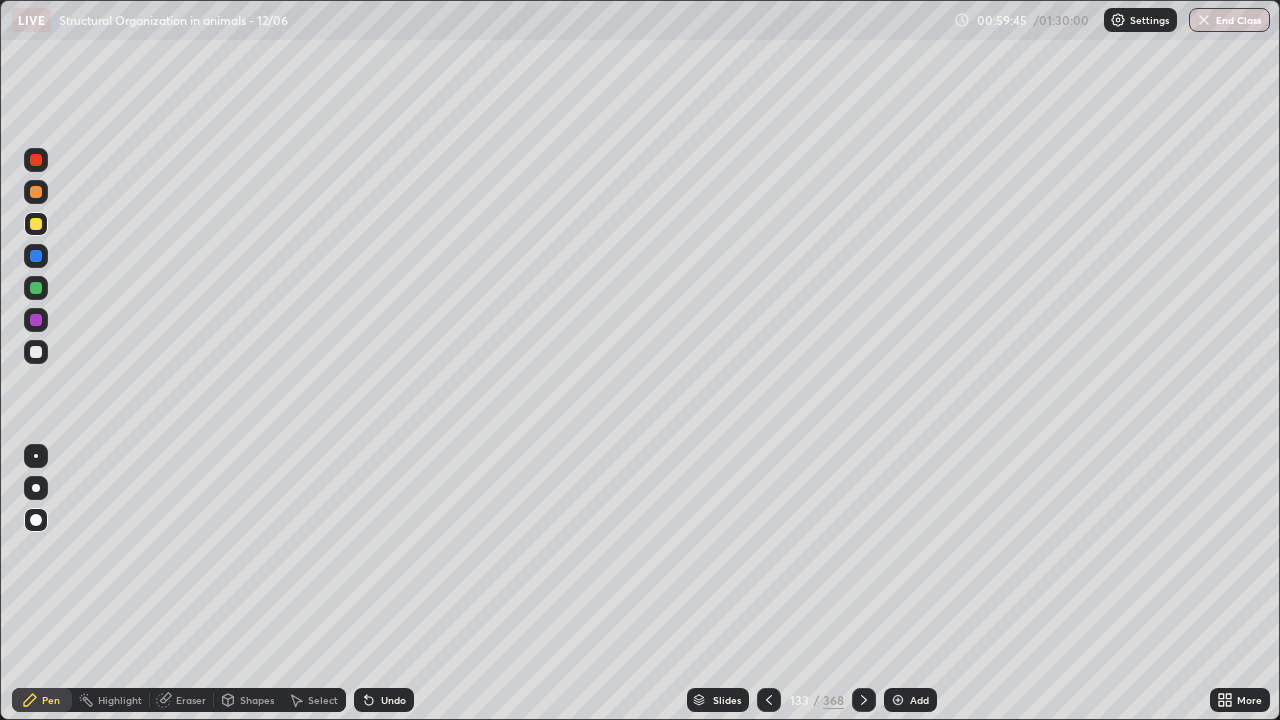 click 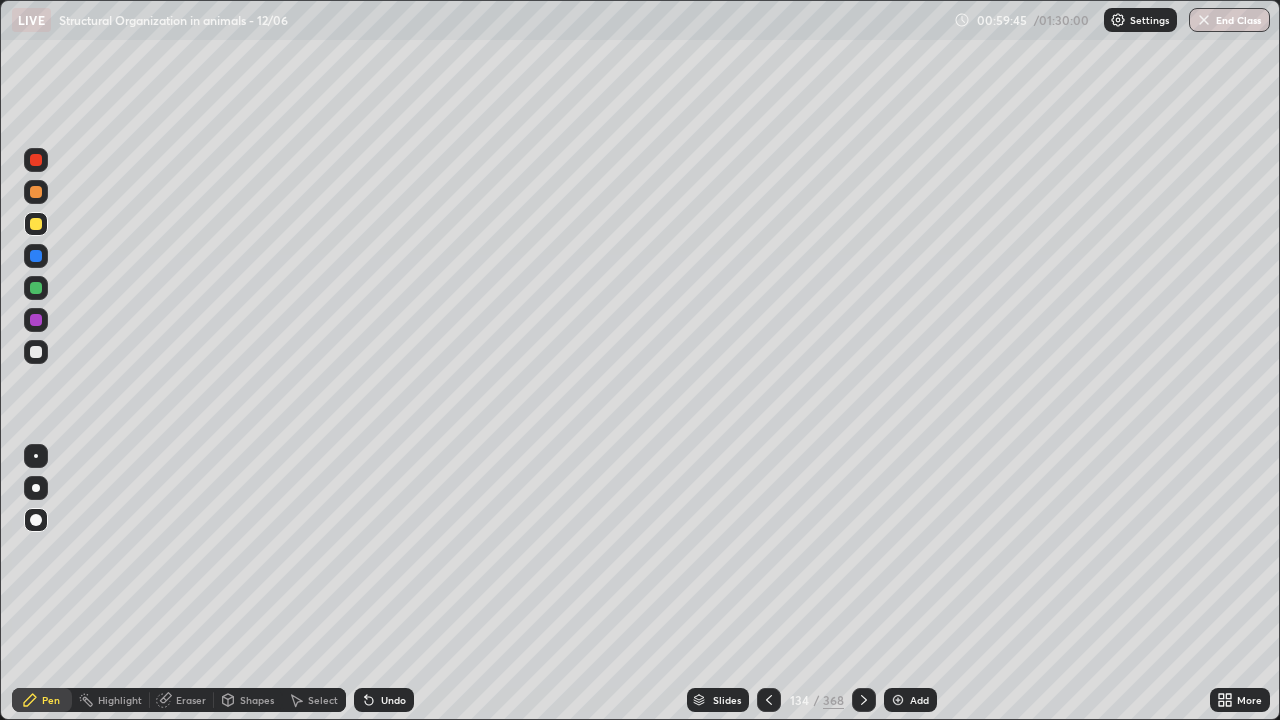 click 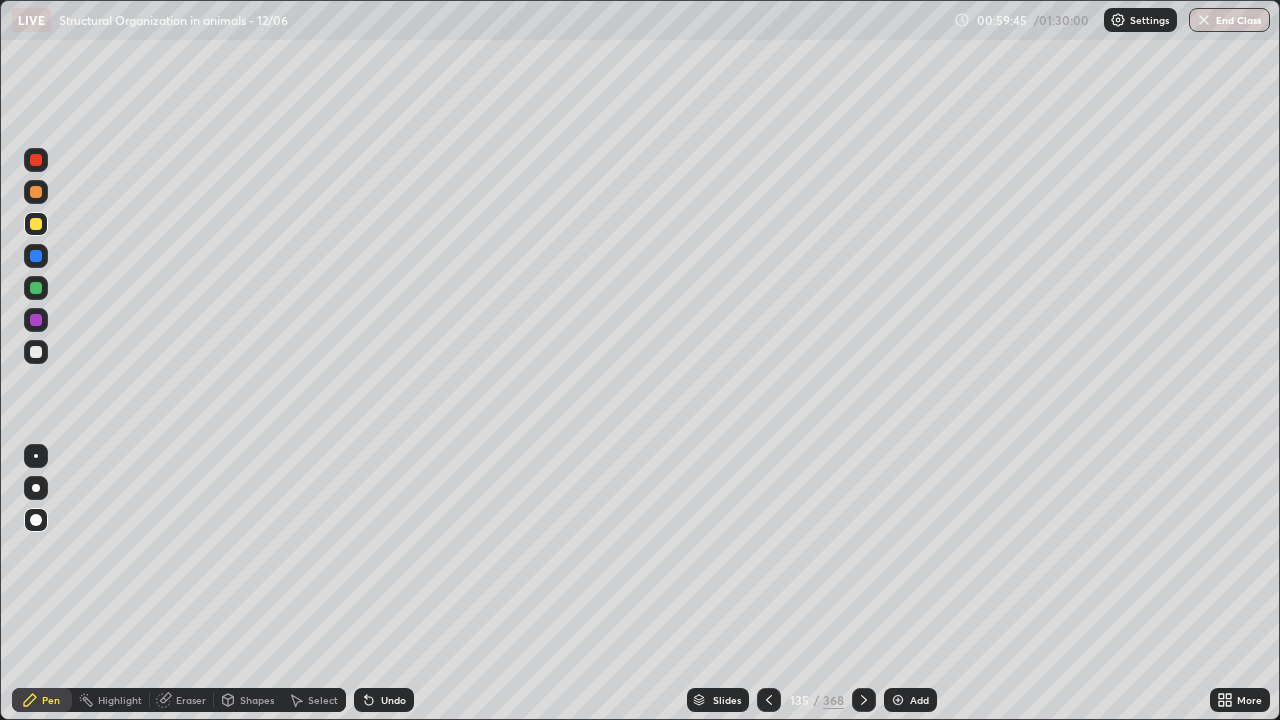 click 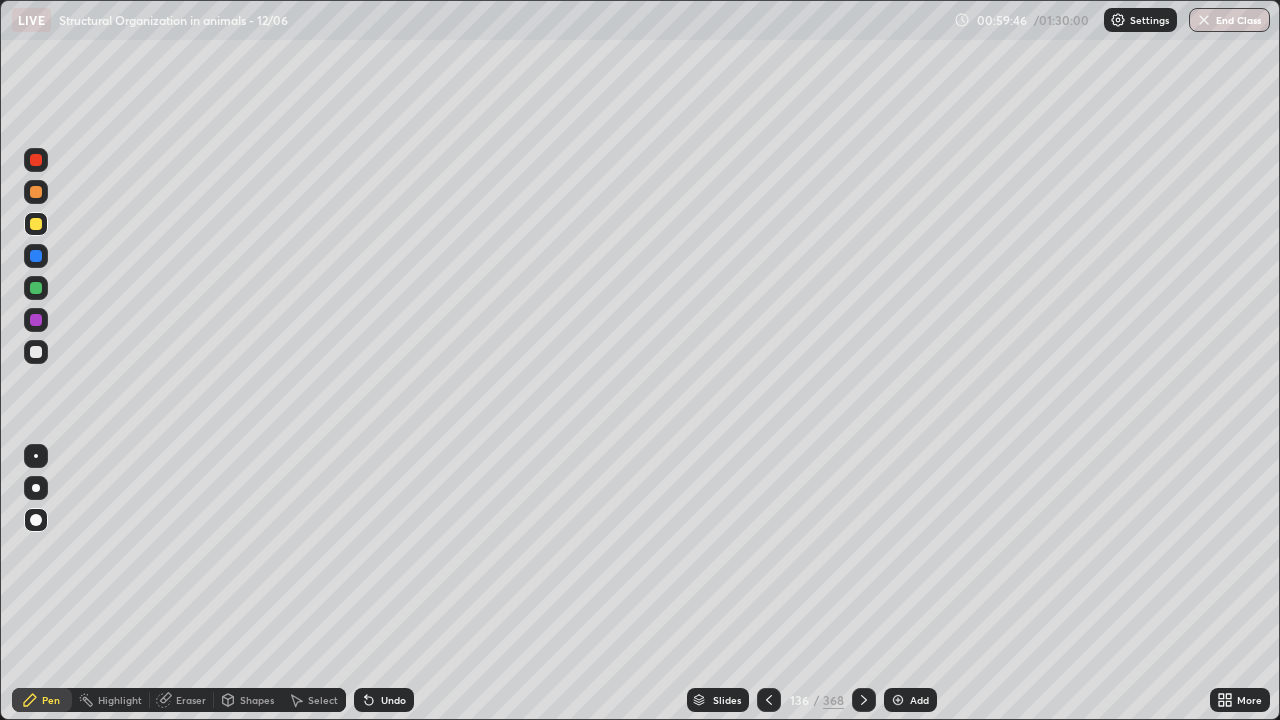 click 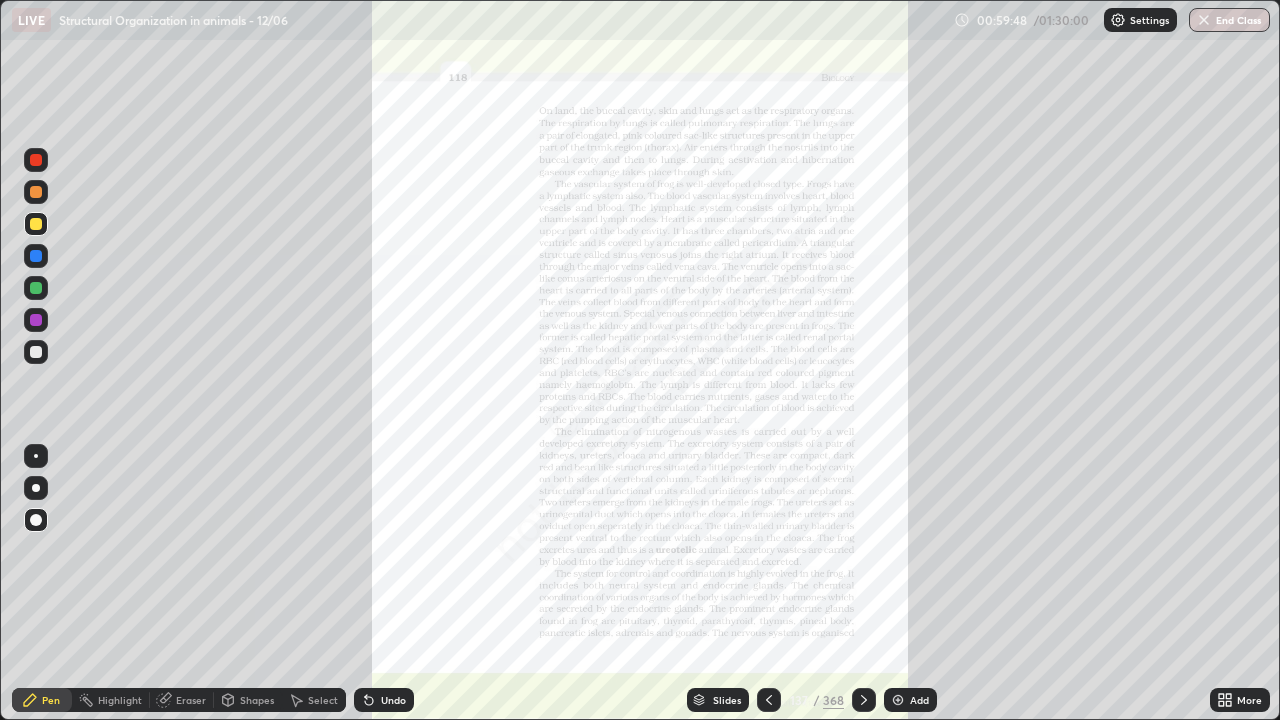 click 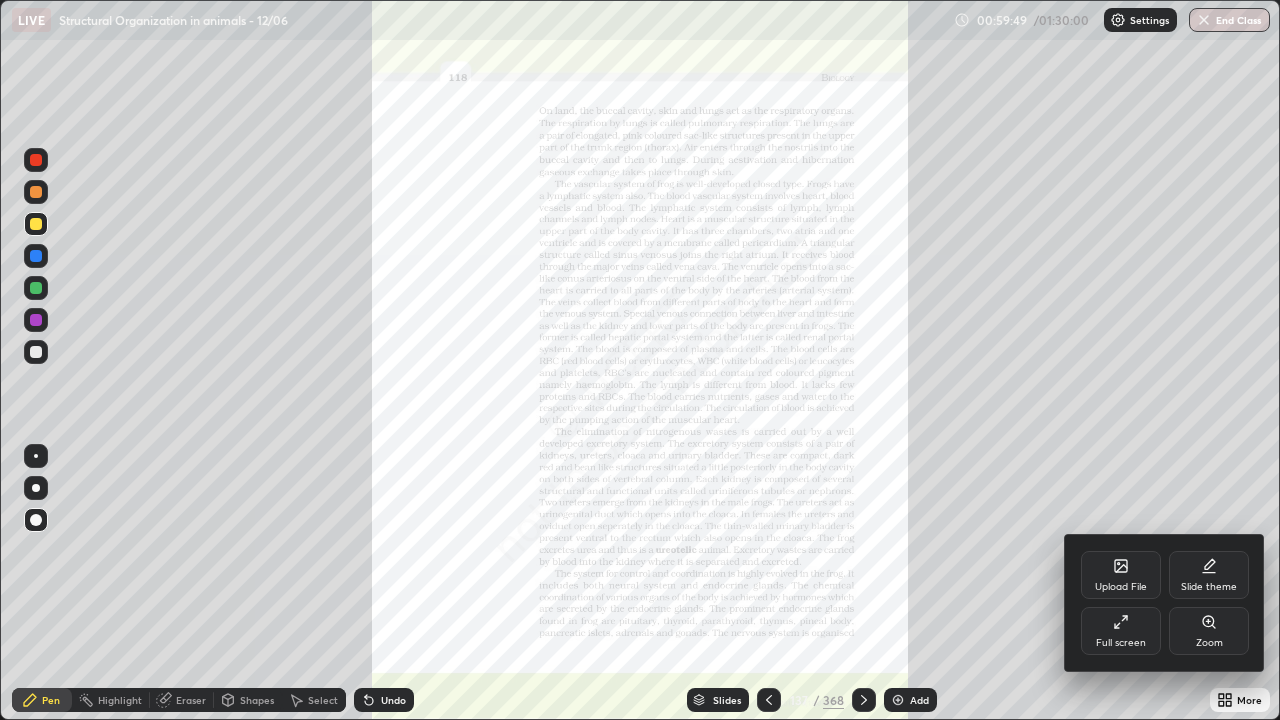 click on "Zoom" at bounding box center [1209, 631] 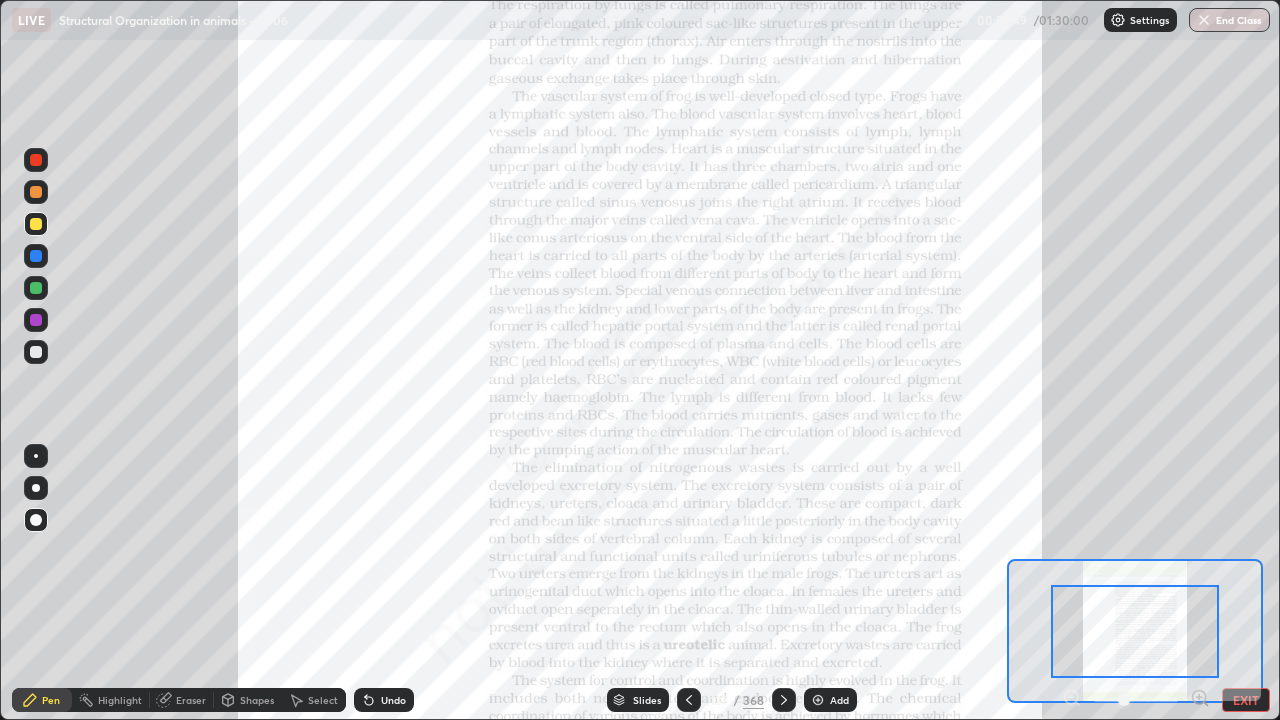click 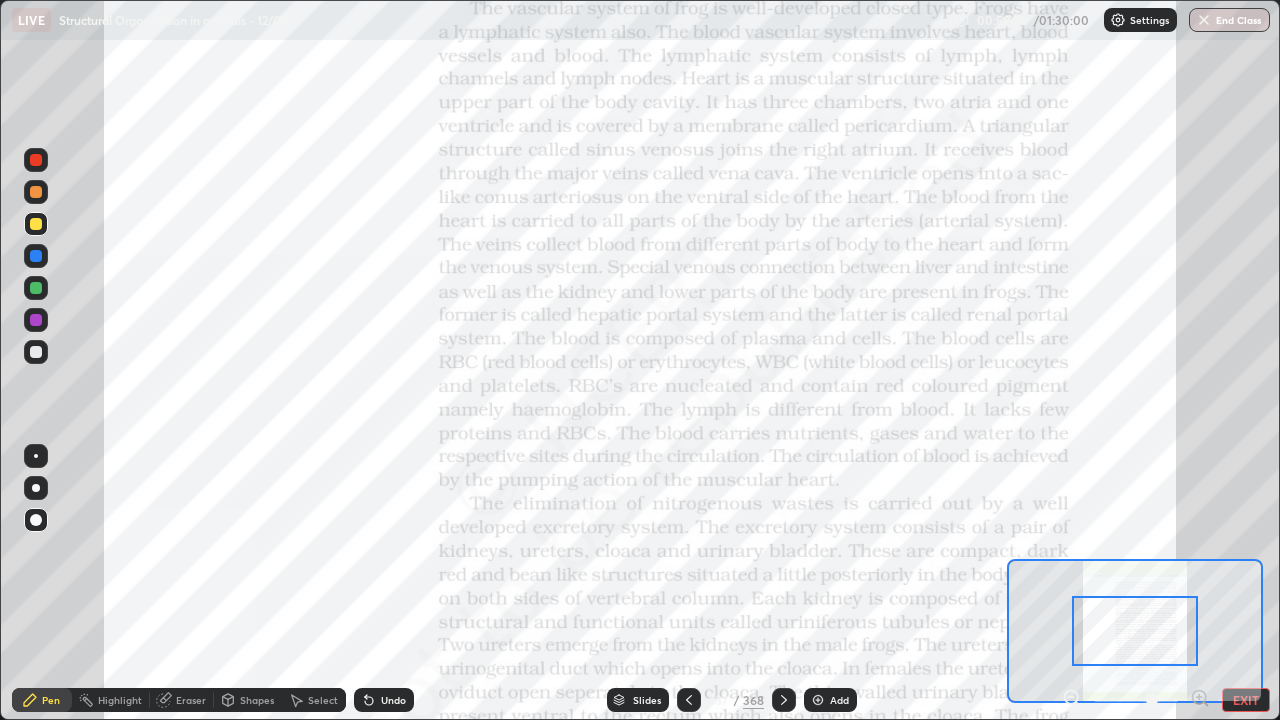 click 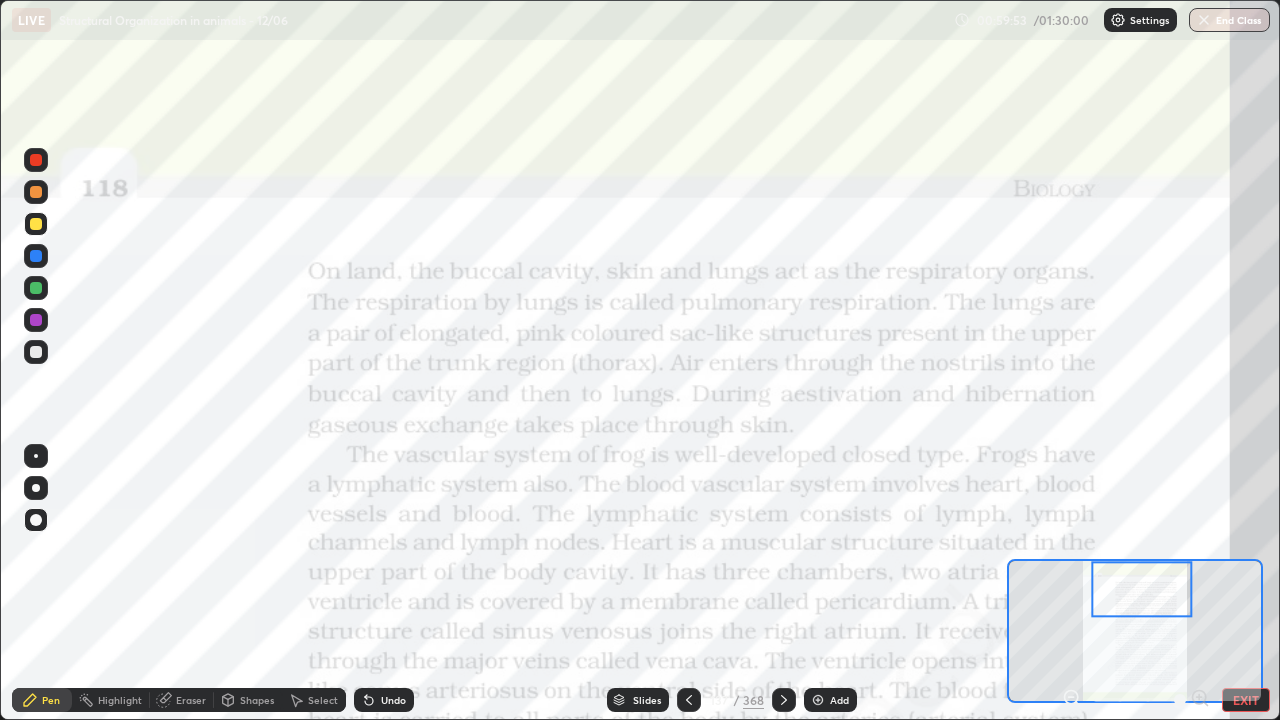 click at bounding box center (36, 256) 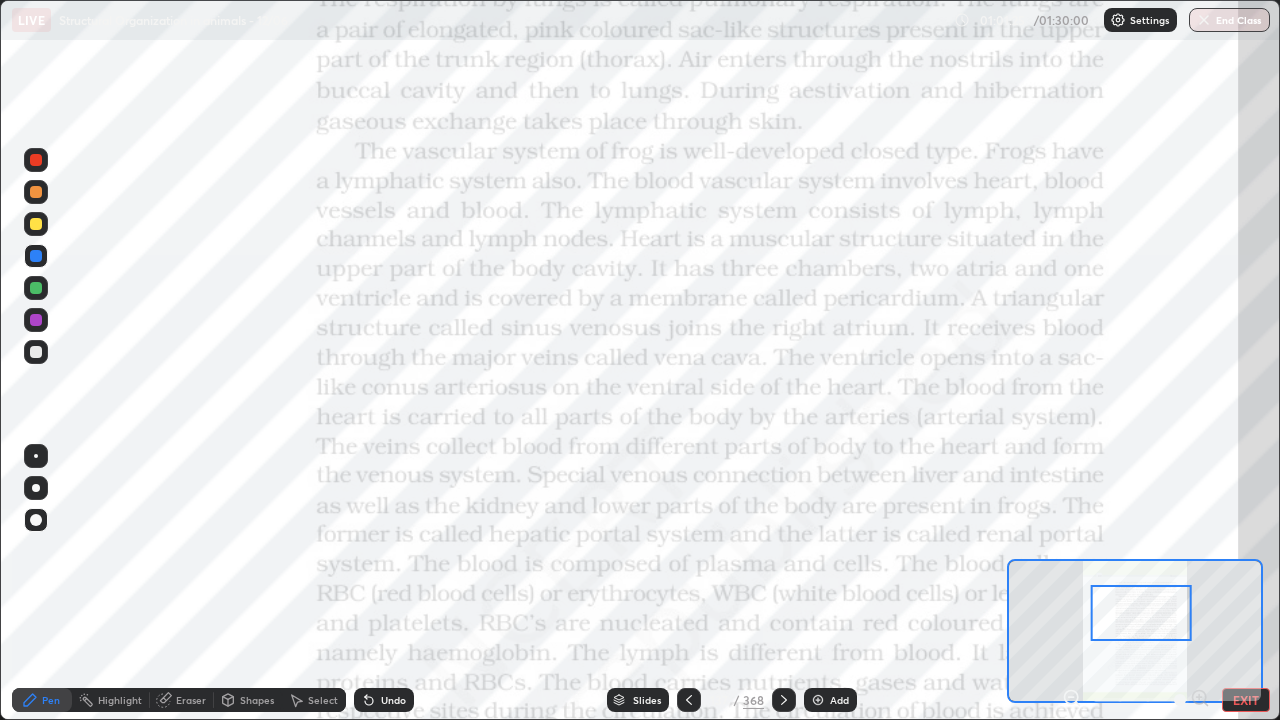 click at bounding box center (36, 160) 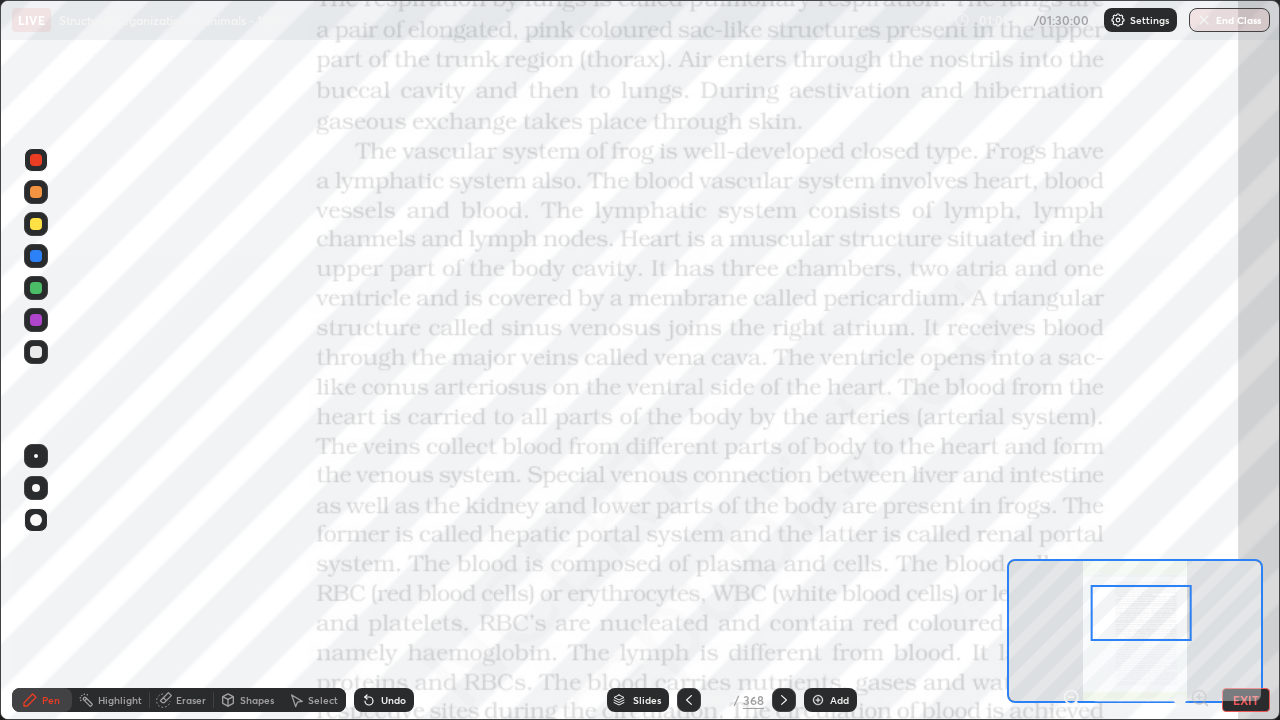 click at bounding box center [36, 456] 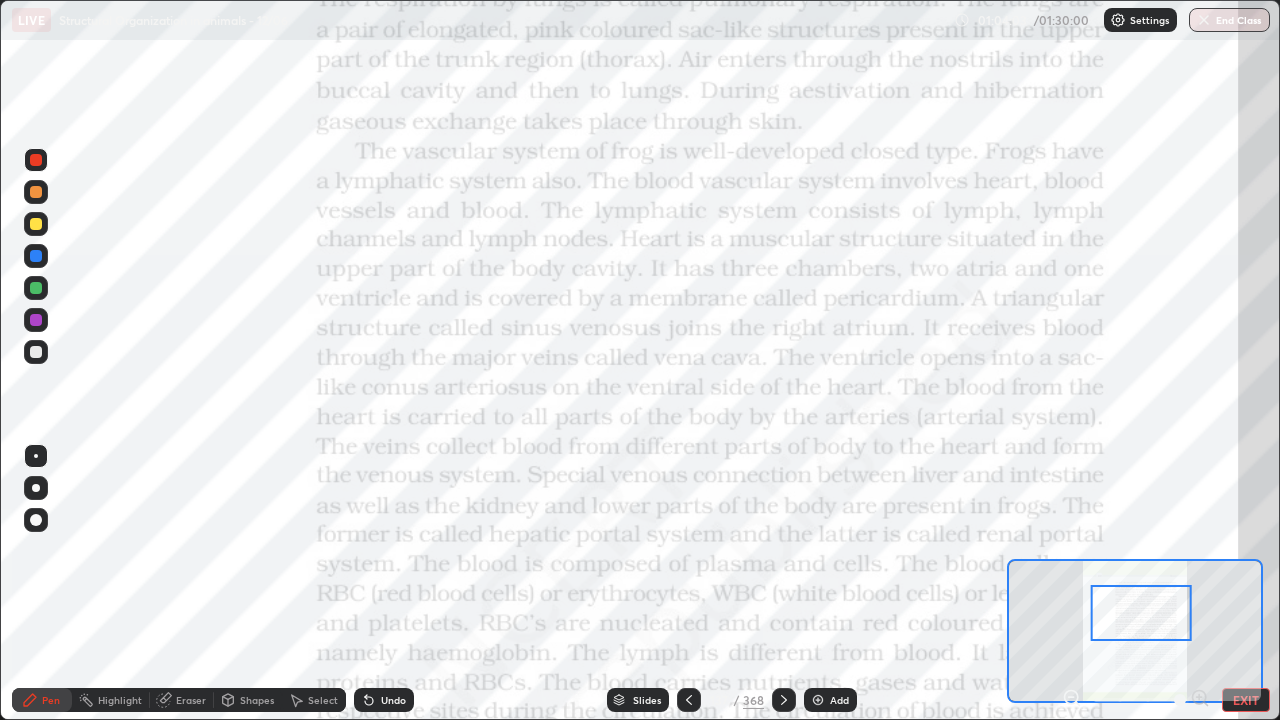 click on "Undo" at bounding box center [384, 700] 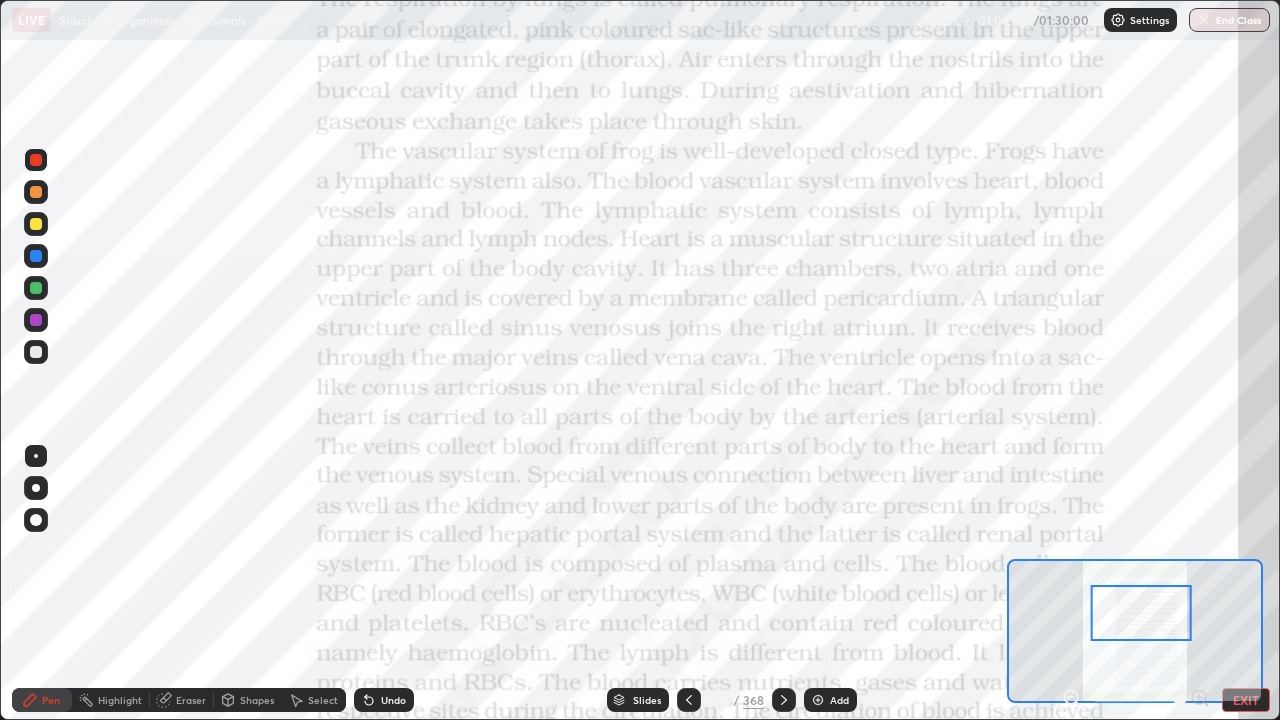 click at bounding box center [36, 352] 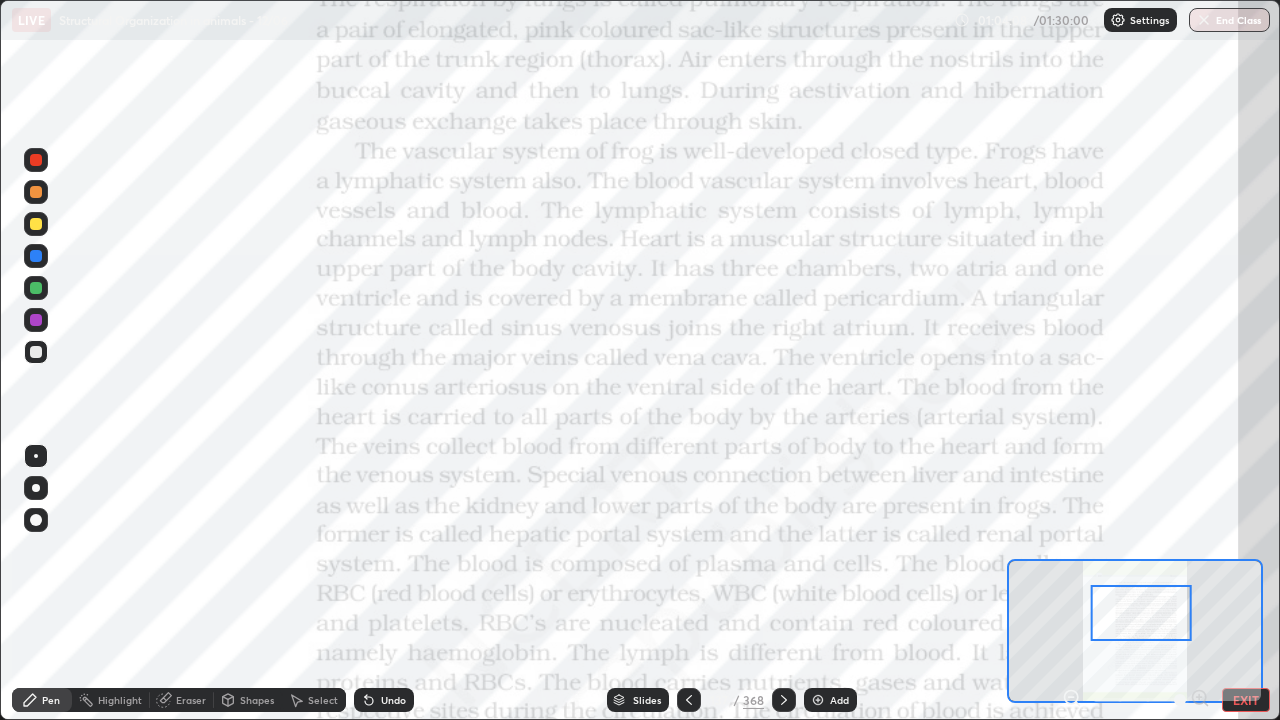 click at bounding box center (36, 320) 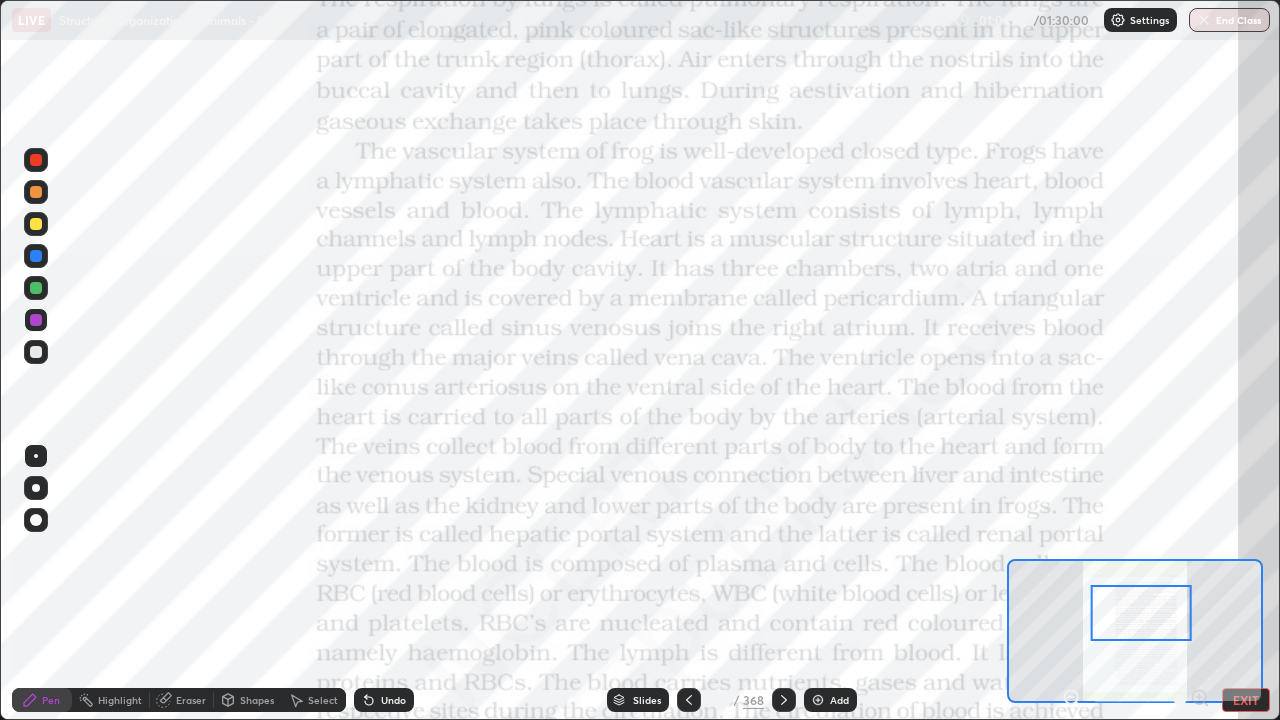 click at bounding box center [36, 288] 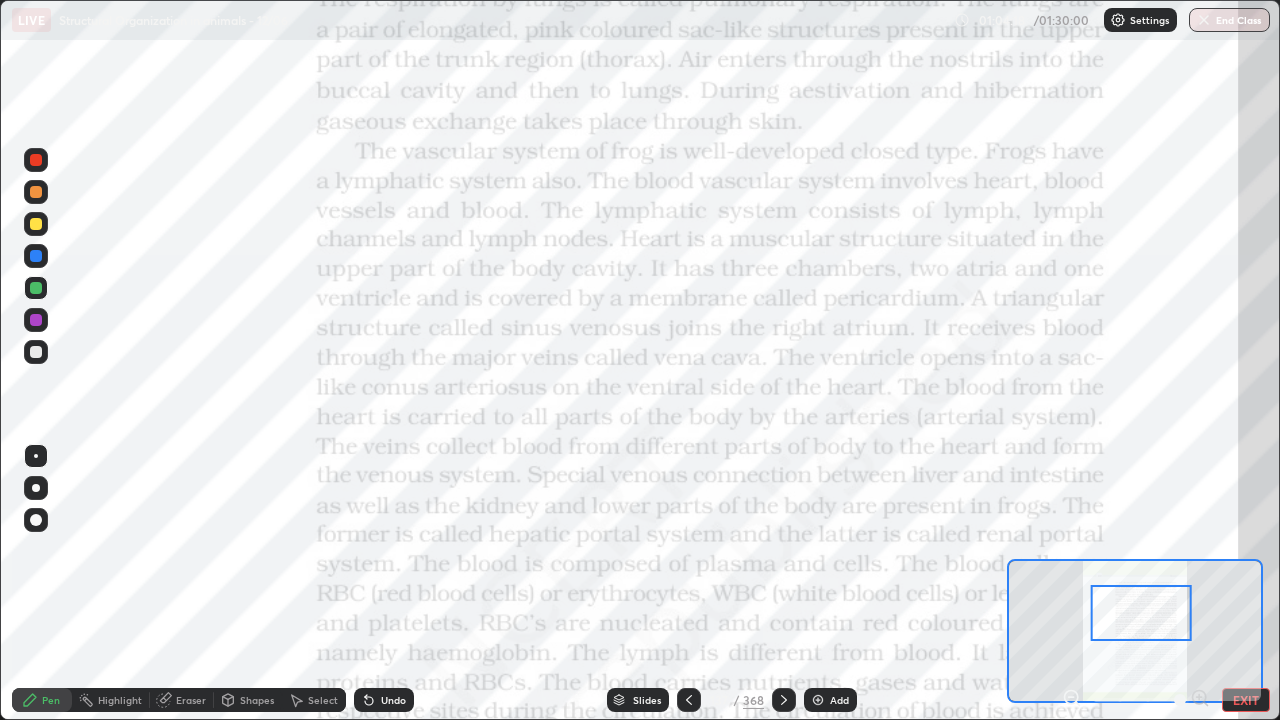 click at bounding box center (36, 288) 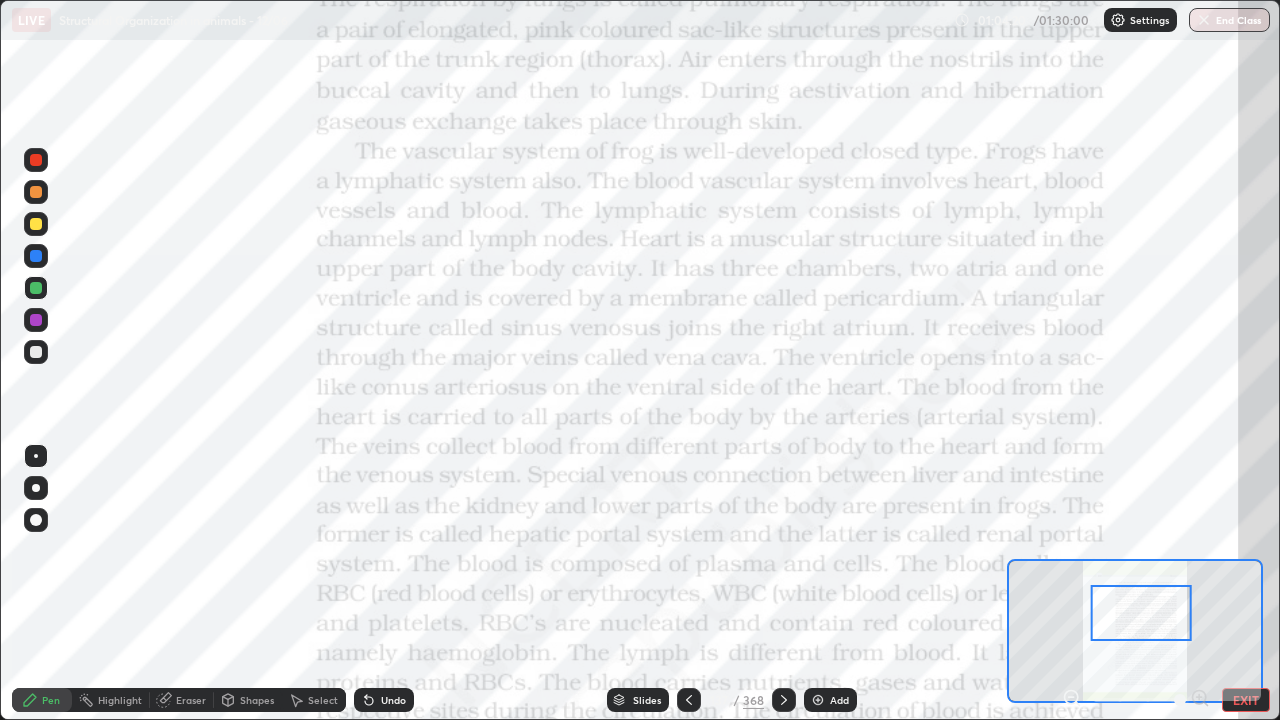 click at bounding box center (36, 320) 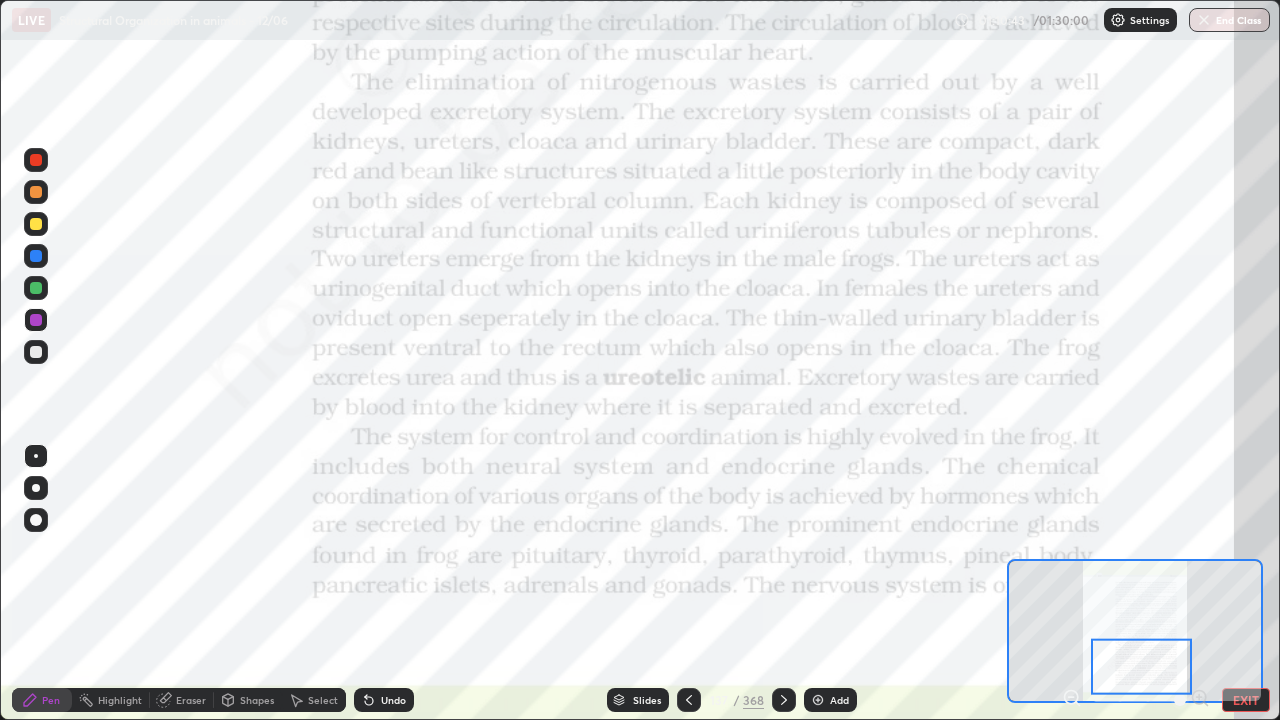 click at bounding box center (36, 256) 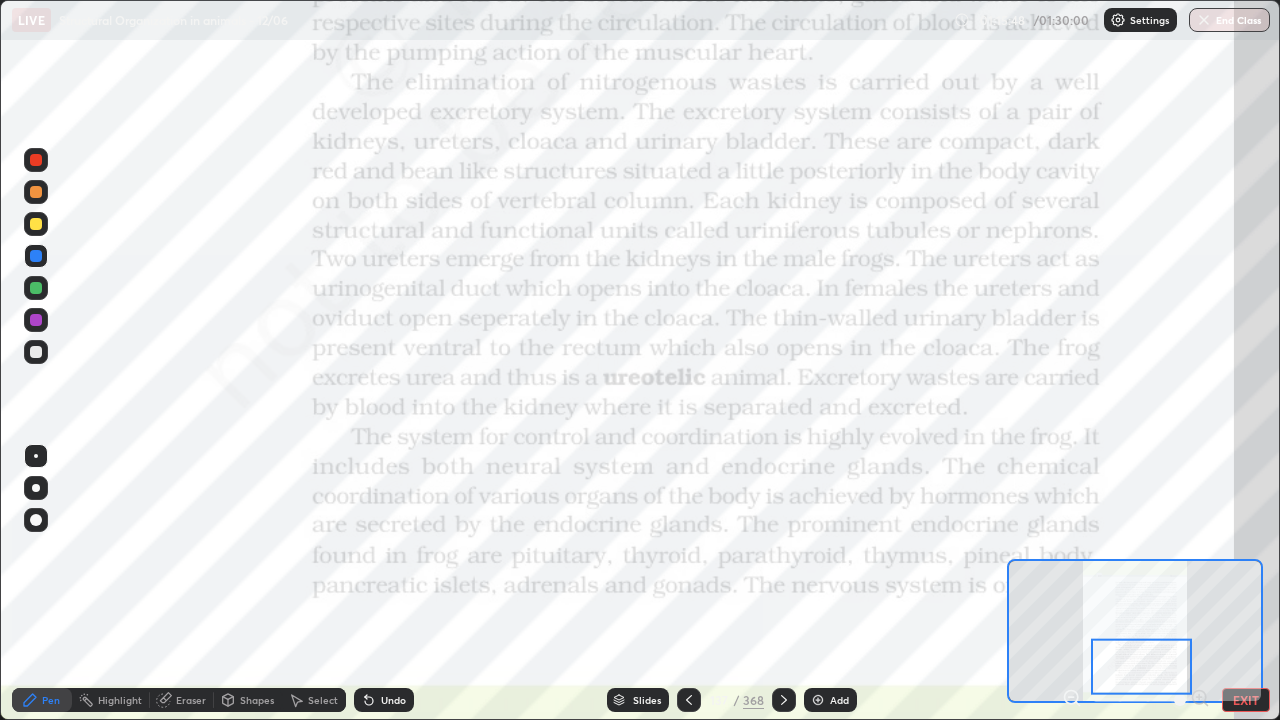 click at bounding box center (818, 700) 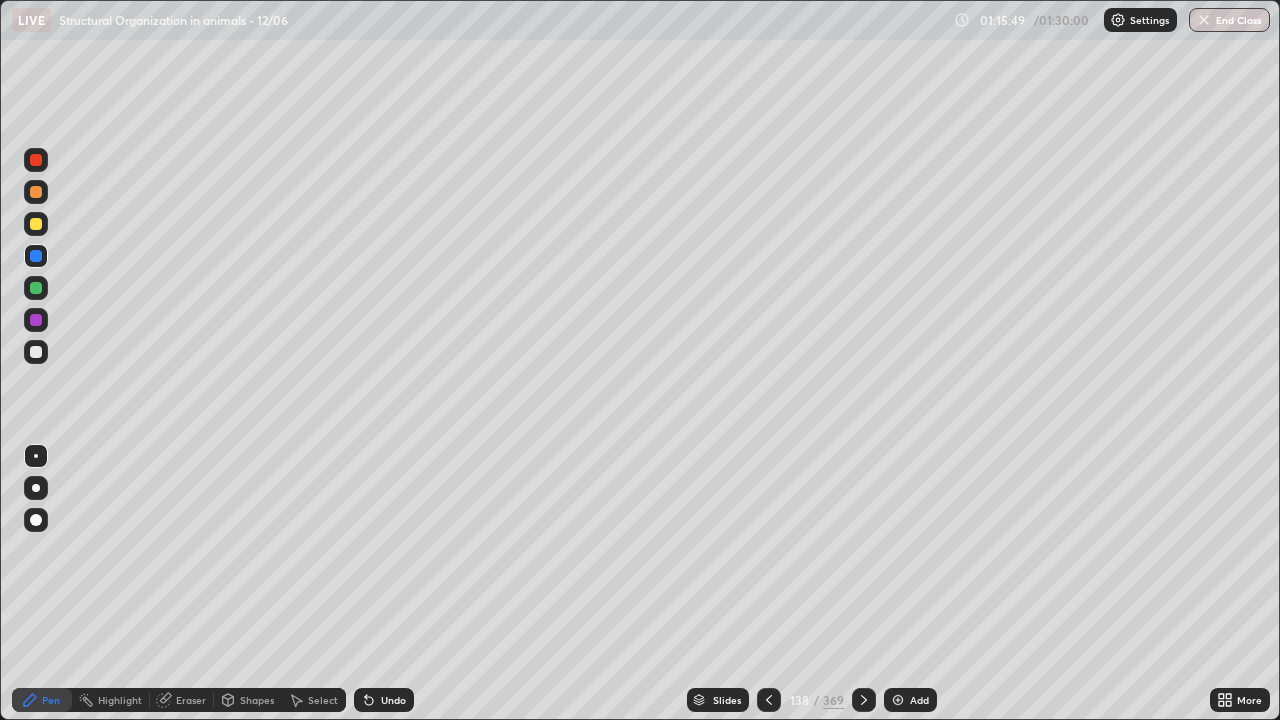 click at bounding box center (36, 224) 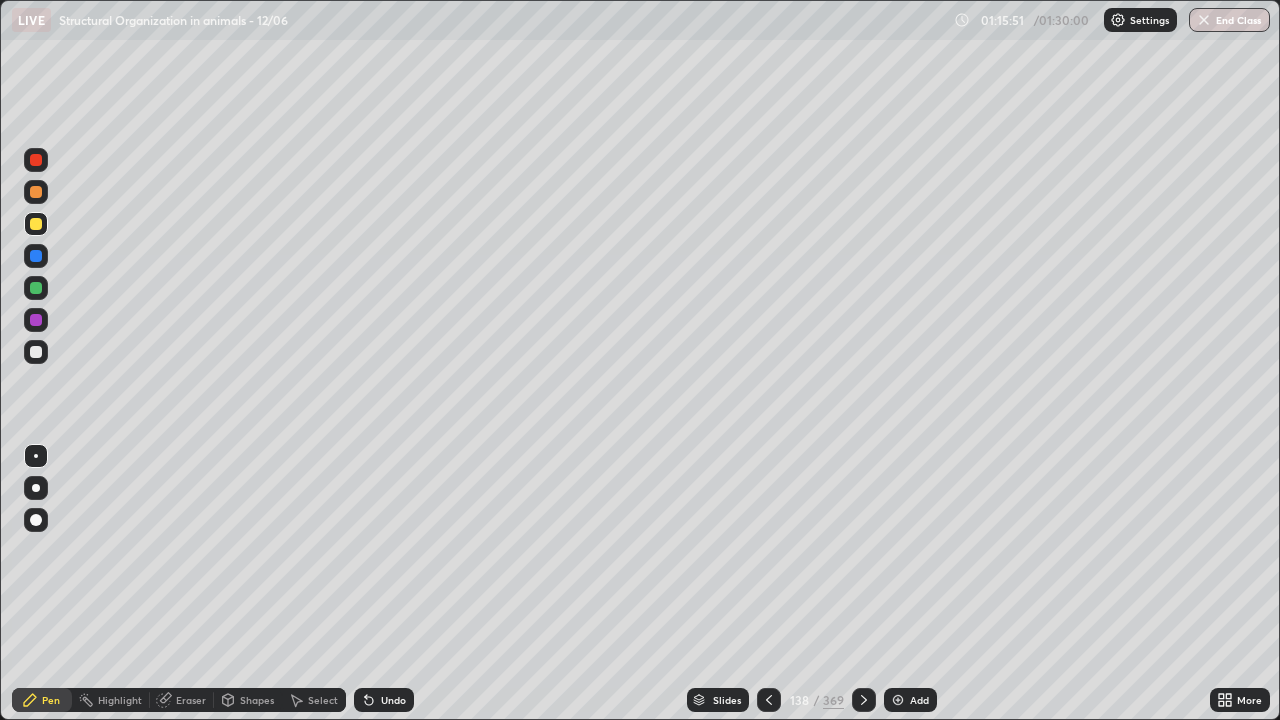 click at bounding box center (36, 520) 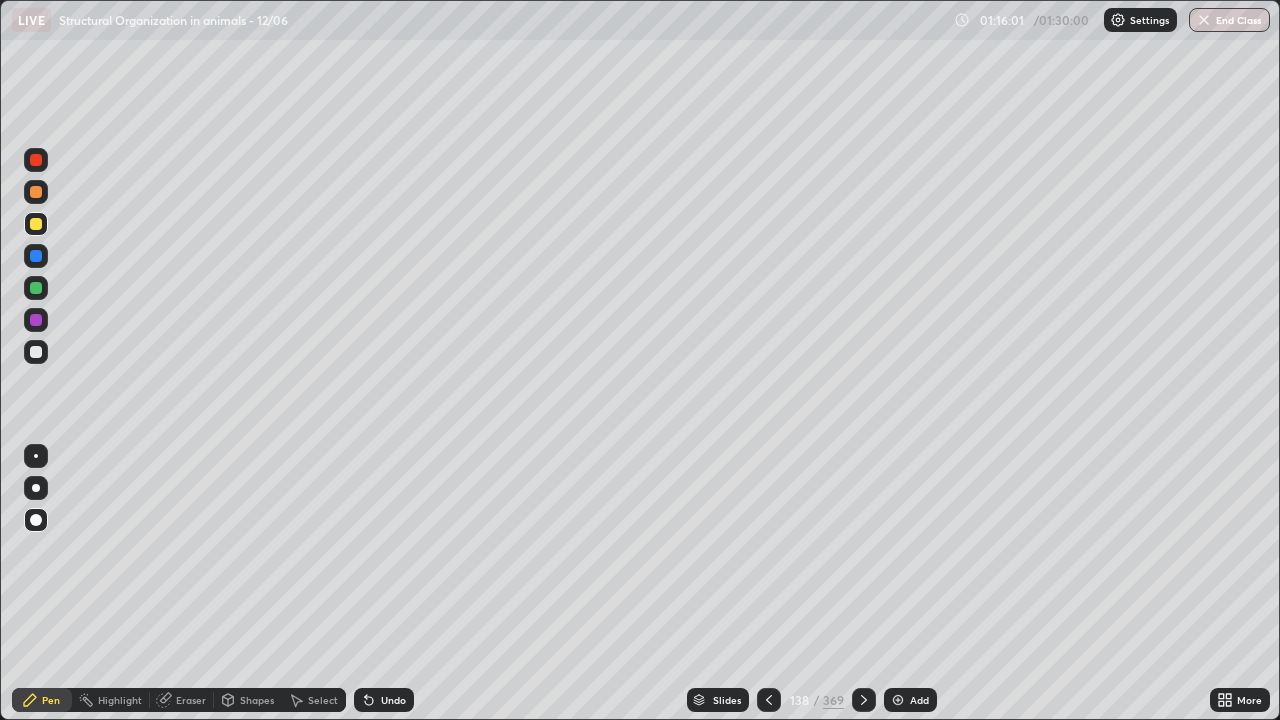 click at bounding box center [36, 160] 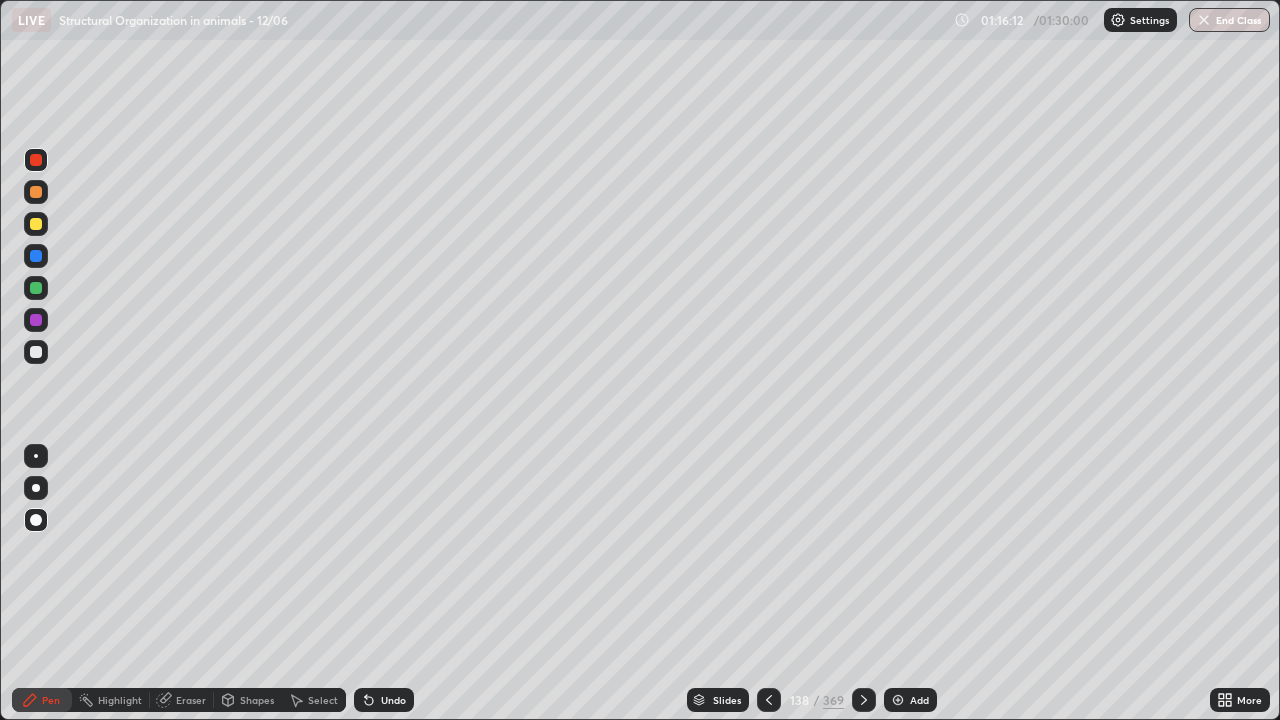 click at bounding box center (36, 288) 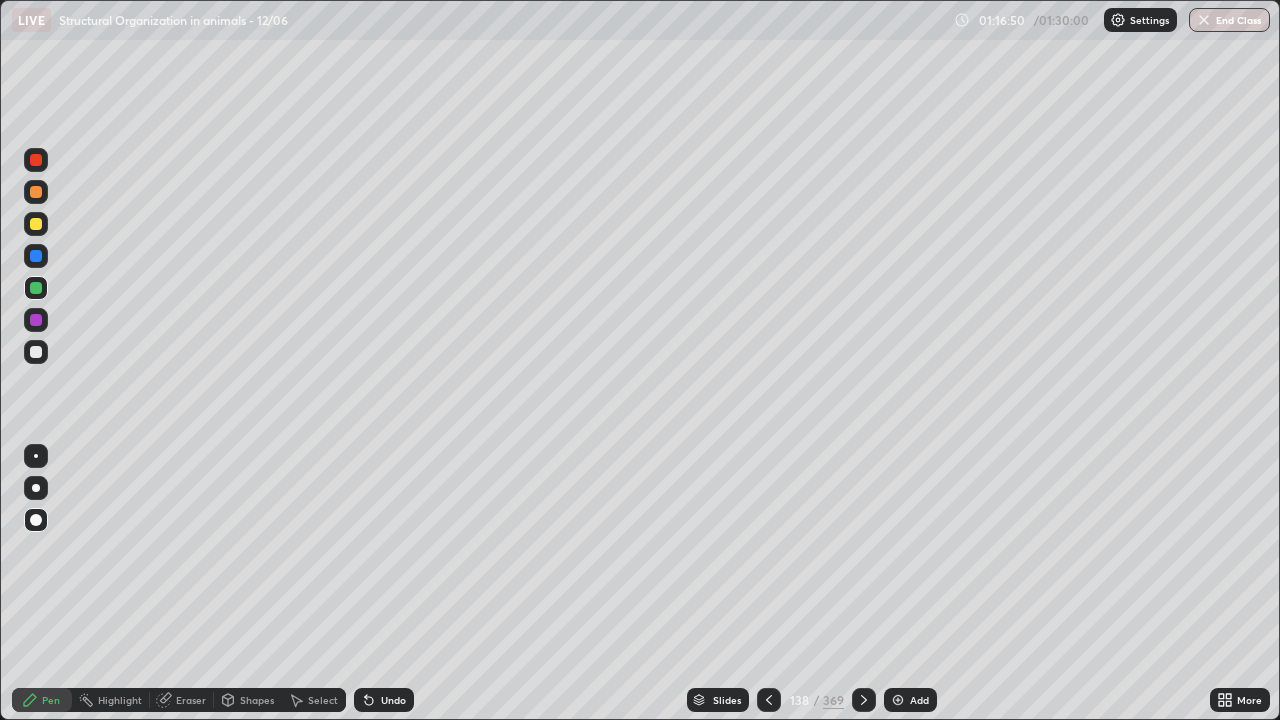 click 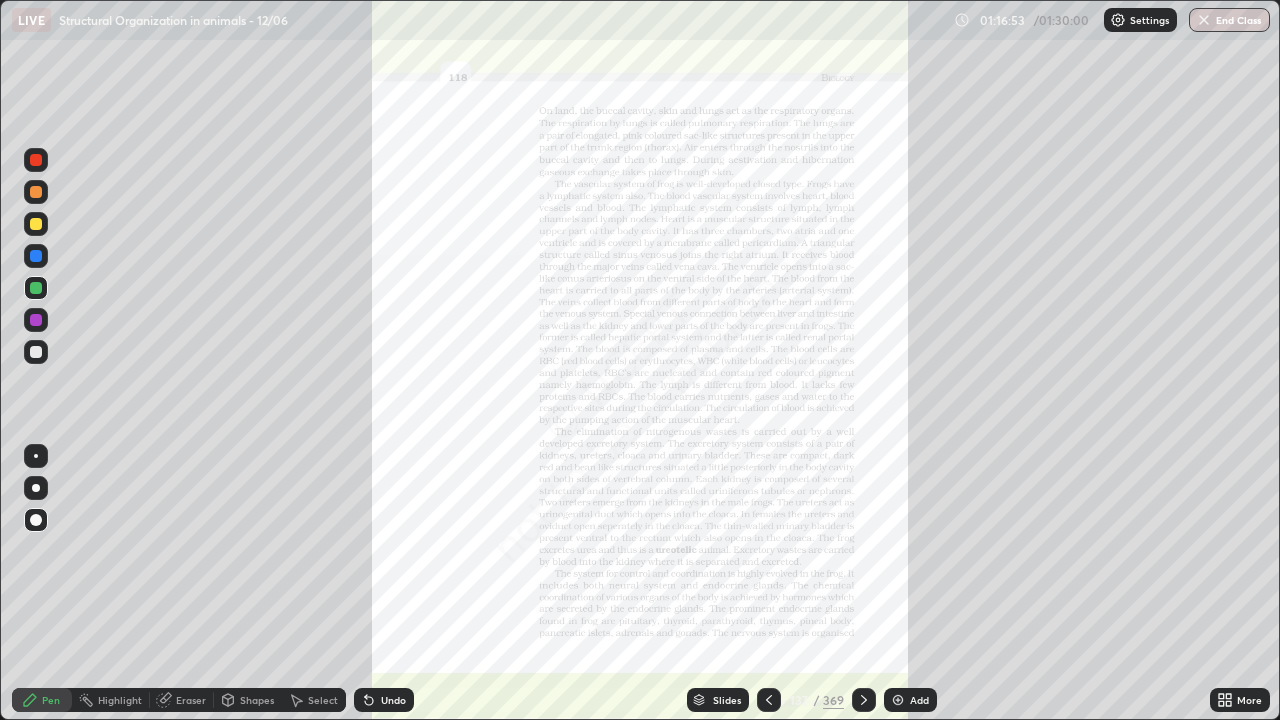 click 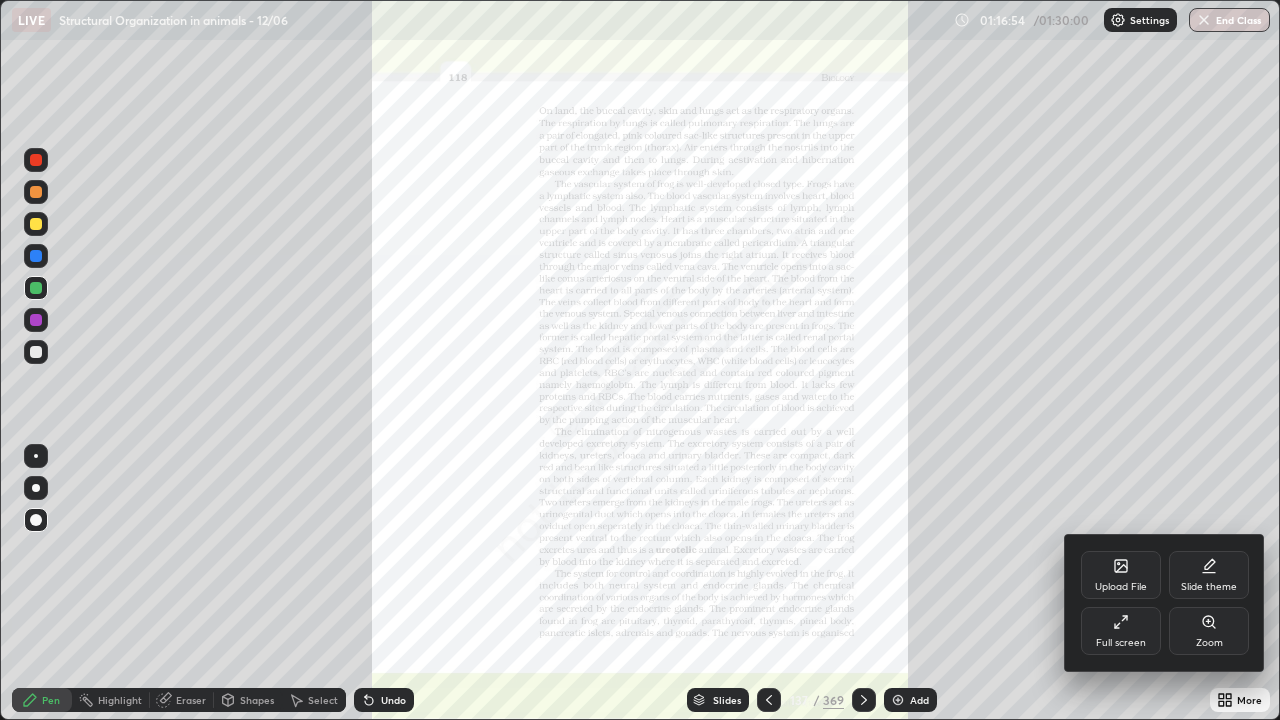 click on "Zoom" at bounding box center (1209, 631) 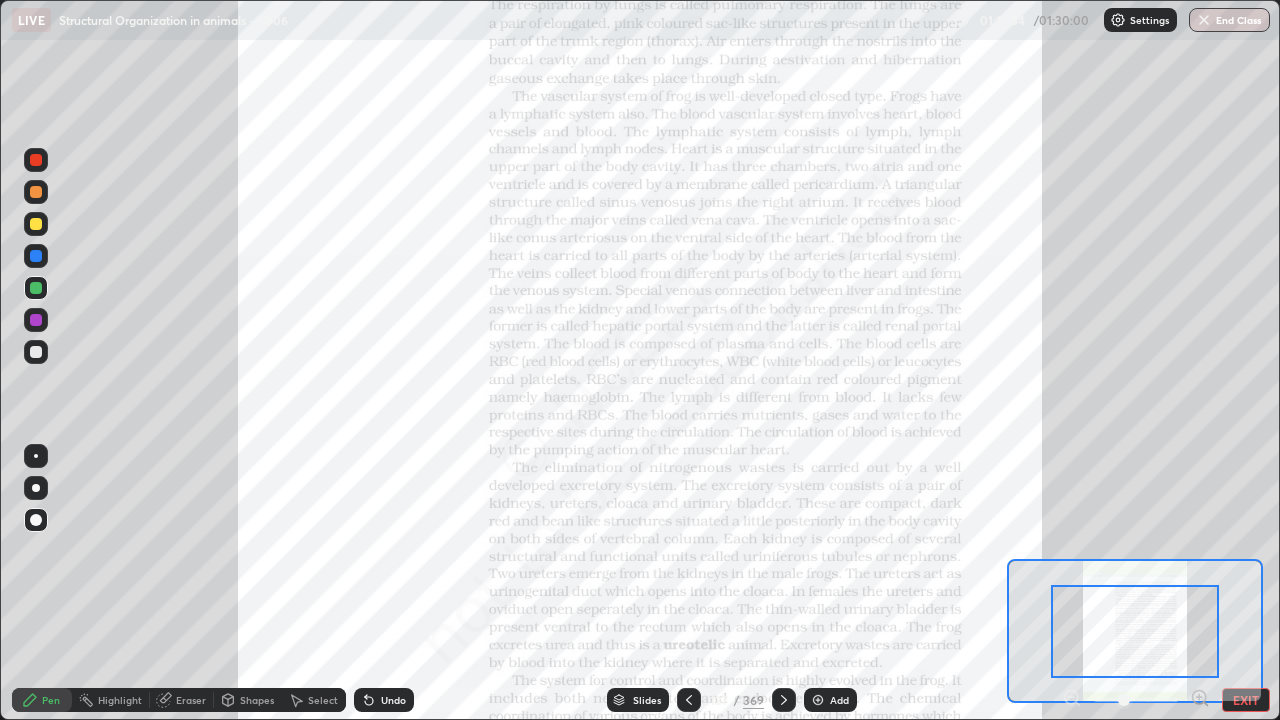click 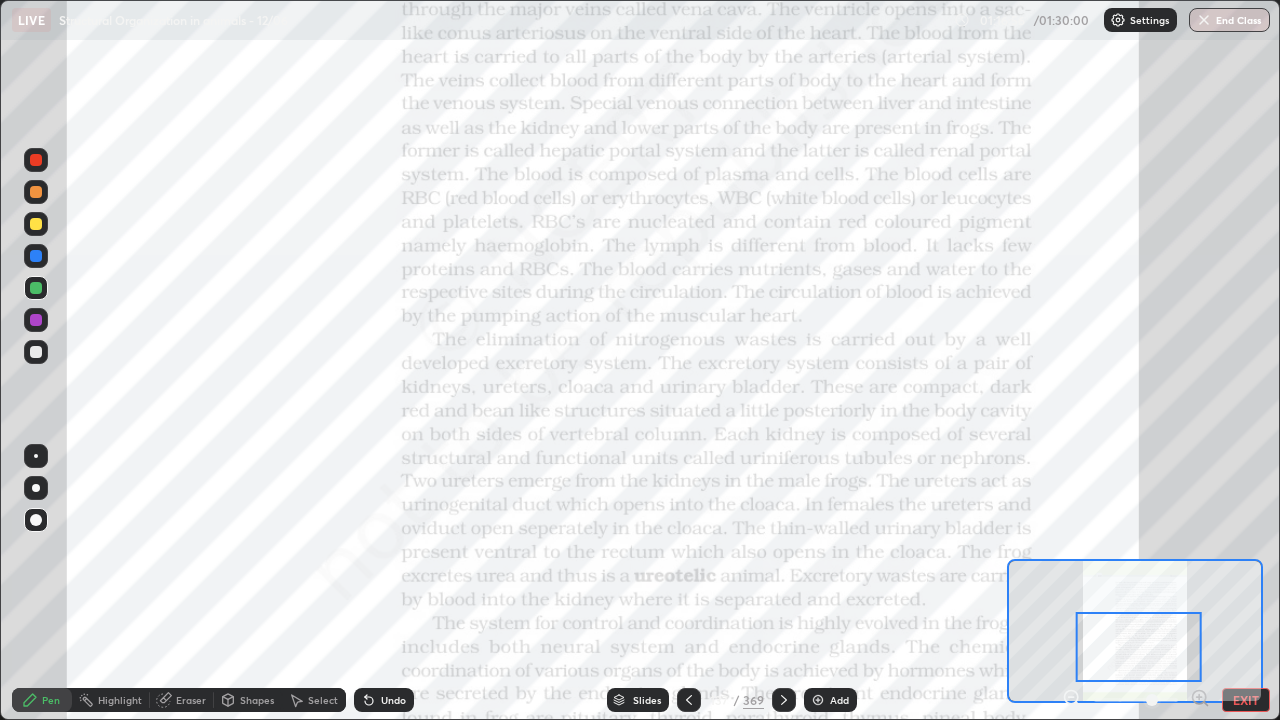 click 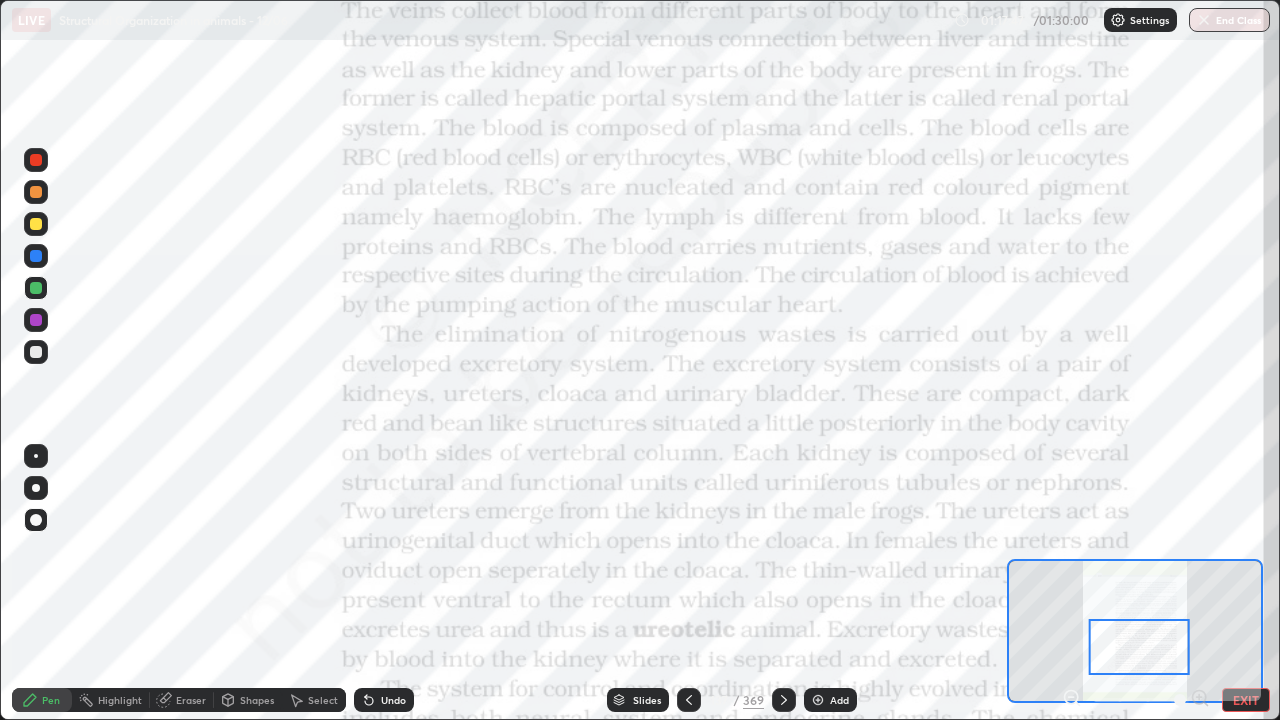 click 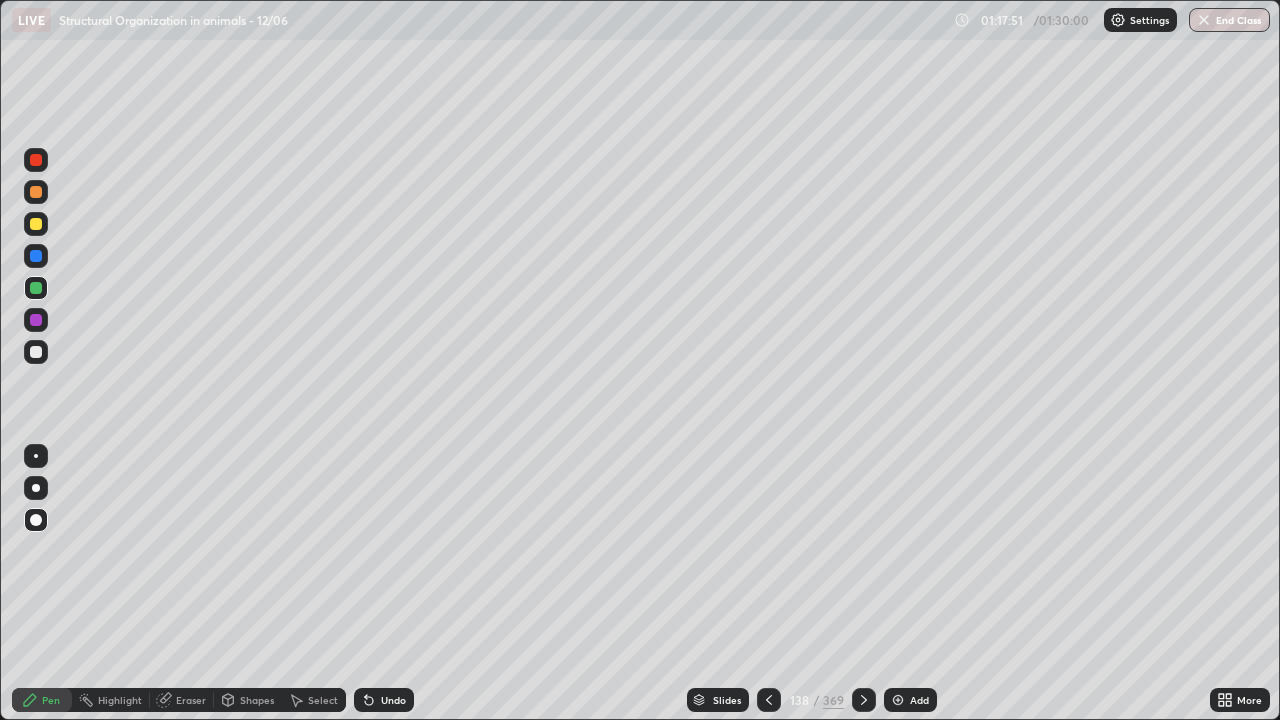click at bounding box center (36, 224) 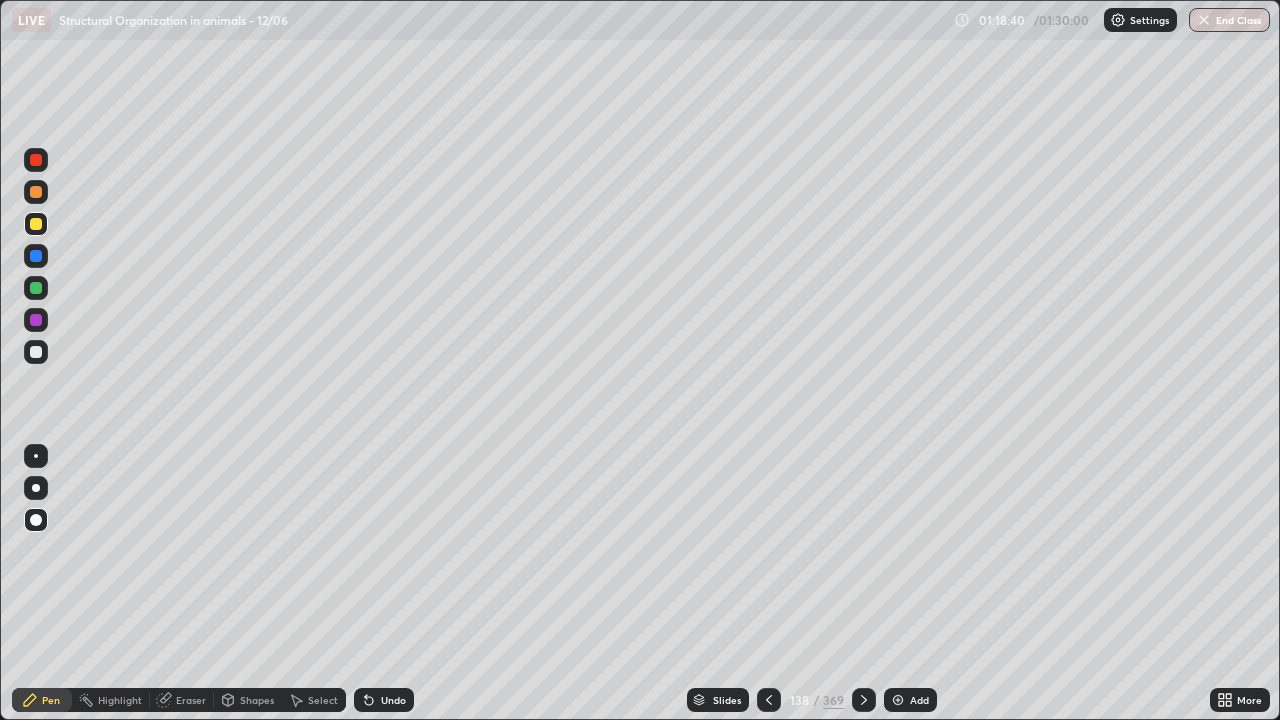 click at bounding box center (898, 700) 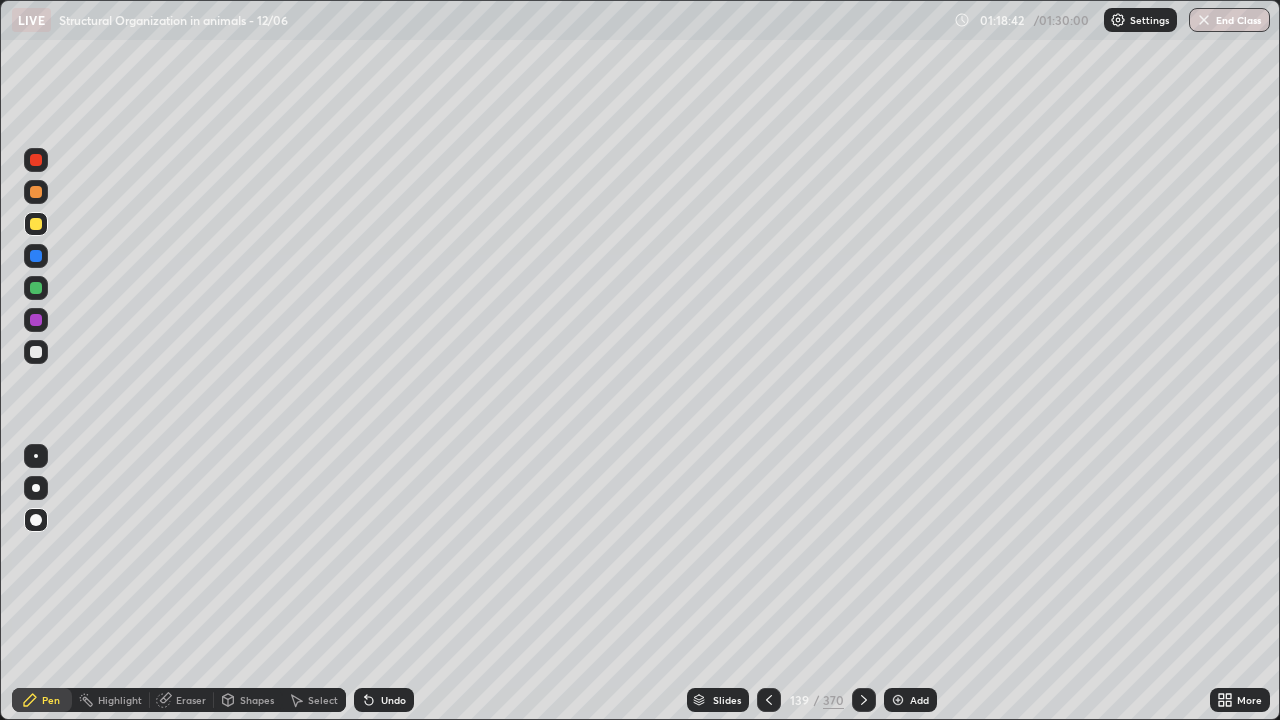 click at bounding box center [36, 160] 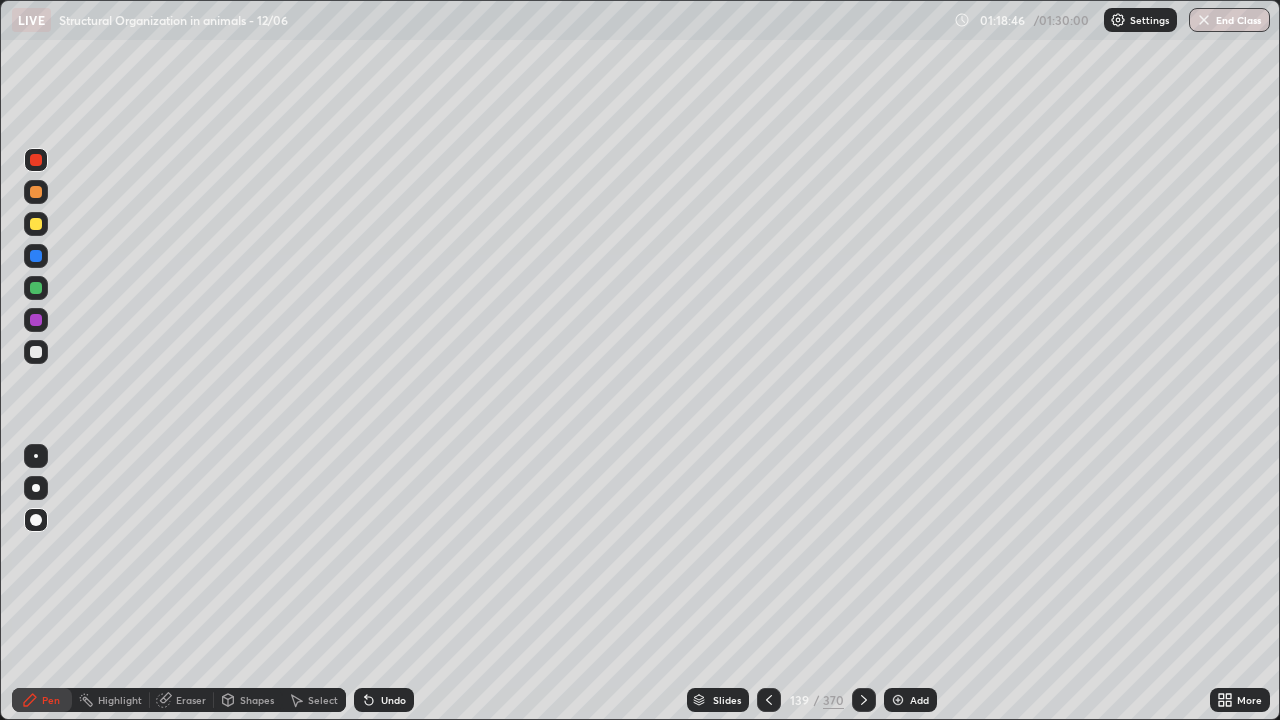 click at bounding box center (36, 224) 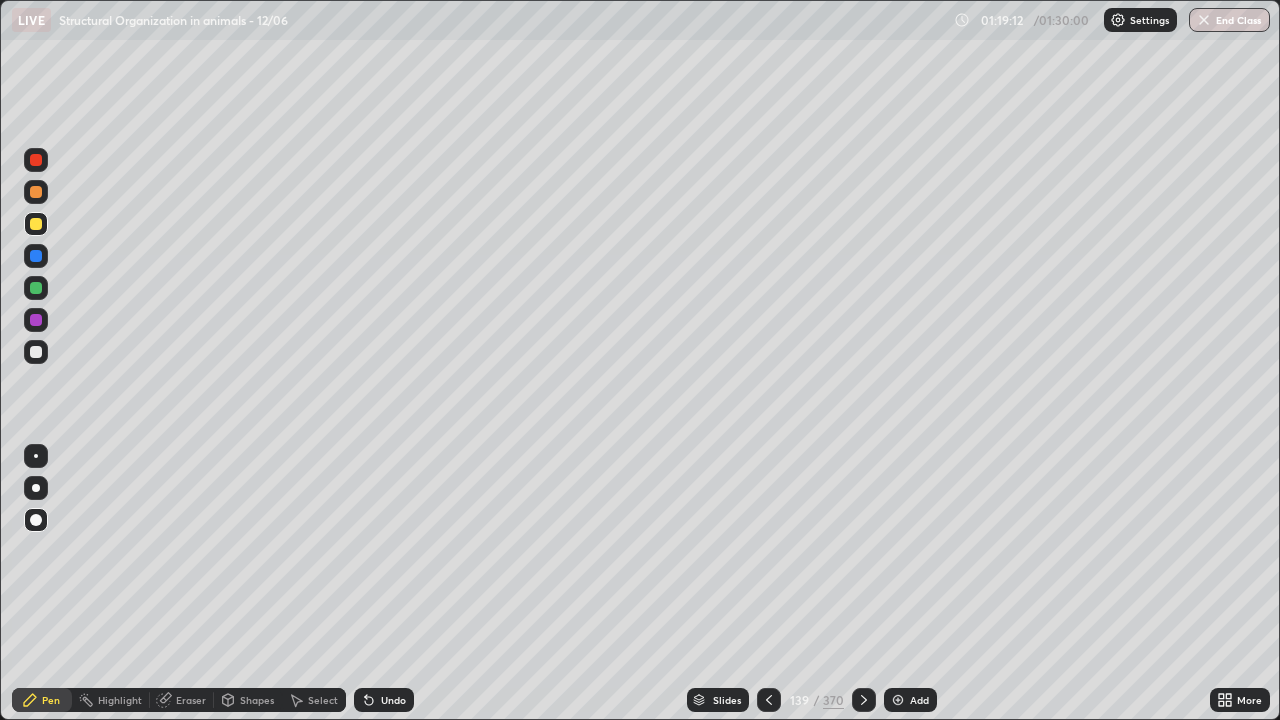 click at bounding box center [36, 320] 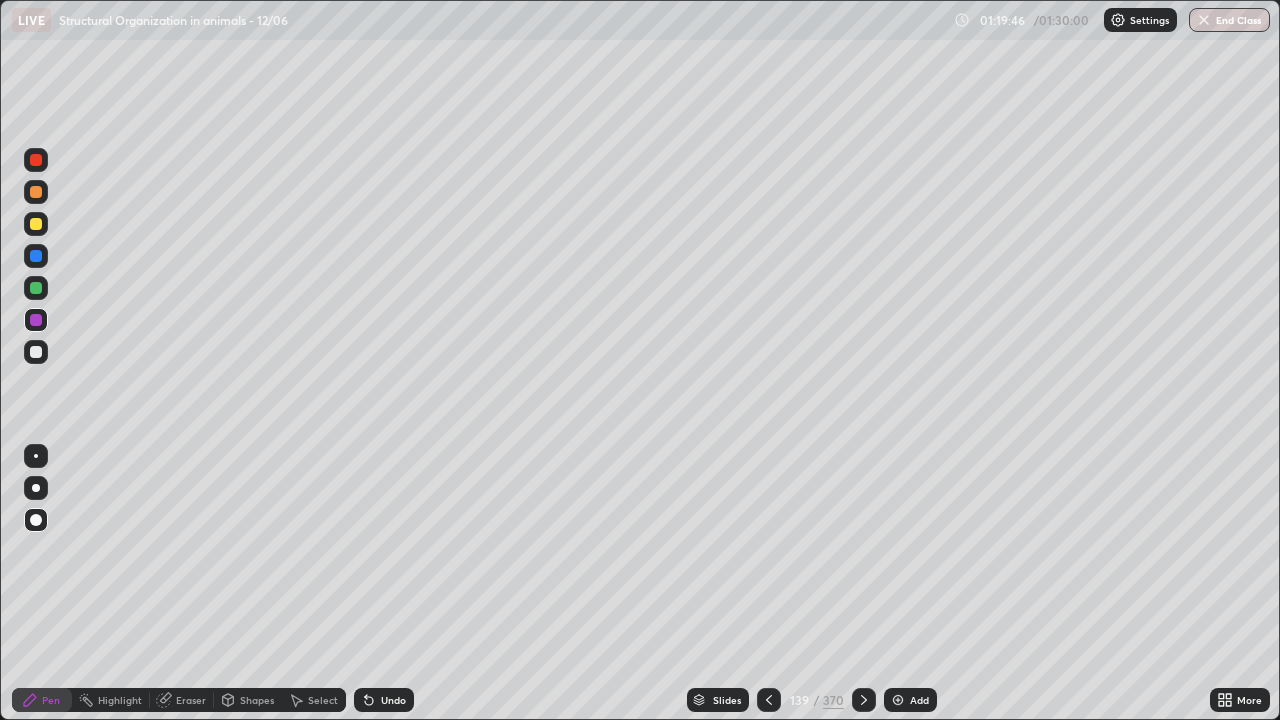 click at bounding box center (36, 192) 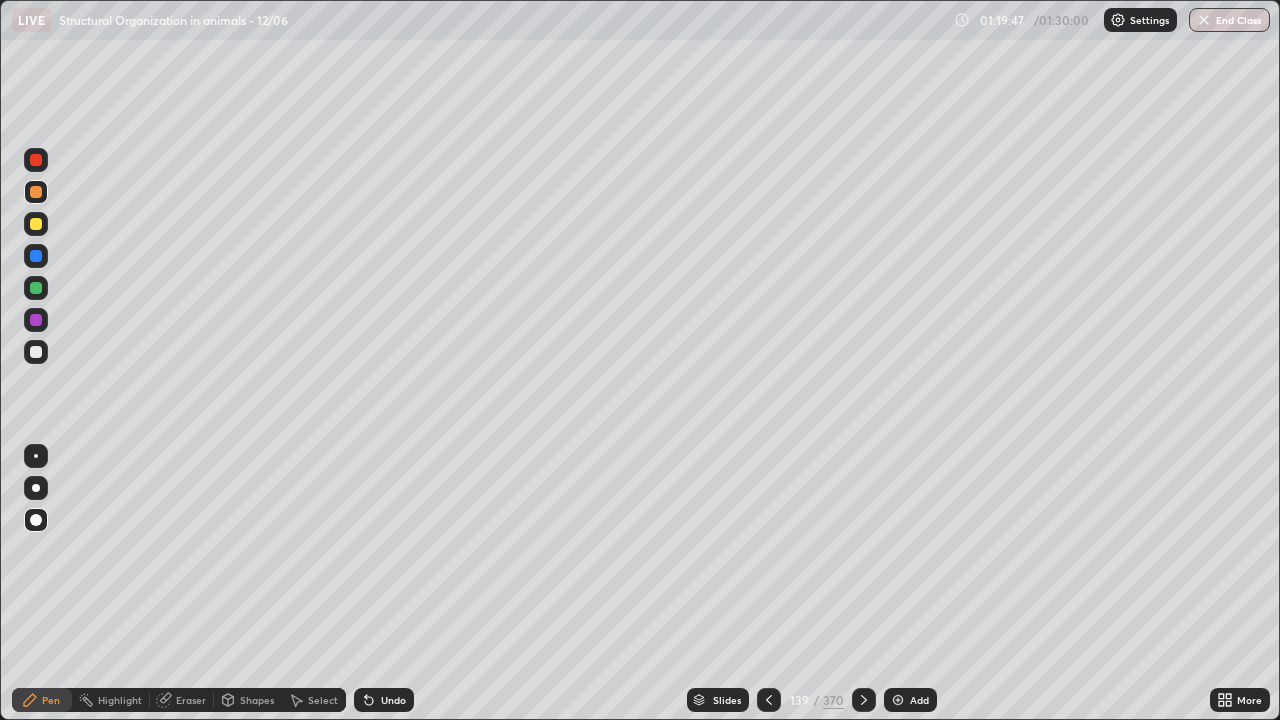 click at bounding box center (36, 488) 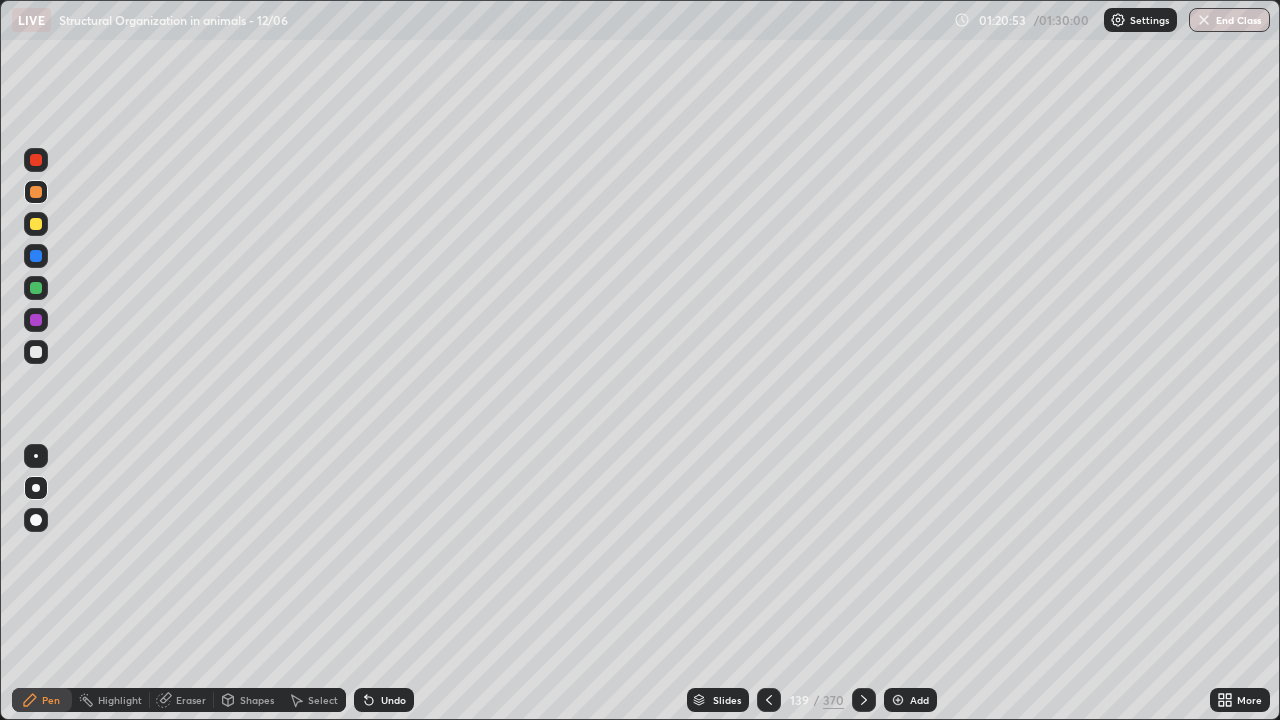click at bounding box center (36, 288) 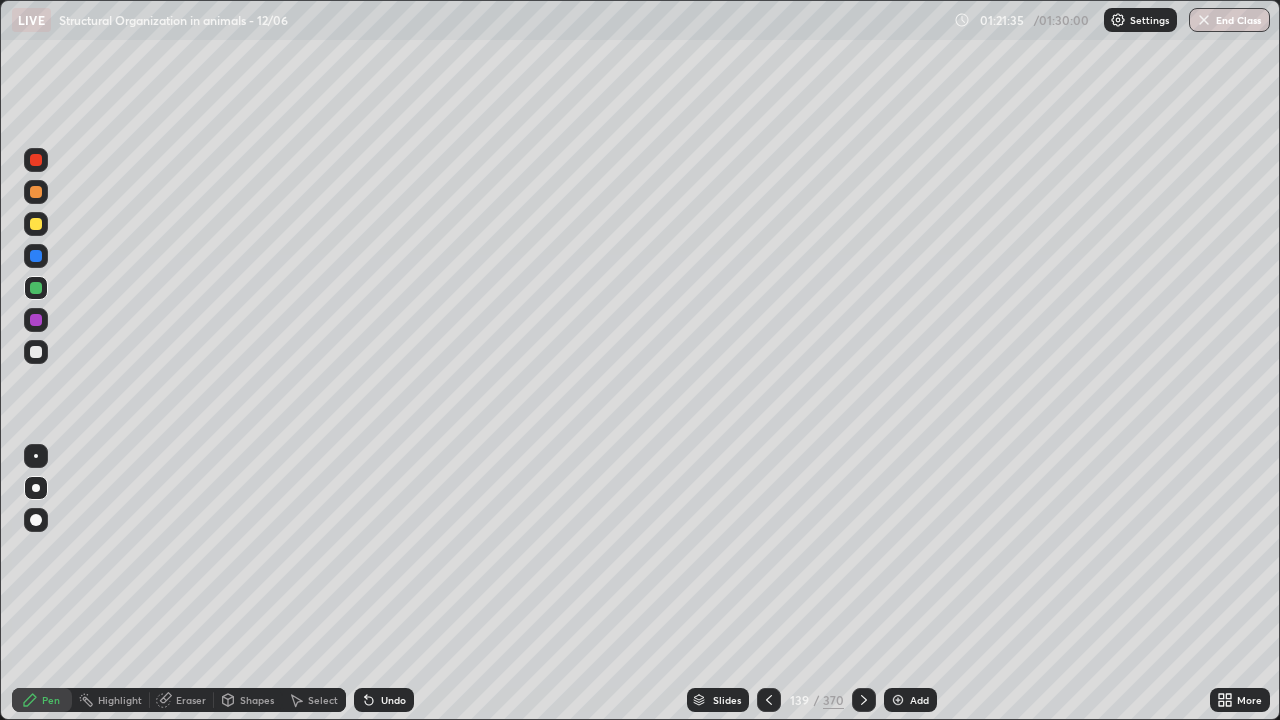 click at bounding box center [36, 352] 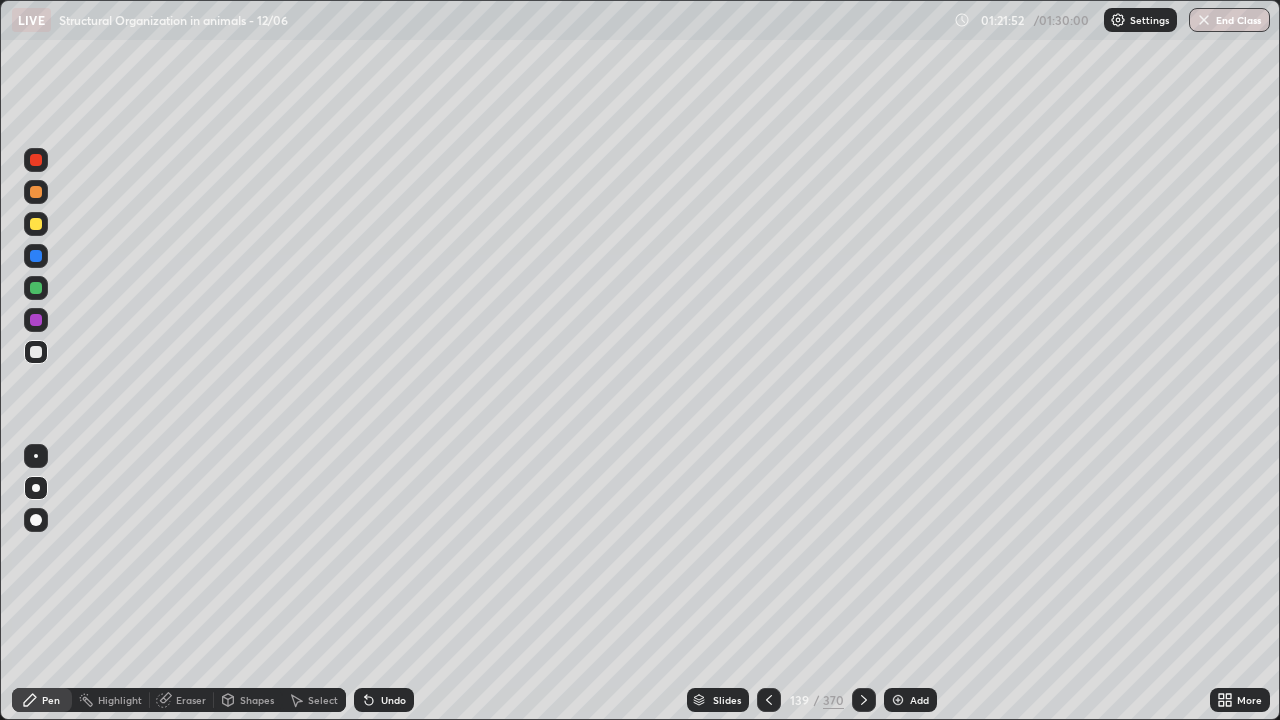 click on "Undo" at bounding box center [393, 700] 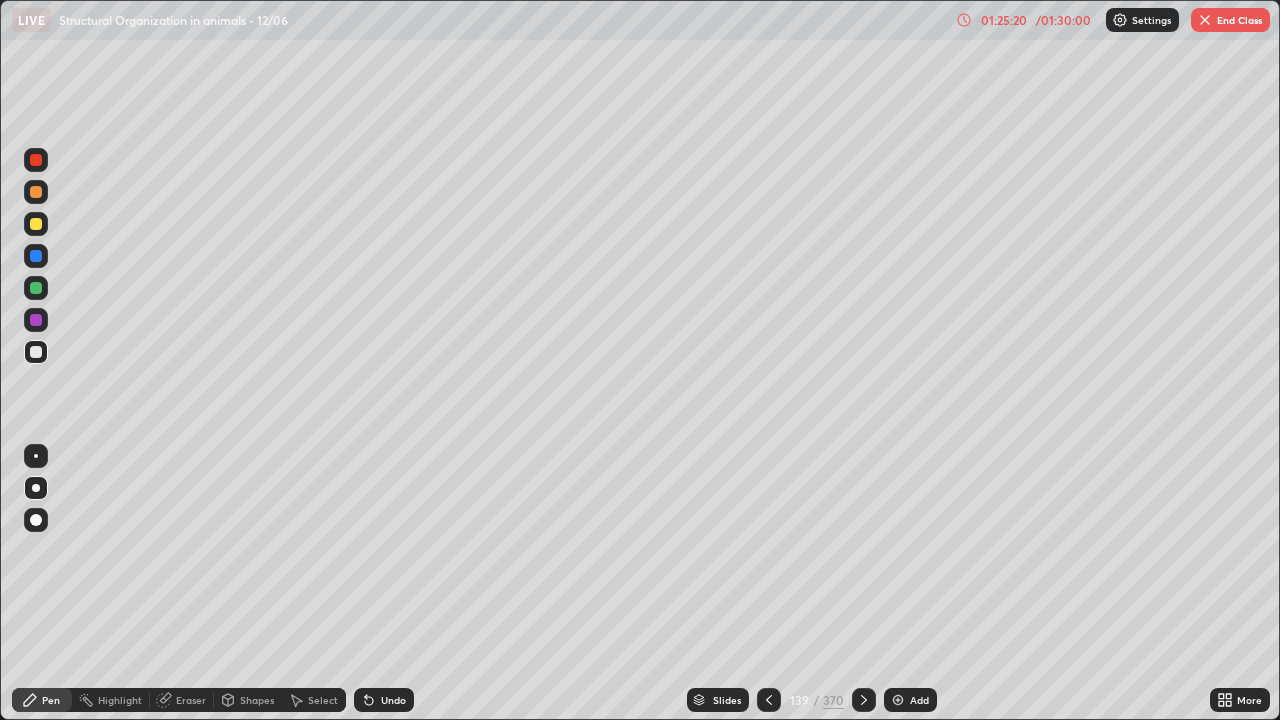click on "End Class" at bounding box center [1230, 20] 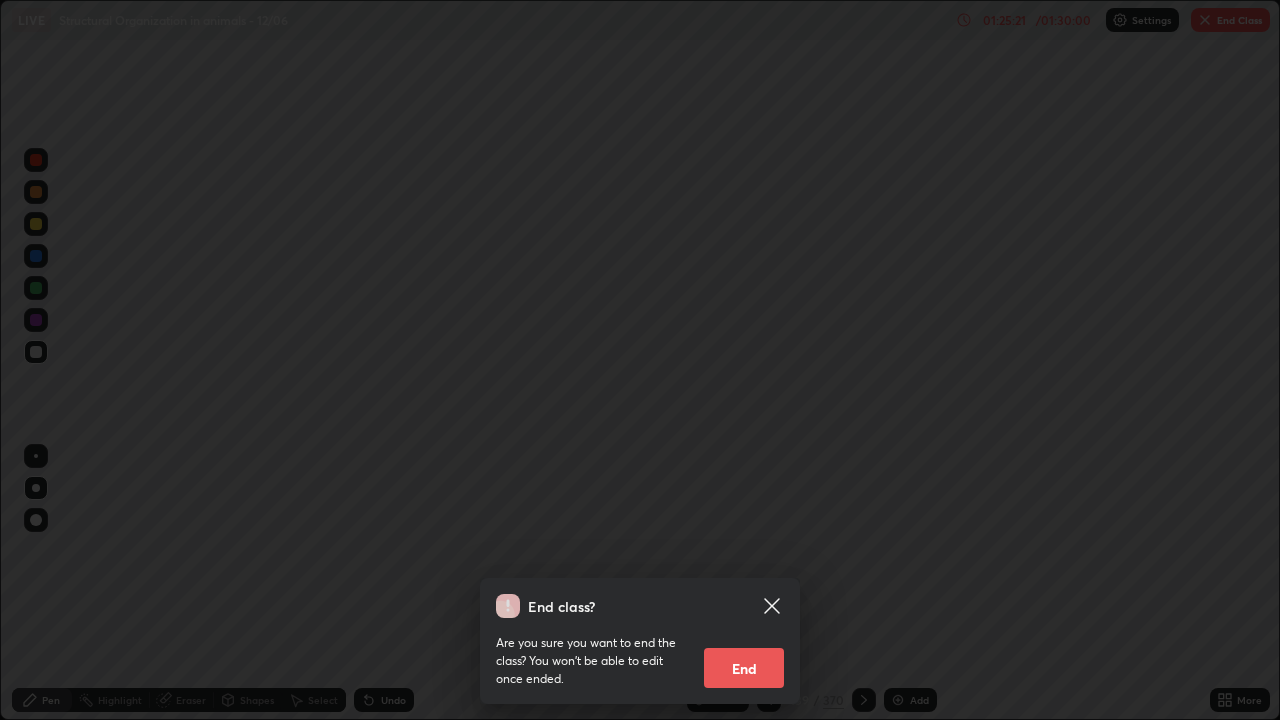 click on "End" at bounding box center (744, 668) 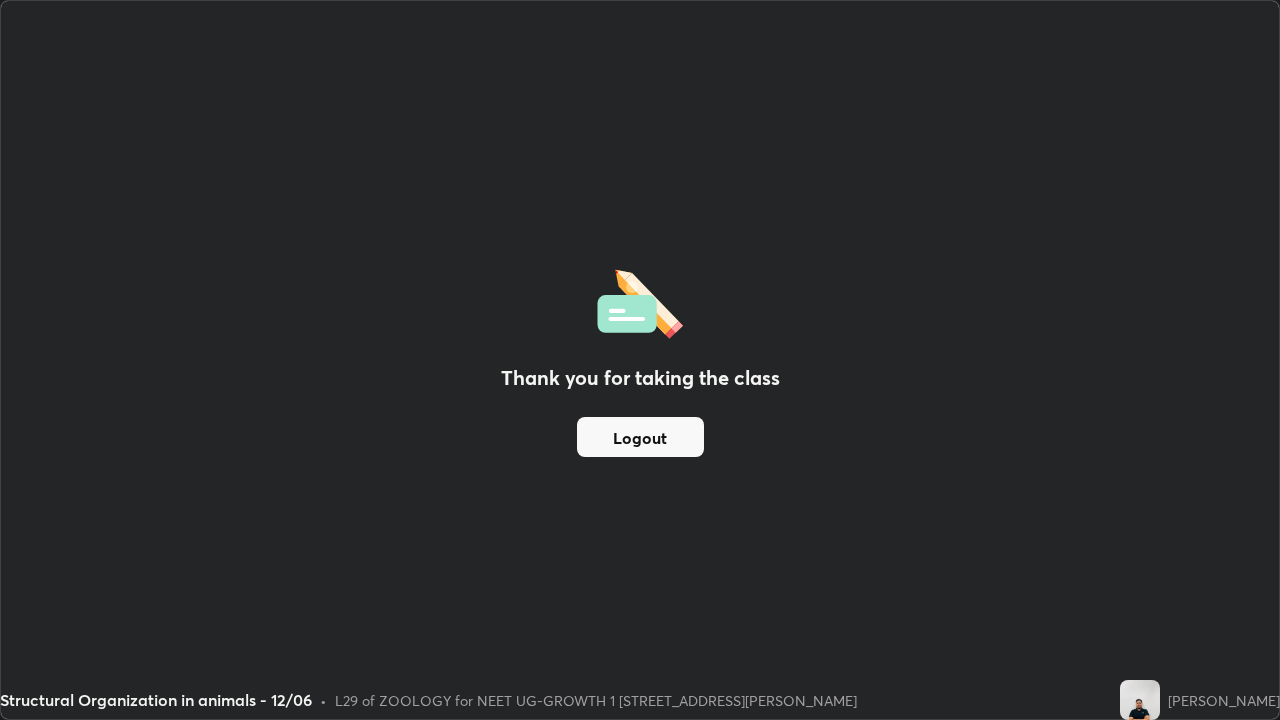 click on "Logout" at bounding box center [640, 437] 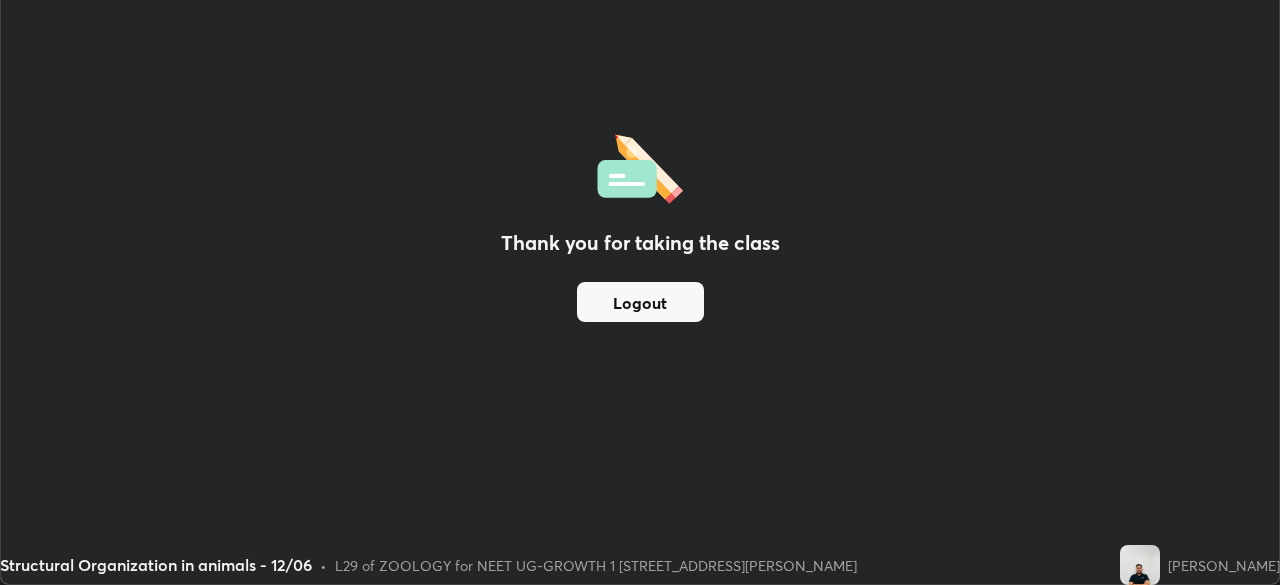 scroll, scrollTop: 585, scrollLeft: 1280, axis: both 